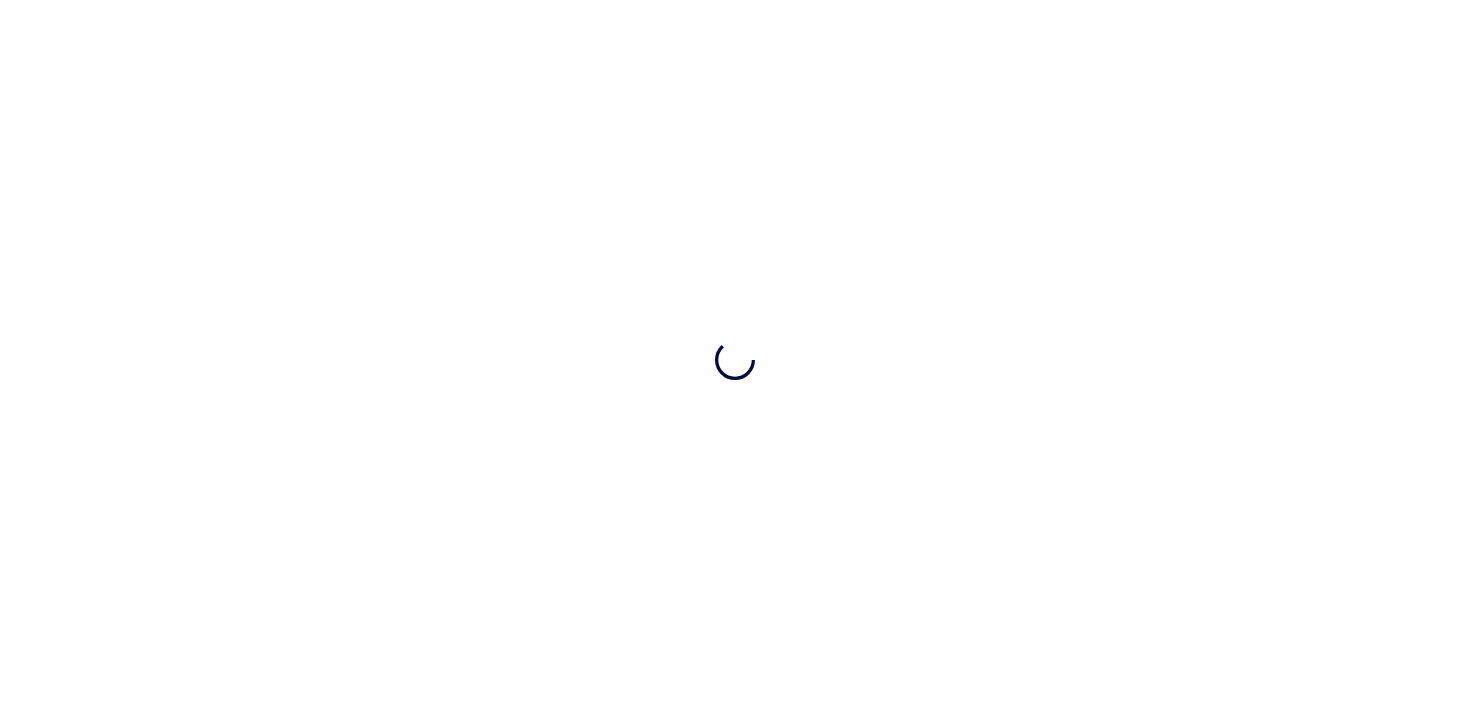 scroll, scrollTop: 0, scrollLeft: 0, axis: both 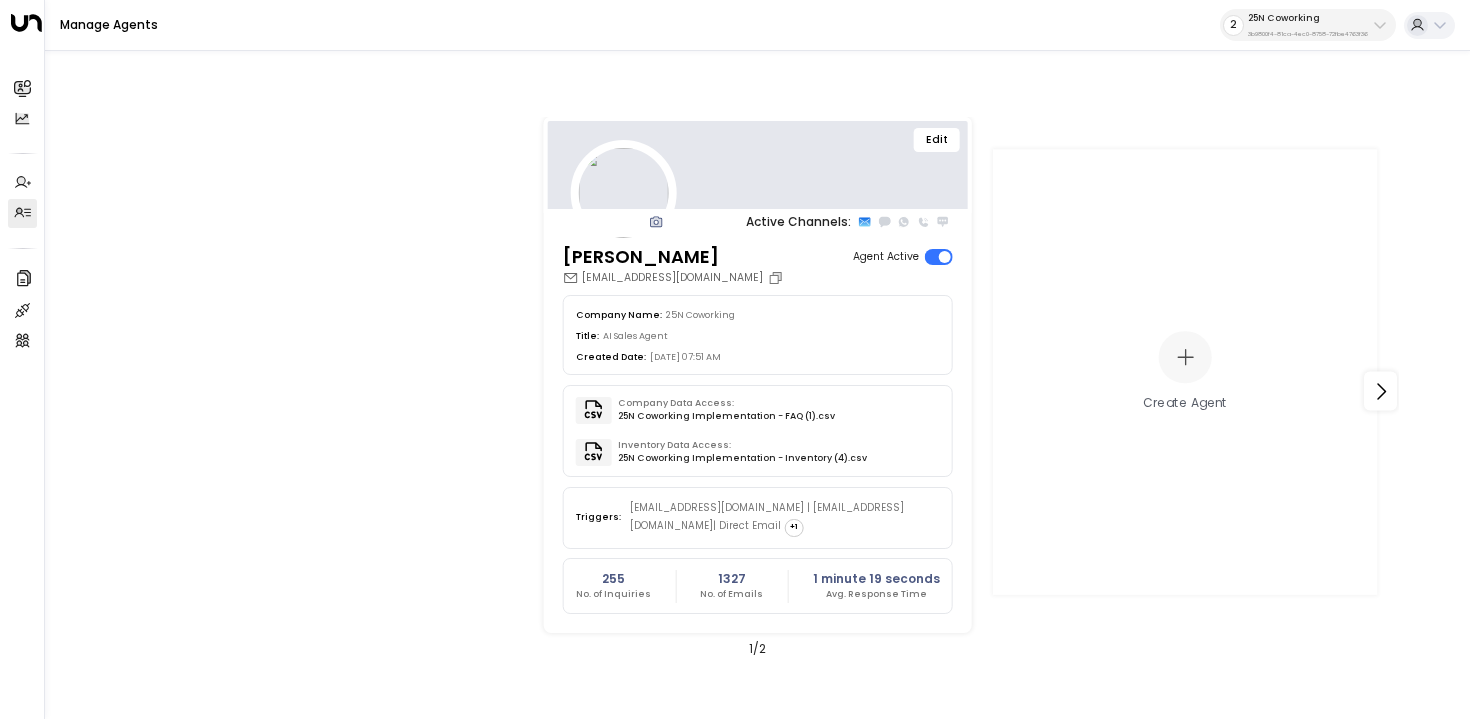 click on "3b9800f4-81ca-4ec0-8758-72fbe4763f36" at bounding box center [1308, 34] 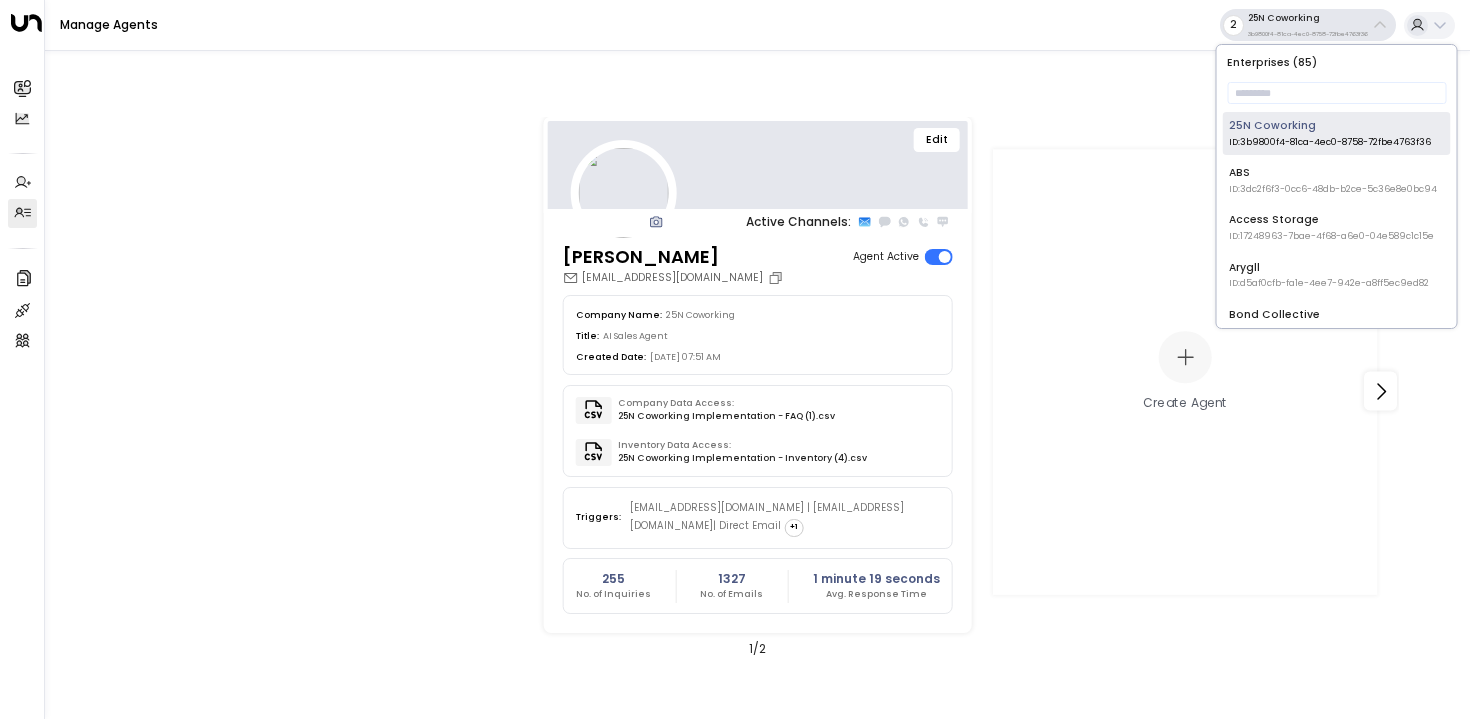 click on "25N Coworking ID:  3b9800f4-81ca-4ec0-8758-72fbe4763f36" at bounding box center (1337, 133) 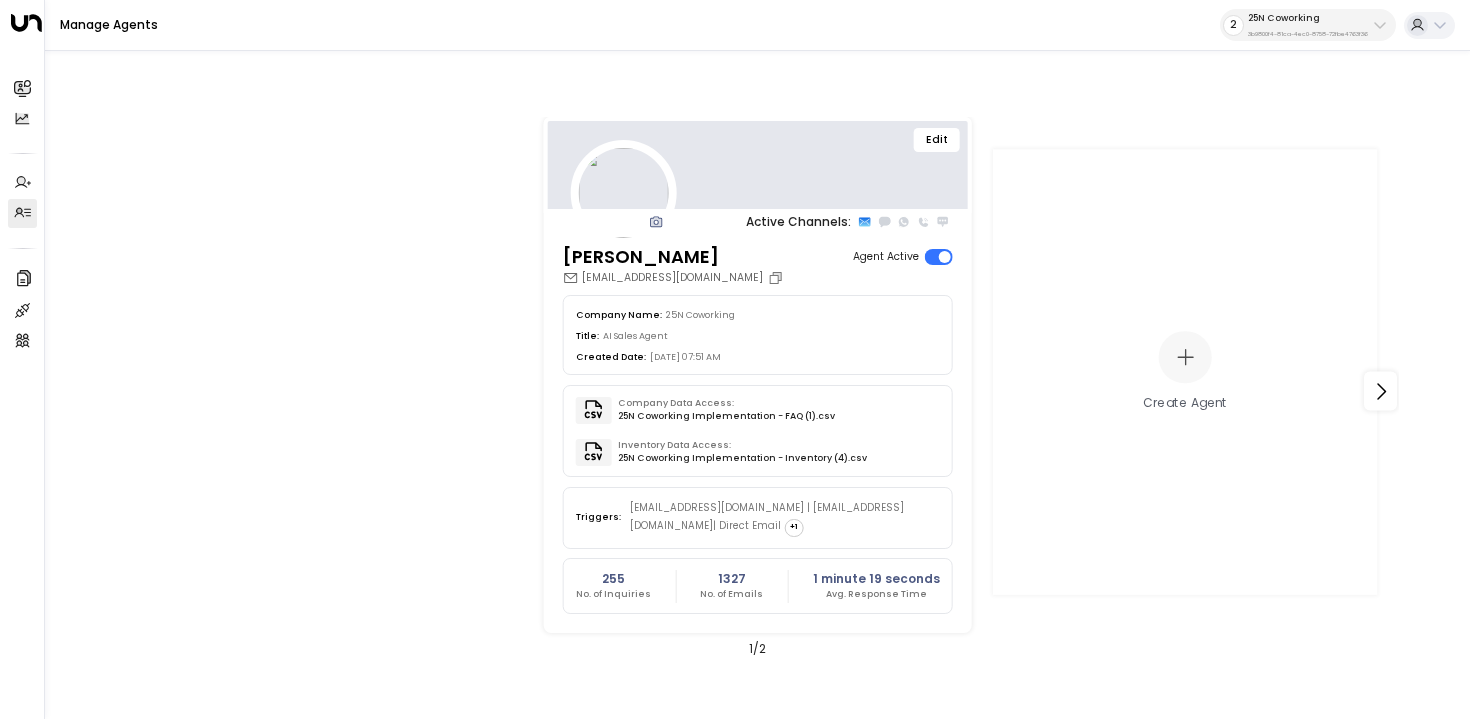 click on "25N Coworking" at bounding box center [1308, 18] 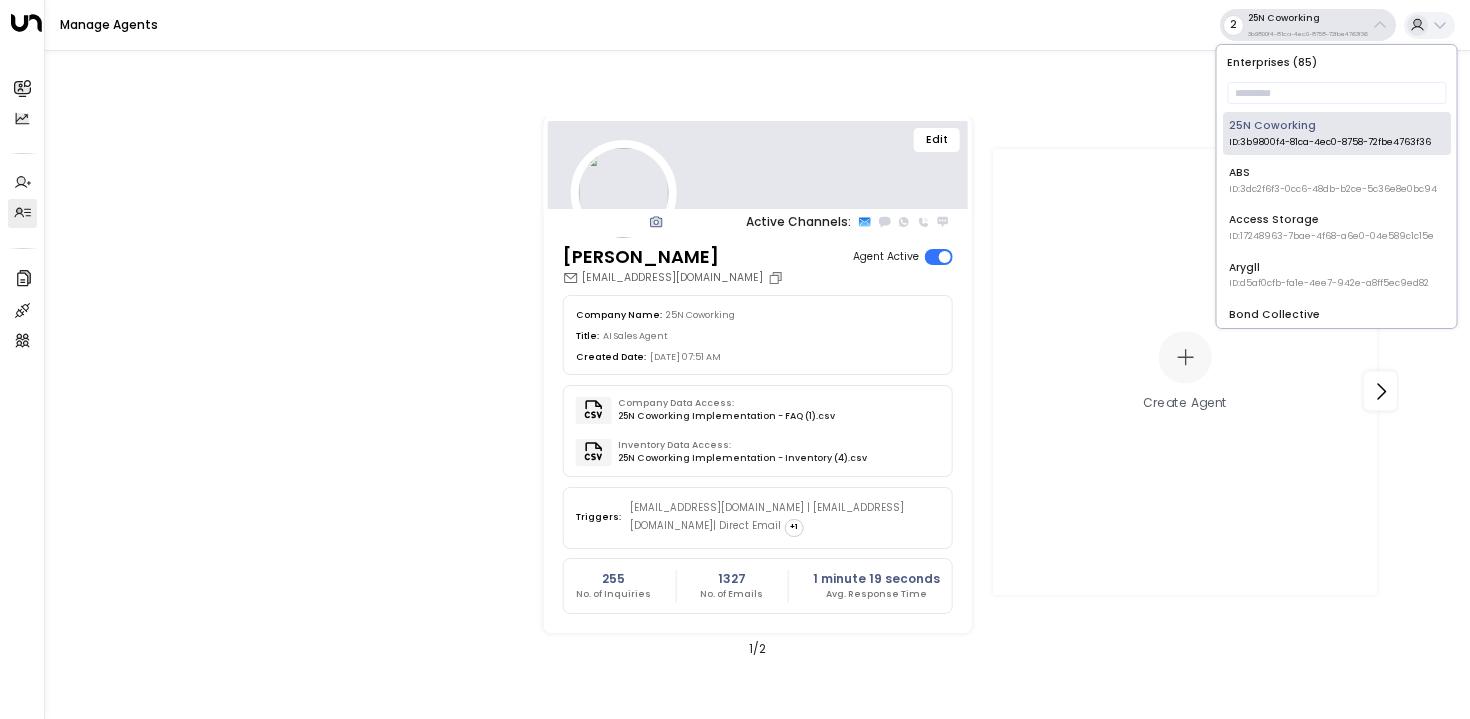click on "Enterprises ( 85 ) ​ 25N Coworking ID:  3b9800f4-81ca-4ec0-8758-72fbe4763f36 ABS ID:  3dc2f6f3-0cc6-48db-b2ce-5c36e8e0bc94 Access Storage ID:  17248963-7bae-4f68-a6e0-04e589c1c15e Arygll ID:  d5af0cfb-fa1e-4ee7-942e-a8ff5ec9ed82 Bond Collective ID:  e5c8f306-7b86-487b-8d28-d066bc04964e Boston Offices ID:  6caf43aa-045f-4f79-9575-53c3fc0c6b07 Brain Embassy ID:  d04657d3-517b-4dc0-aea5-7229b6a63e1c Carr Workplaces ID:  b7928a87-f434-4dea-b015-5ccb68974bfd Clockwise ID:  20b3239e-c0a6-41eb-9389-890331fa9ba4 Clubhouse Work & Golf ID:  e8f2ee7b-0c31-4c55-8ff3-697a2d6ca622 Corporate Suites ID:  bf700612-62b1-479a-83db-a4f3d9aa0159 easyStorage ID:  b4f09b35-6698-4786-bcde-ffeb9f535e2f EHS Insight ID:  416f0ca4-f26f-42b1-b0e9-910d0f6d04c0 Expansive ID:  55becf27-4c58-461a-955f-8d25af7395f3 Fuse Workspace ID:  193491c8-7188-48a0-93e5-0181686f9510 Hub Australia ID:  b9a66096-48fb-4b75-abdd-9ae5701efacf Huckletree ID:  b7af8320-f128-4349-a726-f388528d82b5 Implementation Demos ID:  b3a29f54-415e-4f15-8581-58d74f8c4678" at bounding box center (1337, 186) 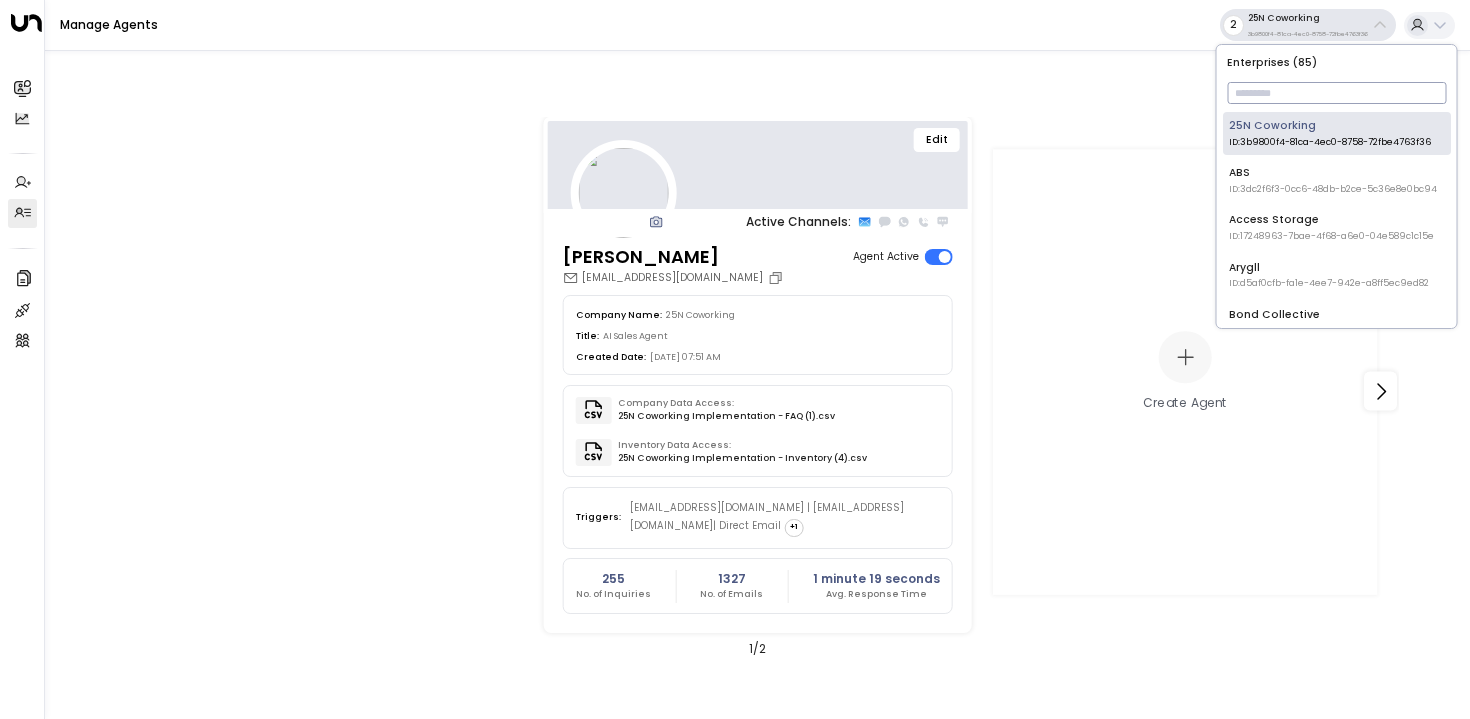 click at bounding box center (1336, 93) 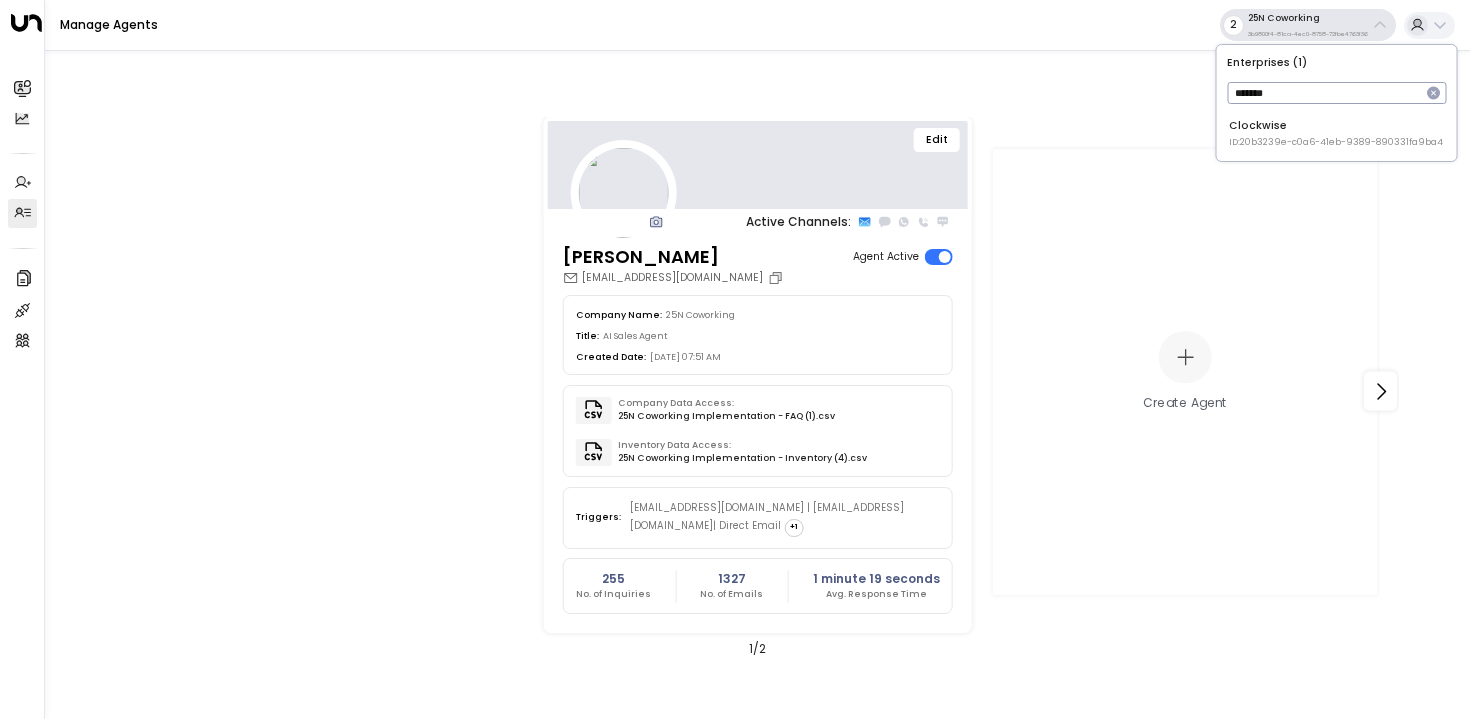 type on "*******" 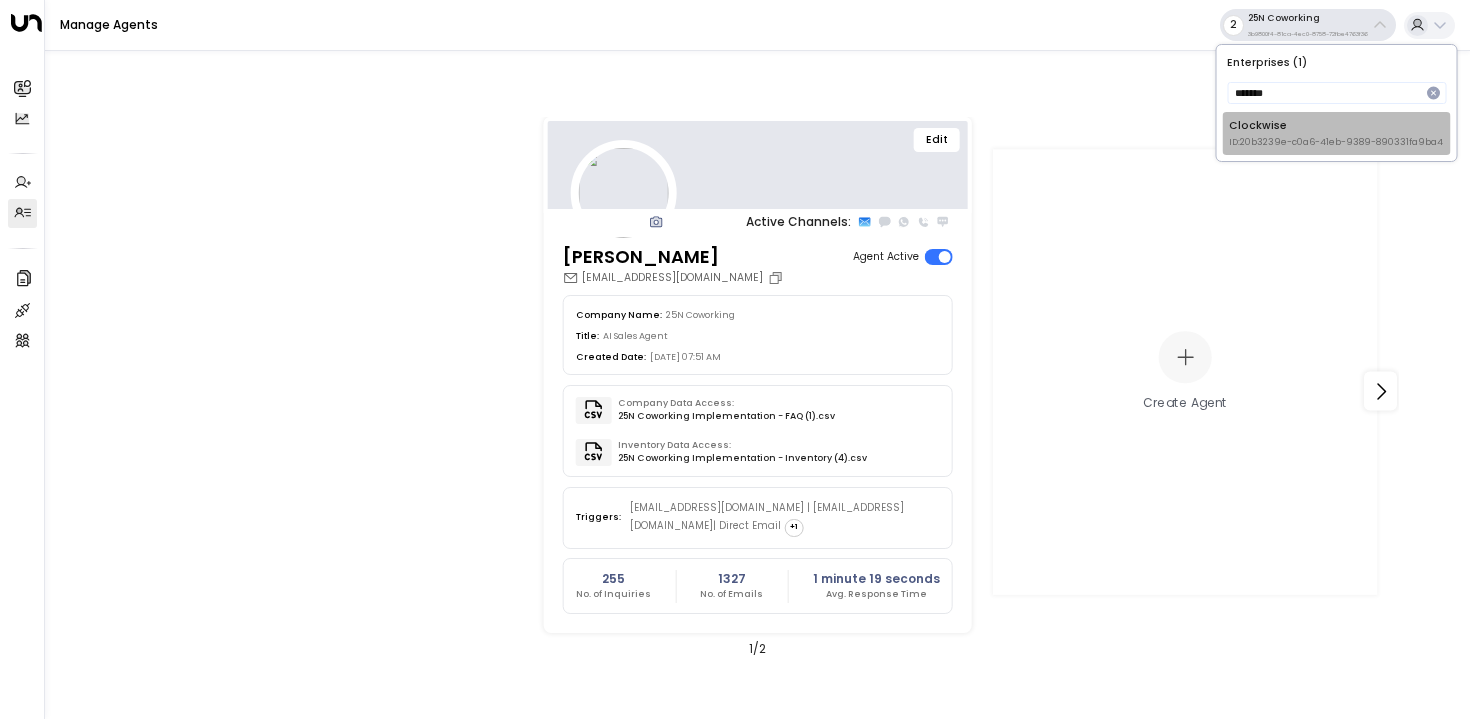 click on "ID:  20b3239e-c0a6-41eb-9389-890331fa9ba4" at bounding box center [1336, 143] 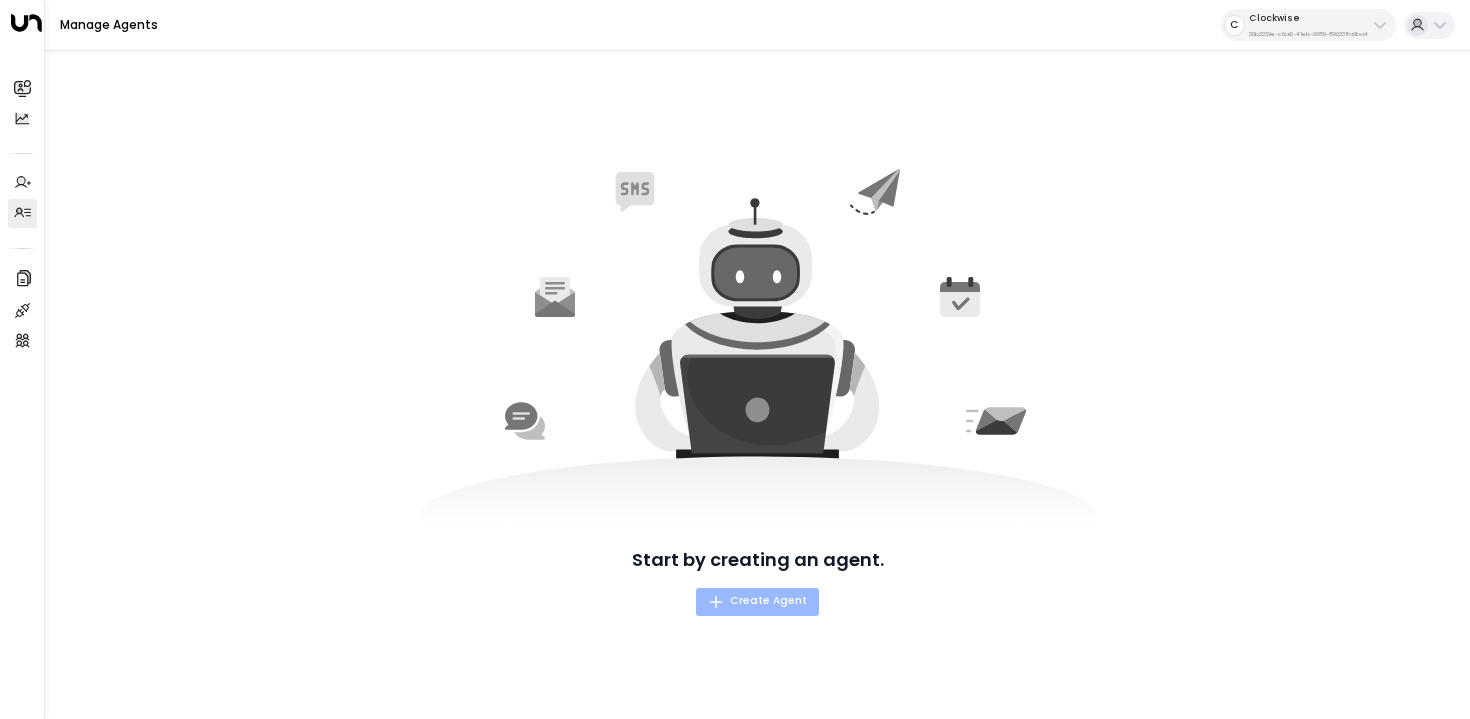 click on "Create Agent" at bounding box center [757, 601] 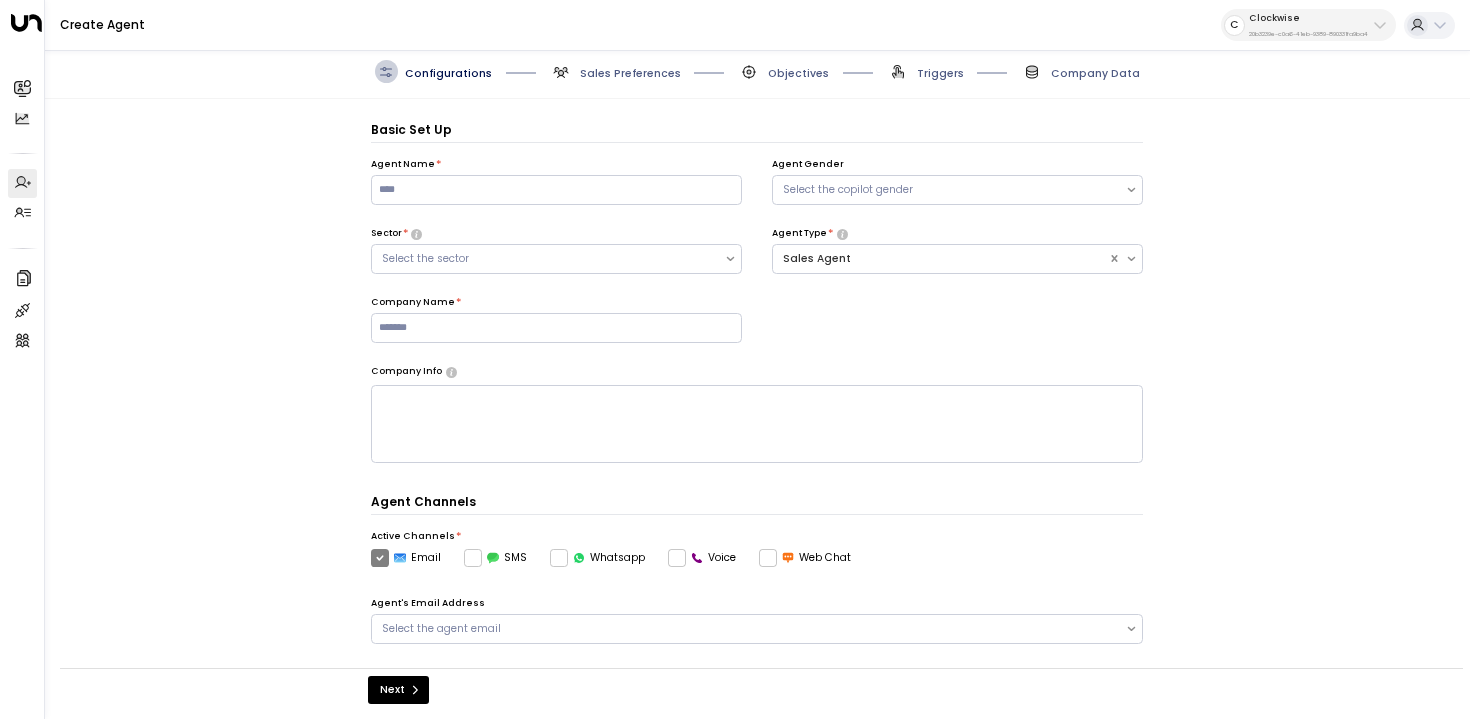 scroll, scrollTop: 22, scrollLeft: 0, axis: vertical 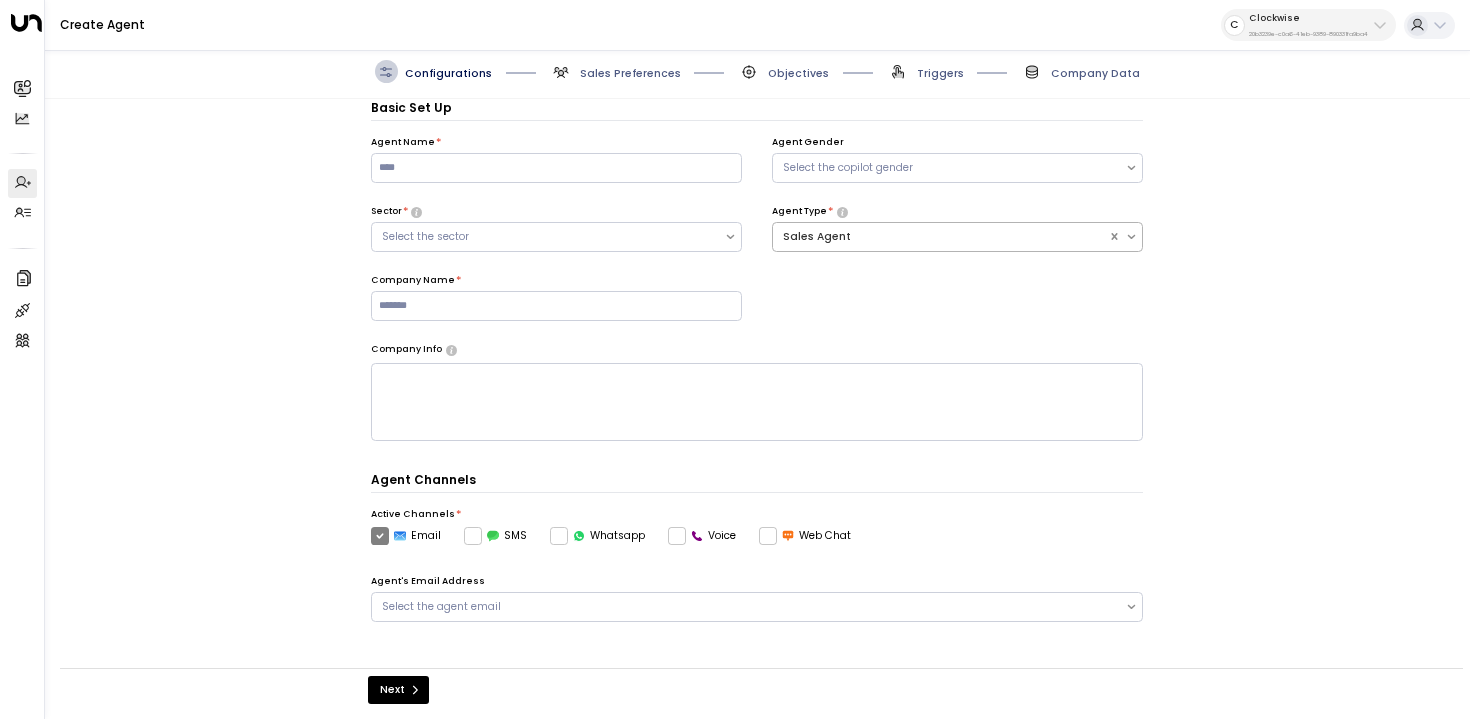 click on "Sales Agent" at bounding box center (957, 237) 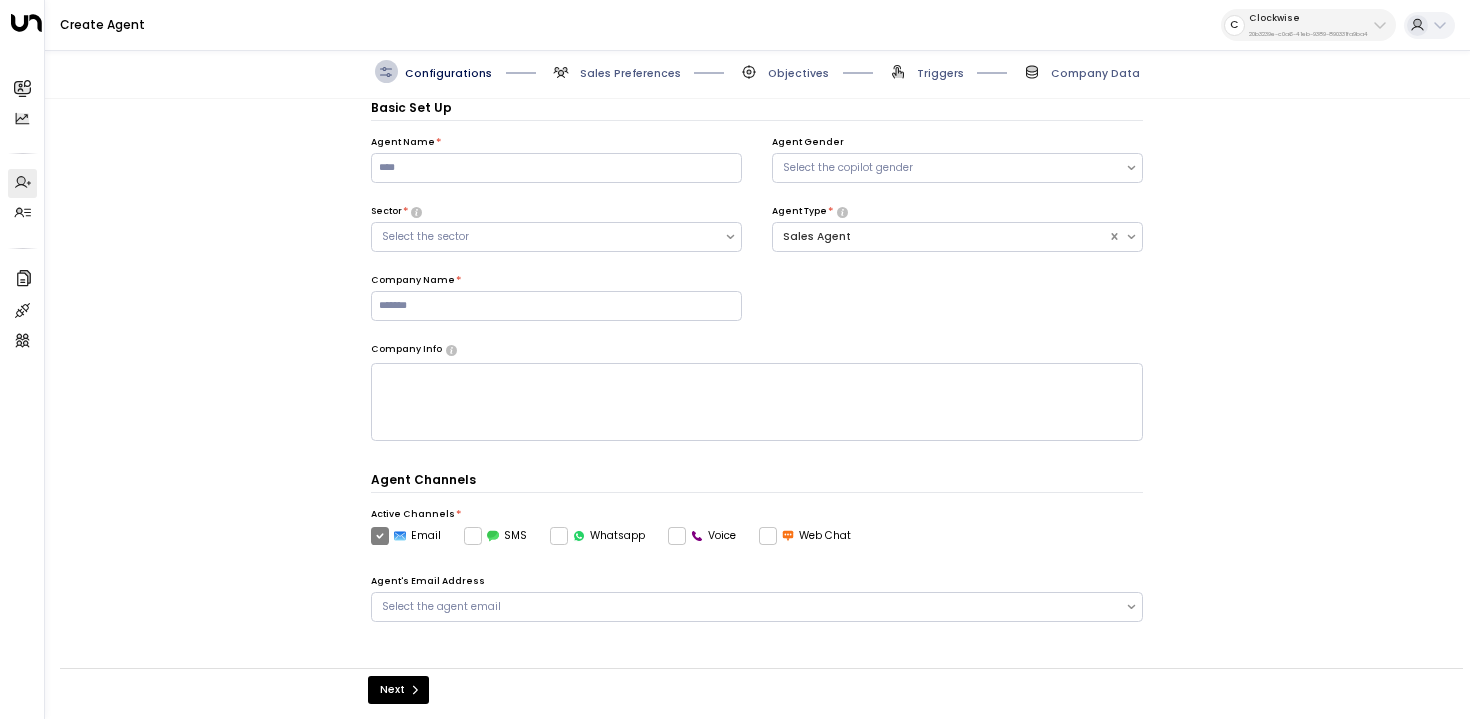 click on "Sector   * Select the sector" at bounding box center (556, 239) 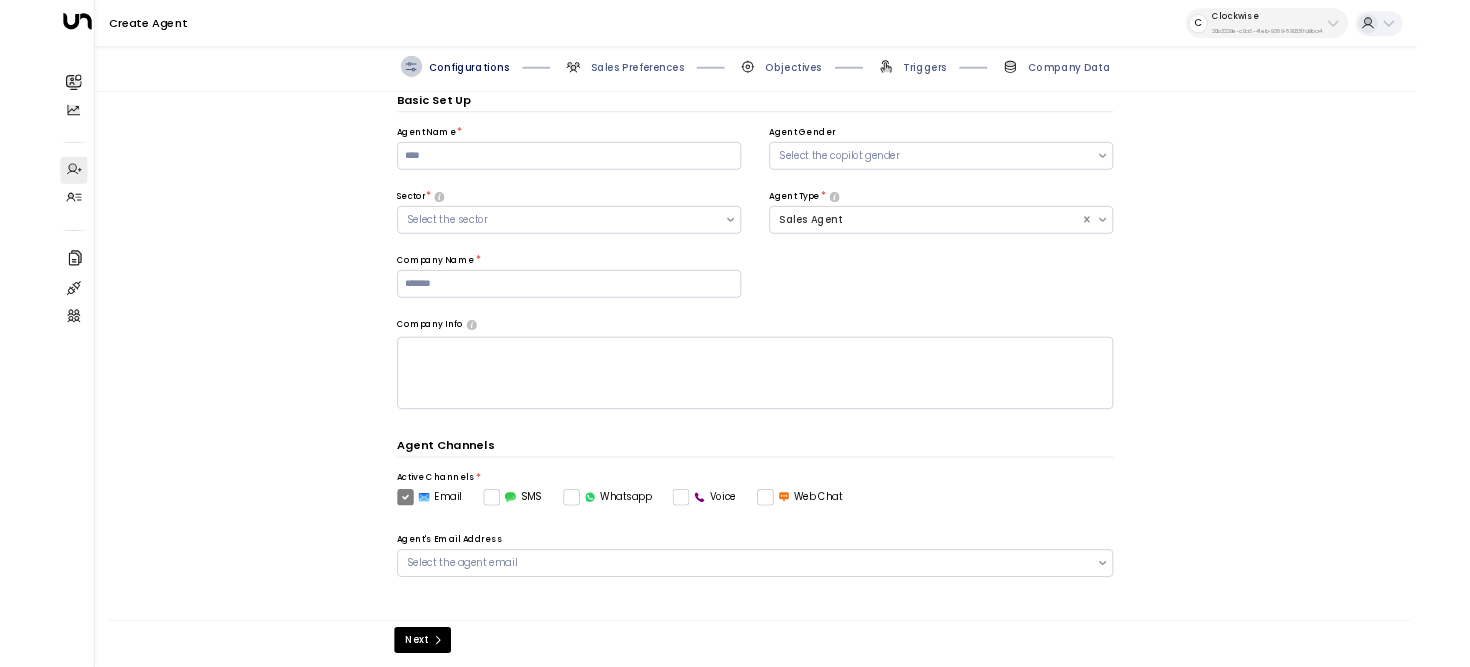 scroll, scrollTop: 137, scrollLeft: 0, axis: vertical 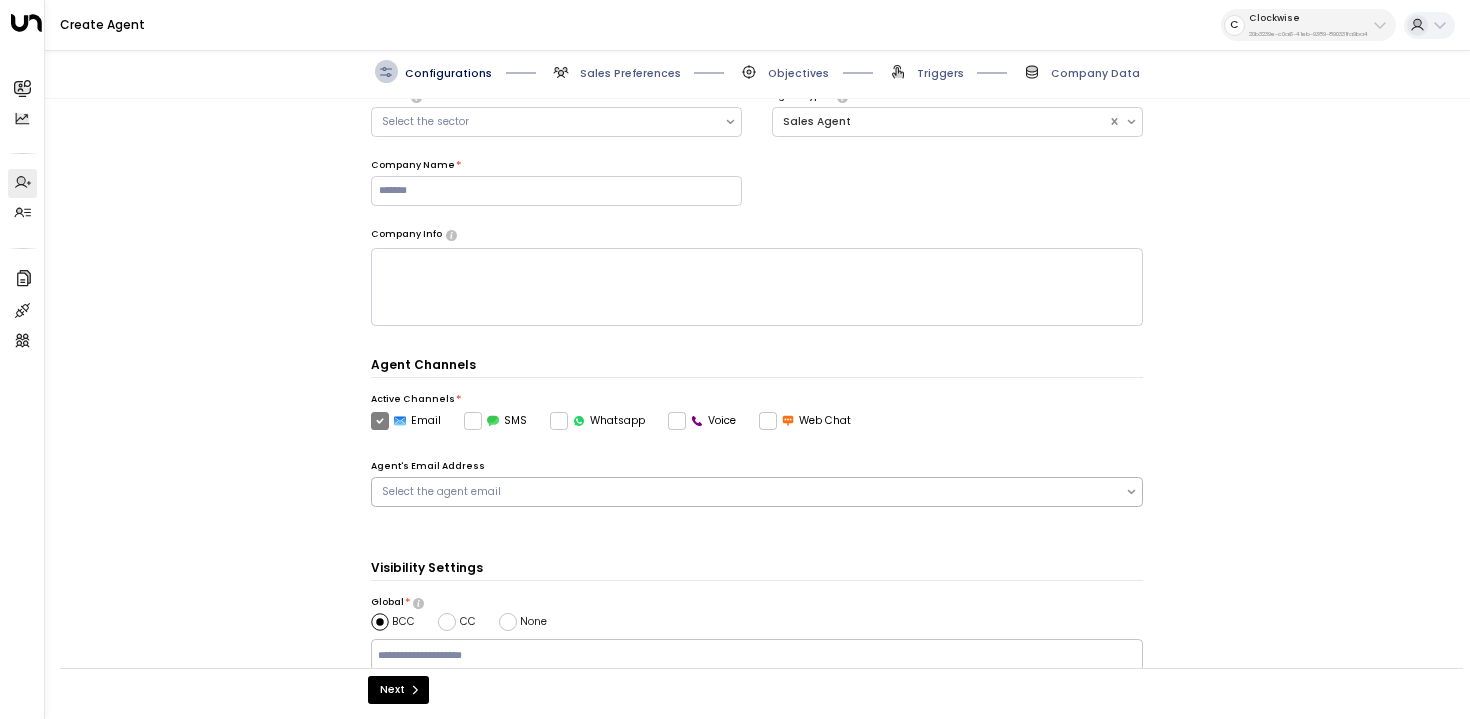 click on "Select the agent email" at bounding box center [748, 492] 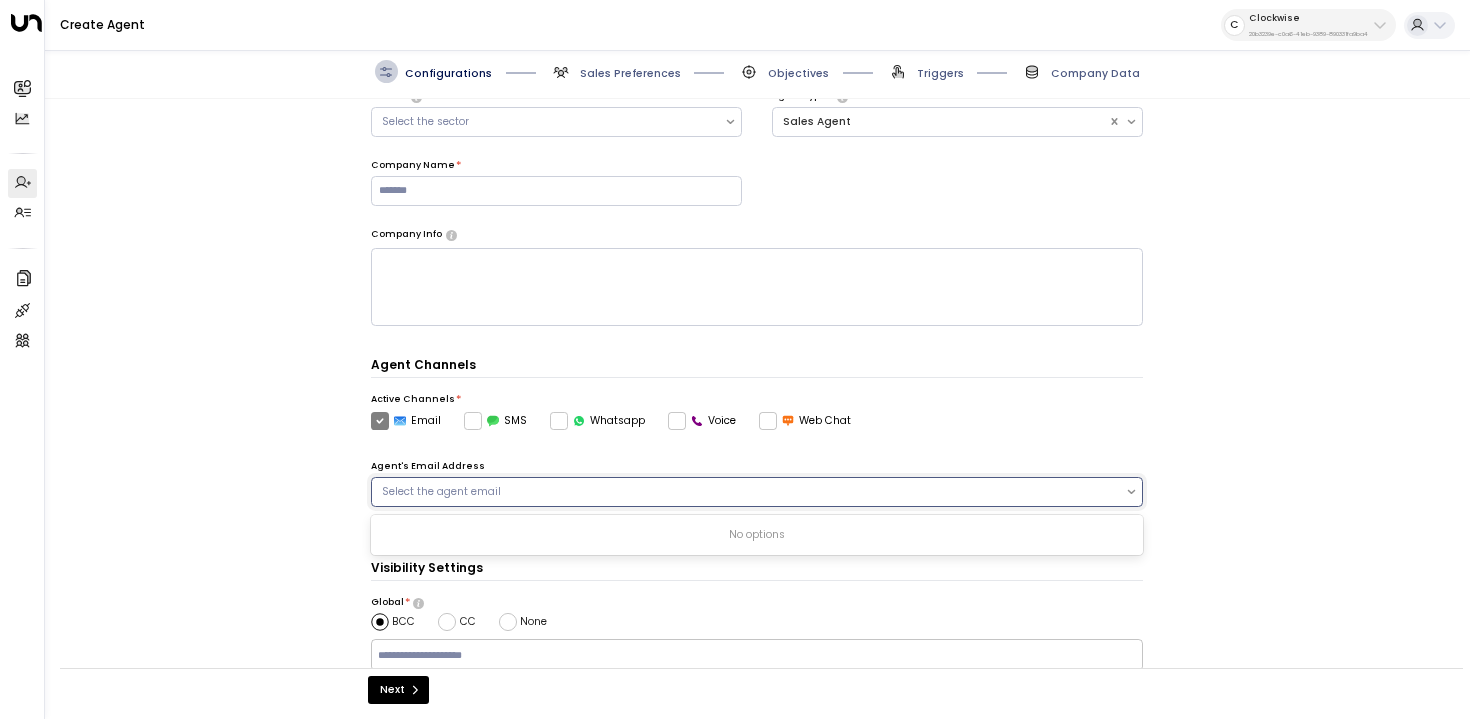 click on "Basic Set Up Agent Name * Agent Gender   Select the copilot gender Sector   * Select the sector Agent Type   * Sales Agent Company Name * Company Info * ​ Agent Channels Active Channels *       Email       SMS       Whatsapp       Voice       Web Chat Agent's Email Address   Use Up and Down to choose options, press Enter to select the currently focused option, press Escape to exit the menu, press Tab to select the option and exit the menu. Select the agent email No options Visibility Settings Global *   BCC   CC   None ​ Product Specific Copying       BCC       CC Time Settings Time Zone   * US/Eastern Response Delay * Super Fast   (1 - 2 mins) Fast   (Around 5 mins) Medium   (Around 10 mins) Slow   (Around 15 mins) Next" at bounding box center [757, 391] 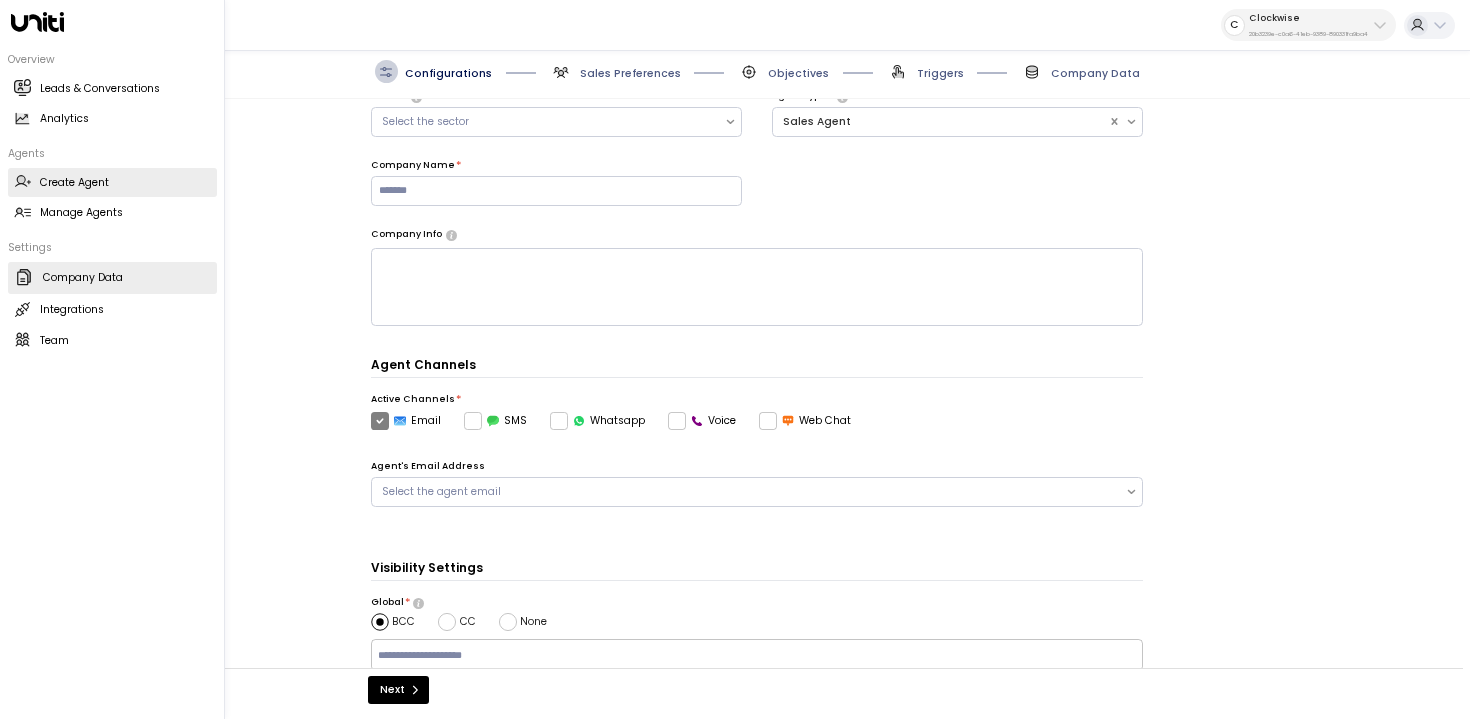 click on "Company Data Company Data" at bounding box center (112, 278) 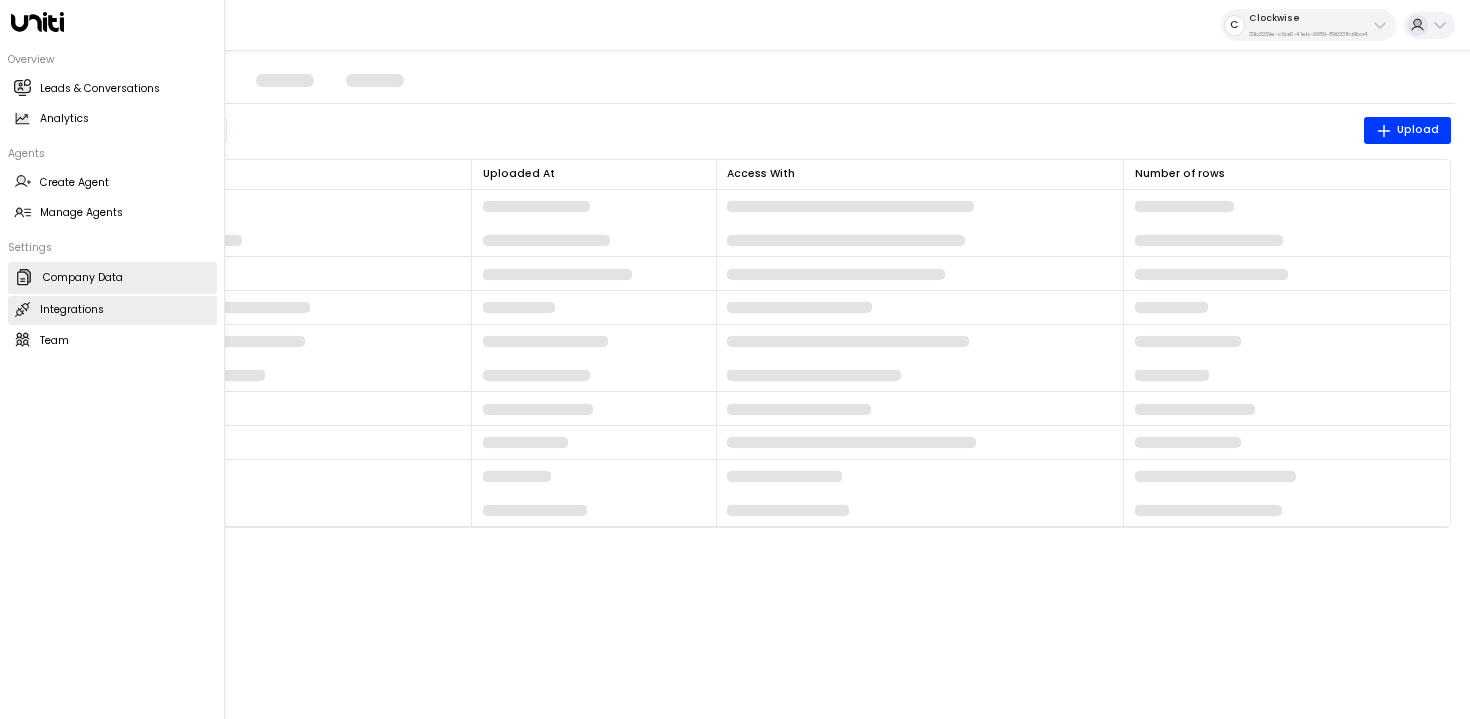 click on "Integrations" at bounding box center [72, 310] 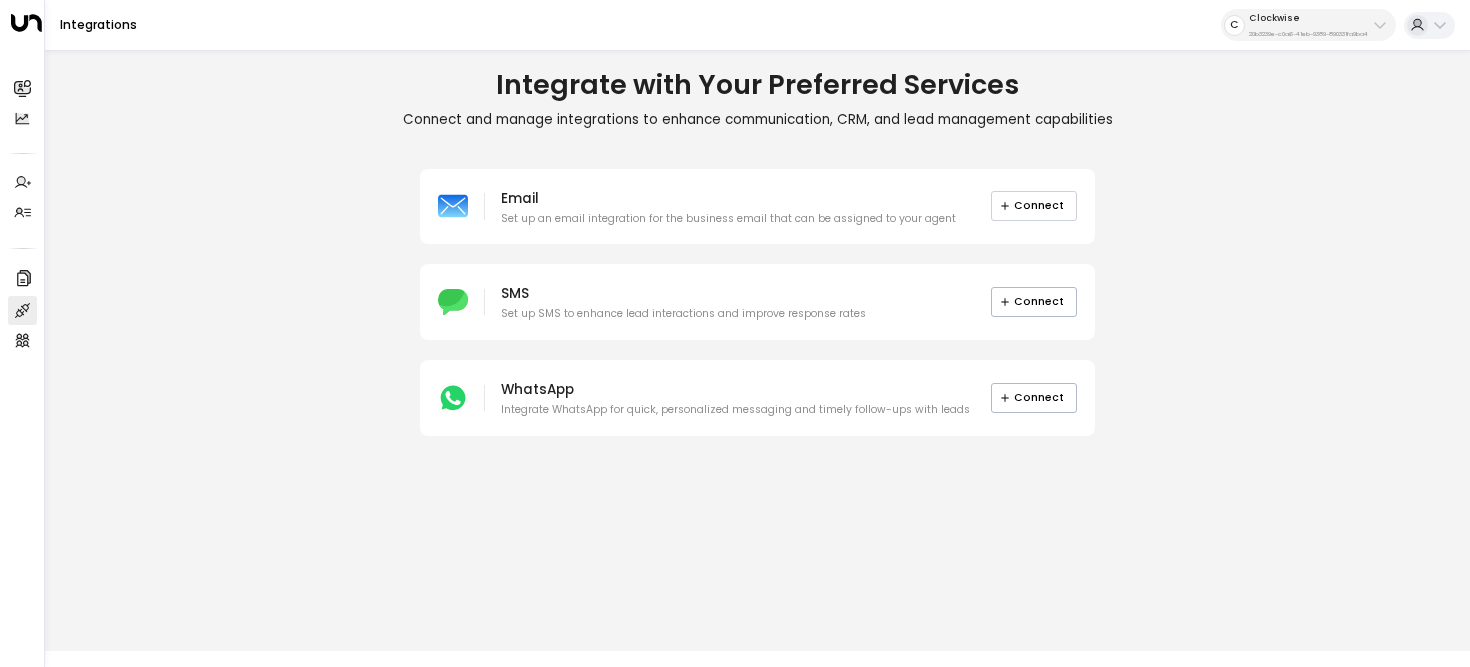 click on "Connect" at bounding box center (1034, 206) 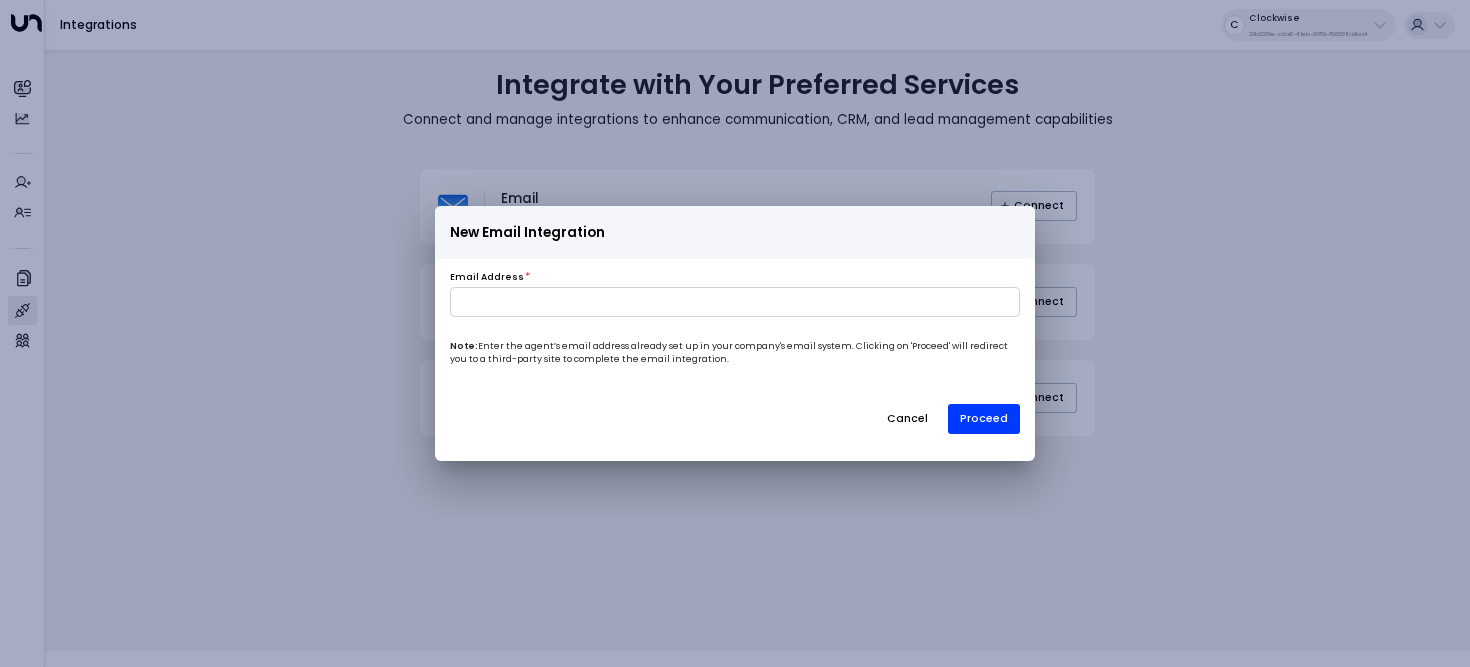 click on "Email Address * Note:  Enter the agent’s email address already set up in your company's email system. Clicking on 'Proceed' will redirect you to a third-party site to complete the email integration. Cancel Proceed" at bounding box center (735, 356) 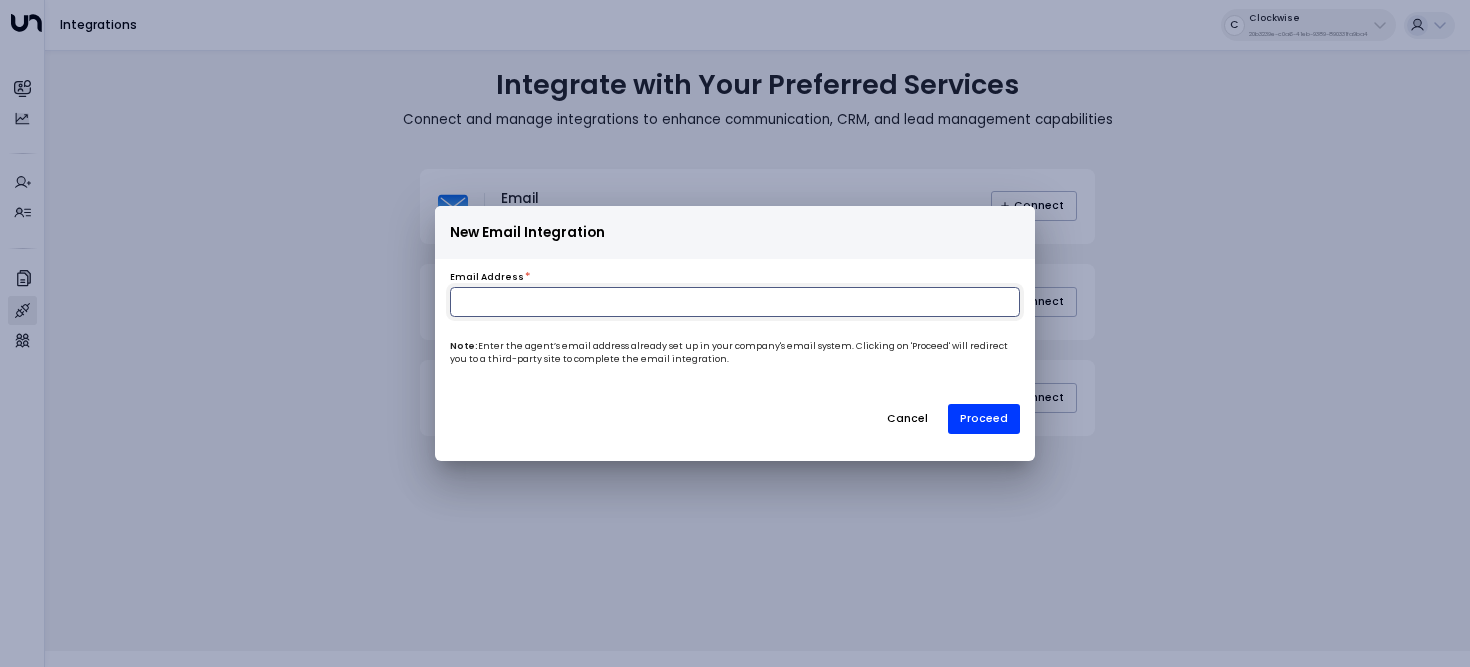 click at bounding box center (735, 302) 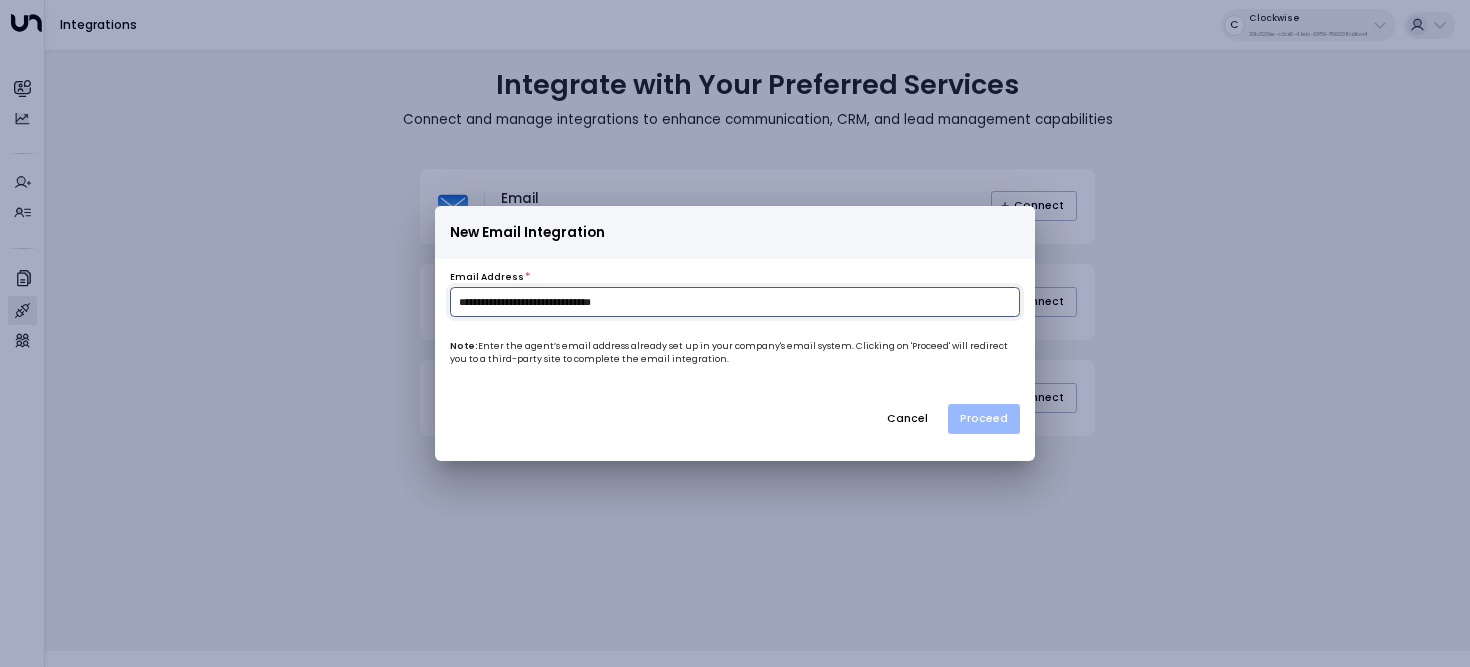 type on "**********" 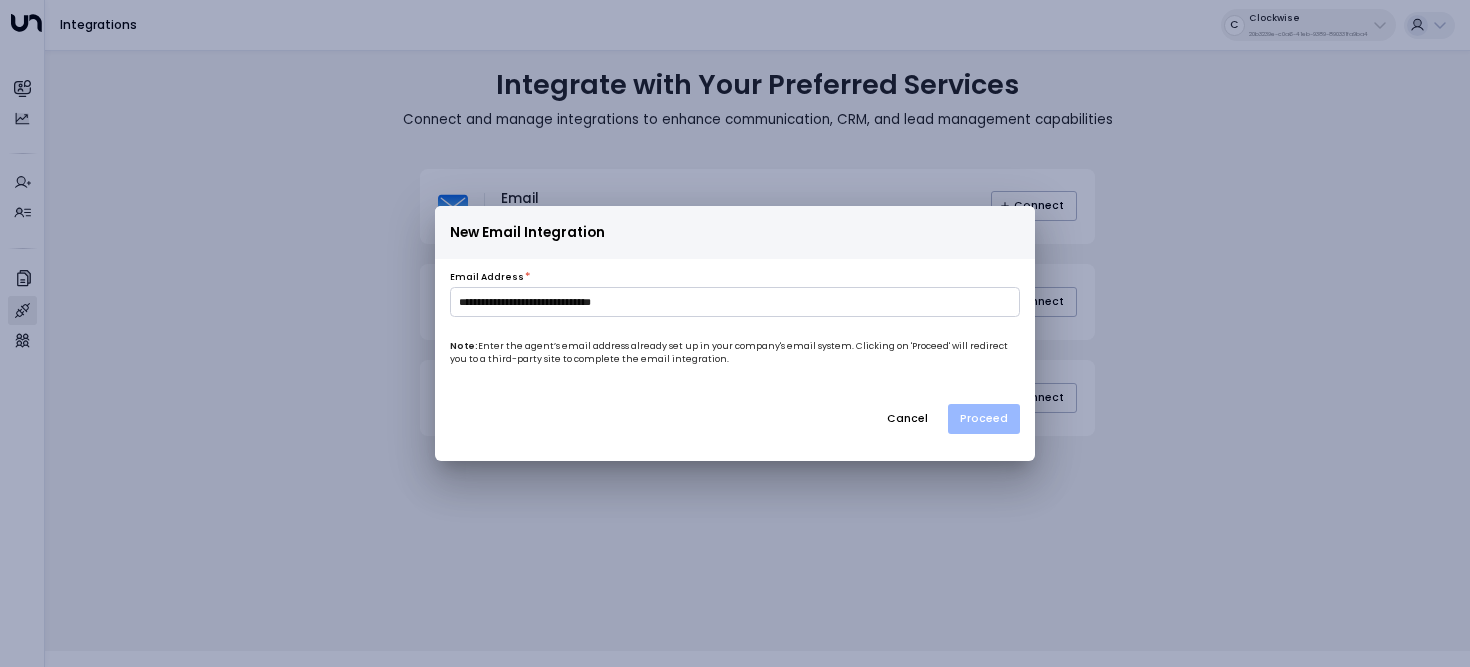 click on "Proceed" at bounding box center [984, 419] 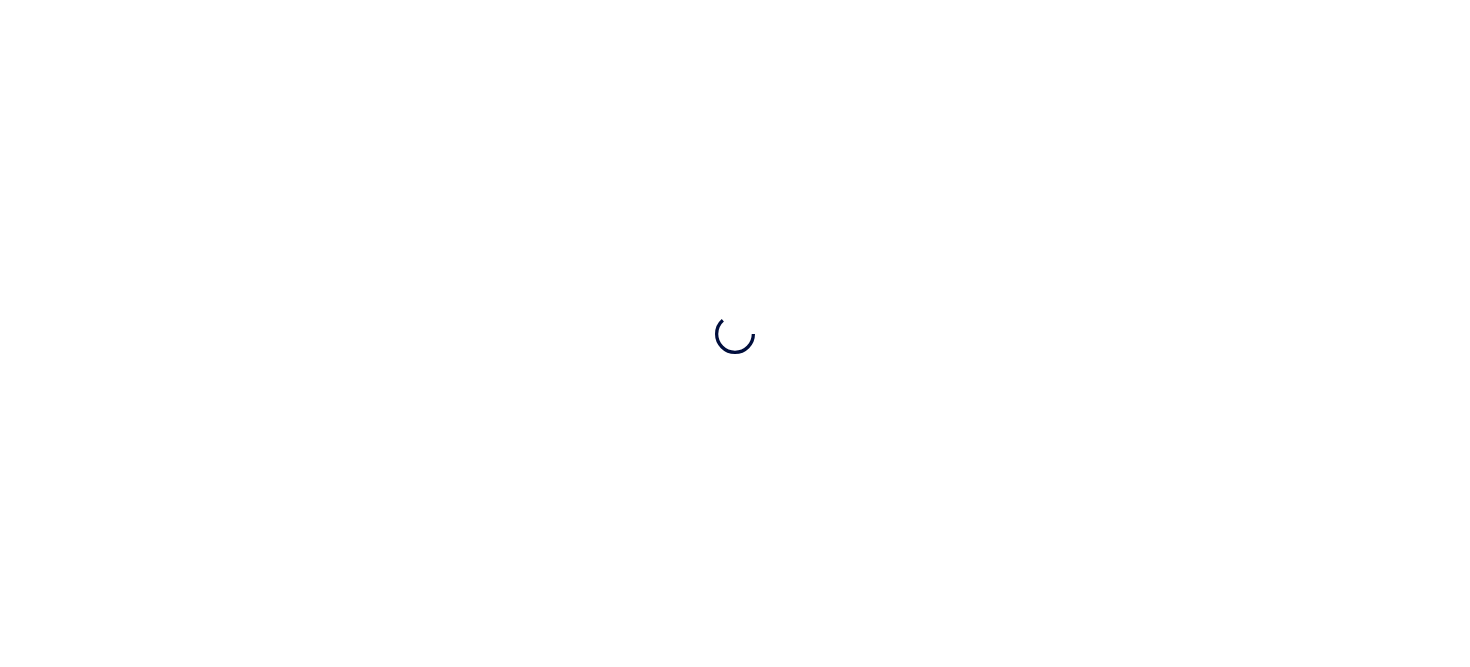 scroll, scrollTop: 0, scrollLeft: 0, axis: both 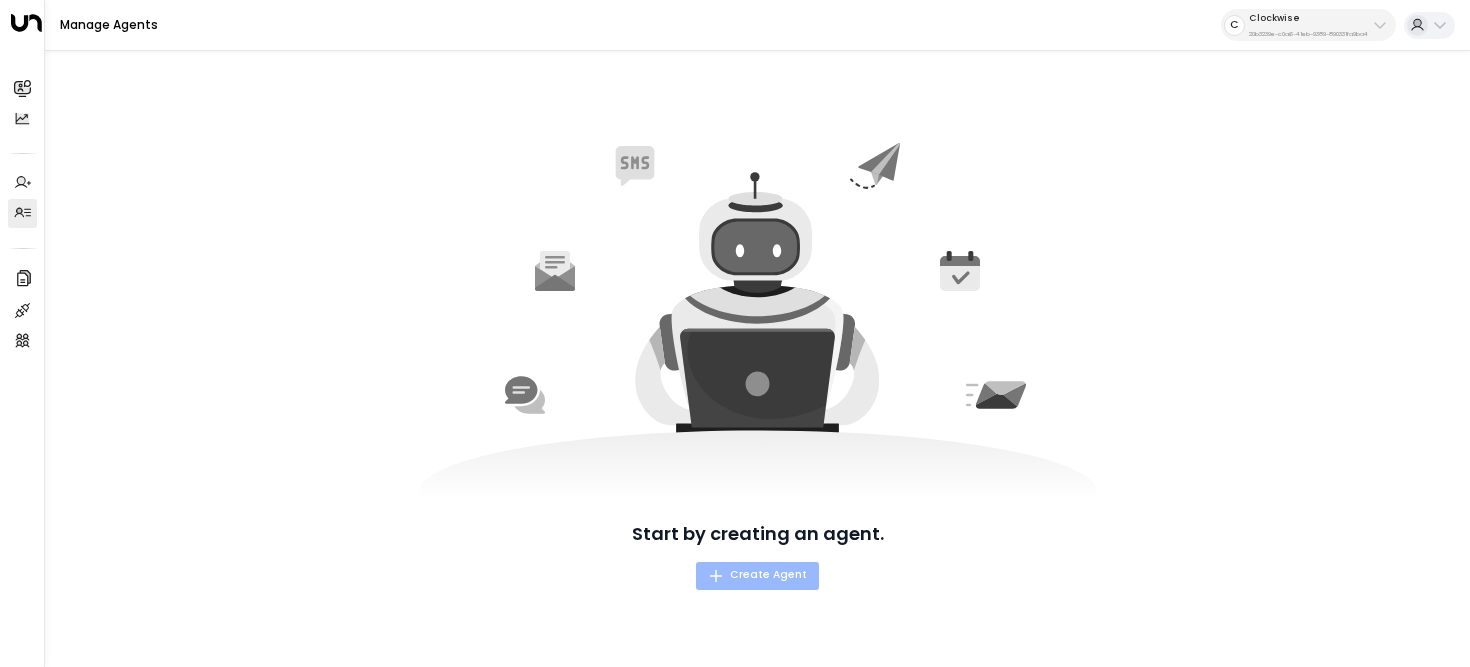 click on "Create Agent" at bounding box center (757, 575) 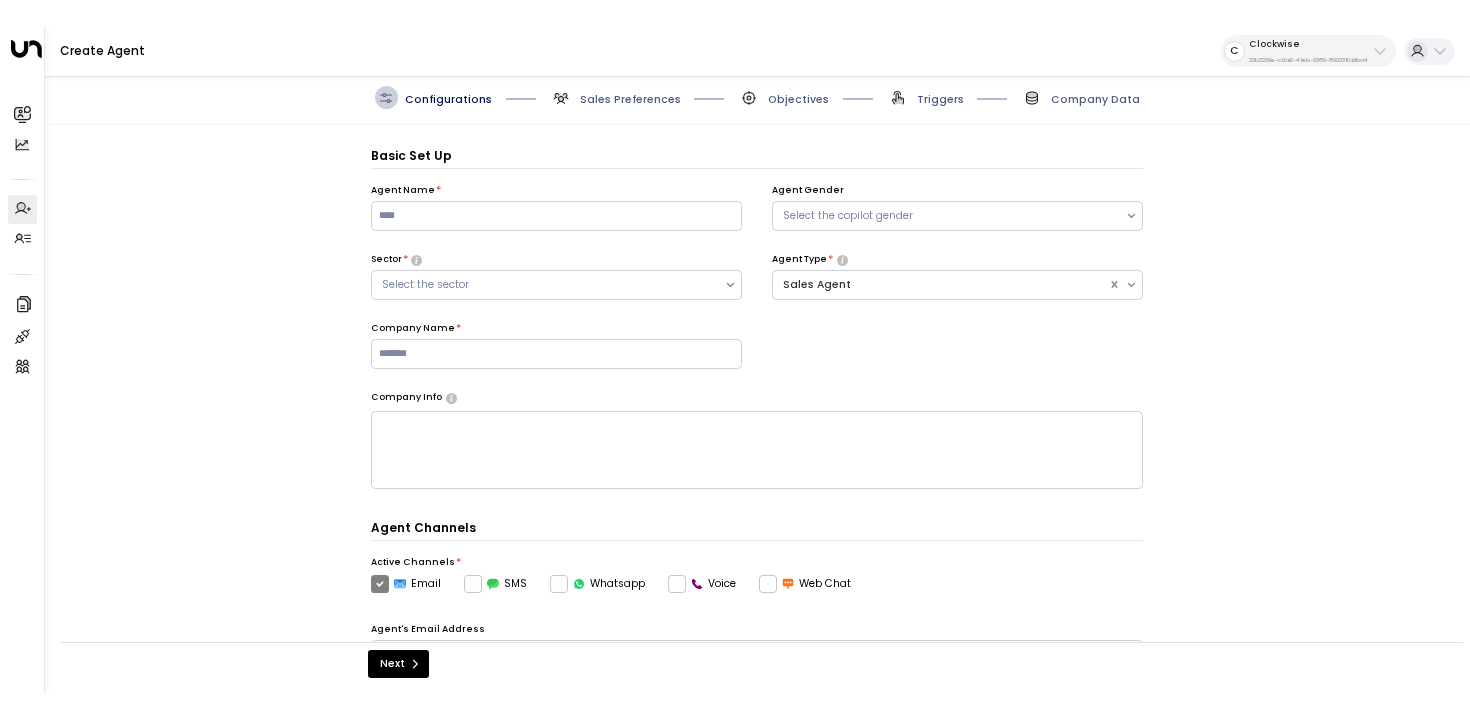 scroll, scrollTop: 22, scrollLeft: 0, axis: vertical 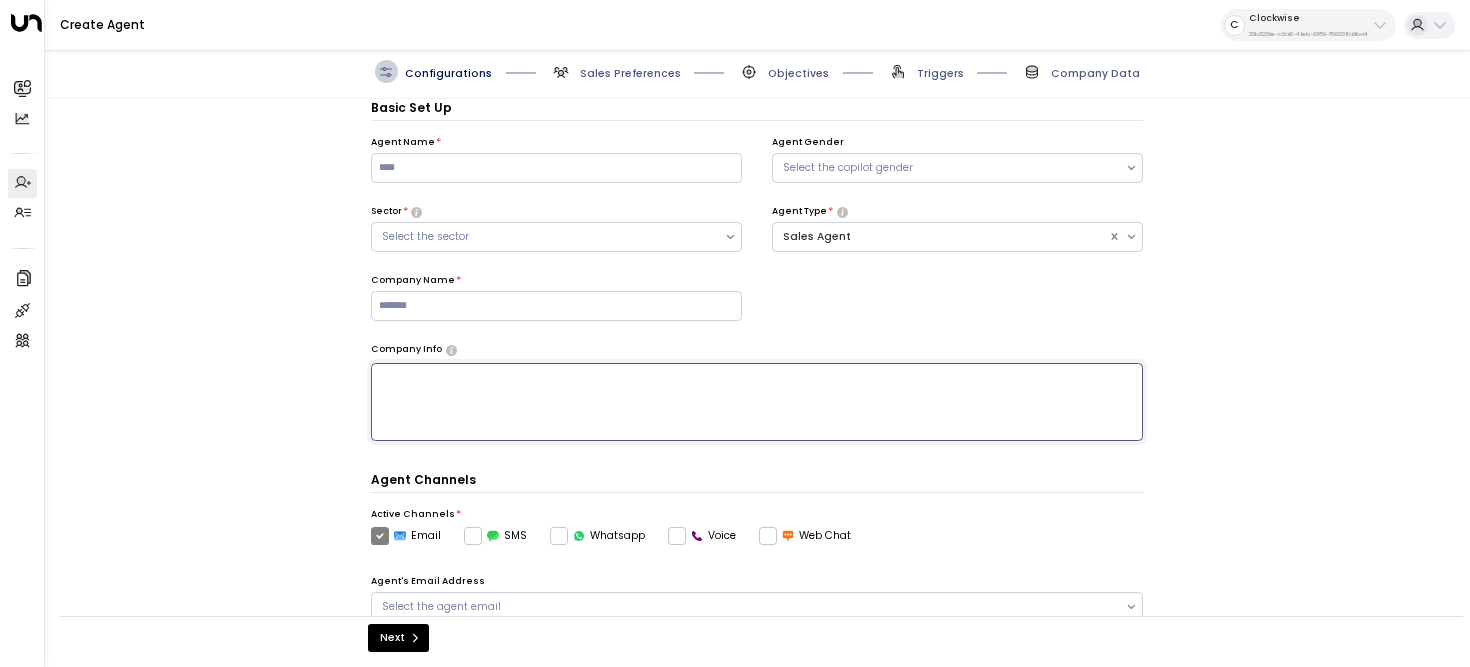 click at bounding box center [757, 402] 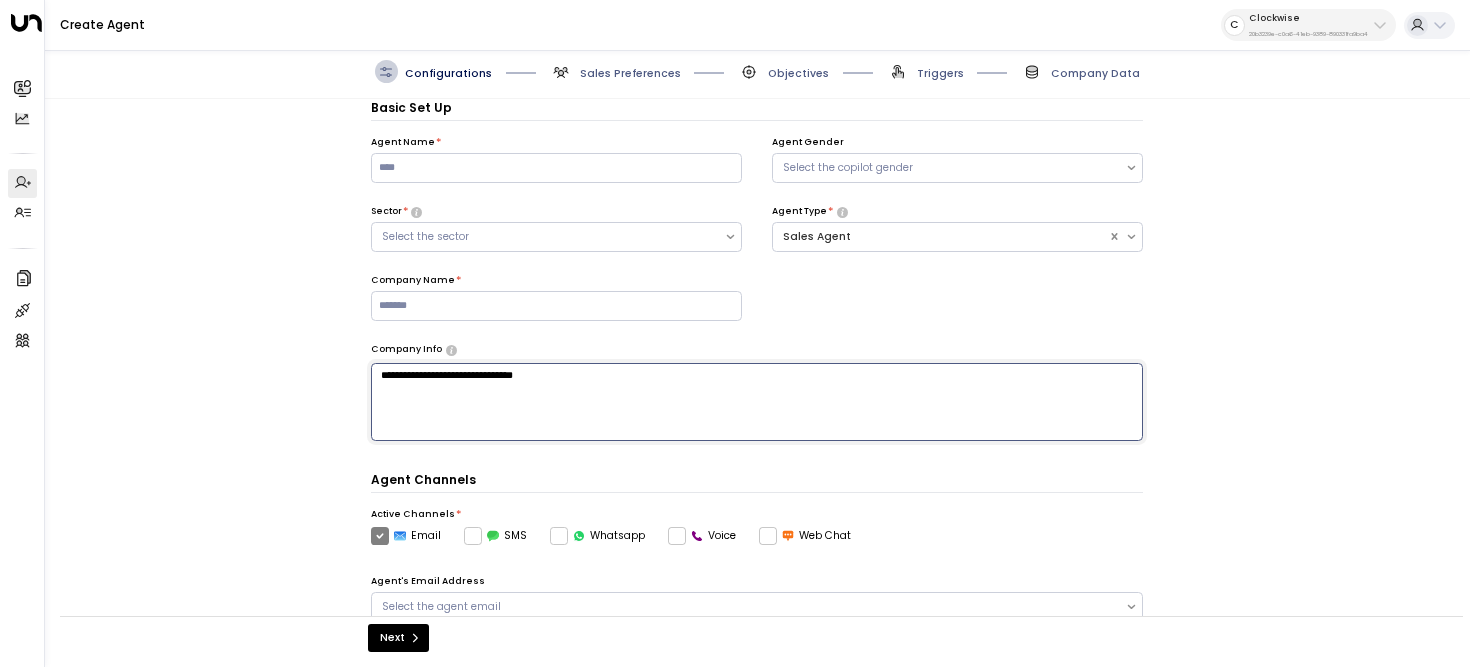 type on "**********" 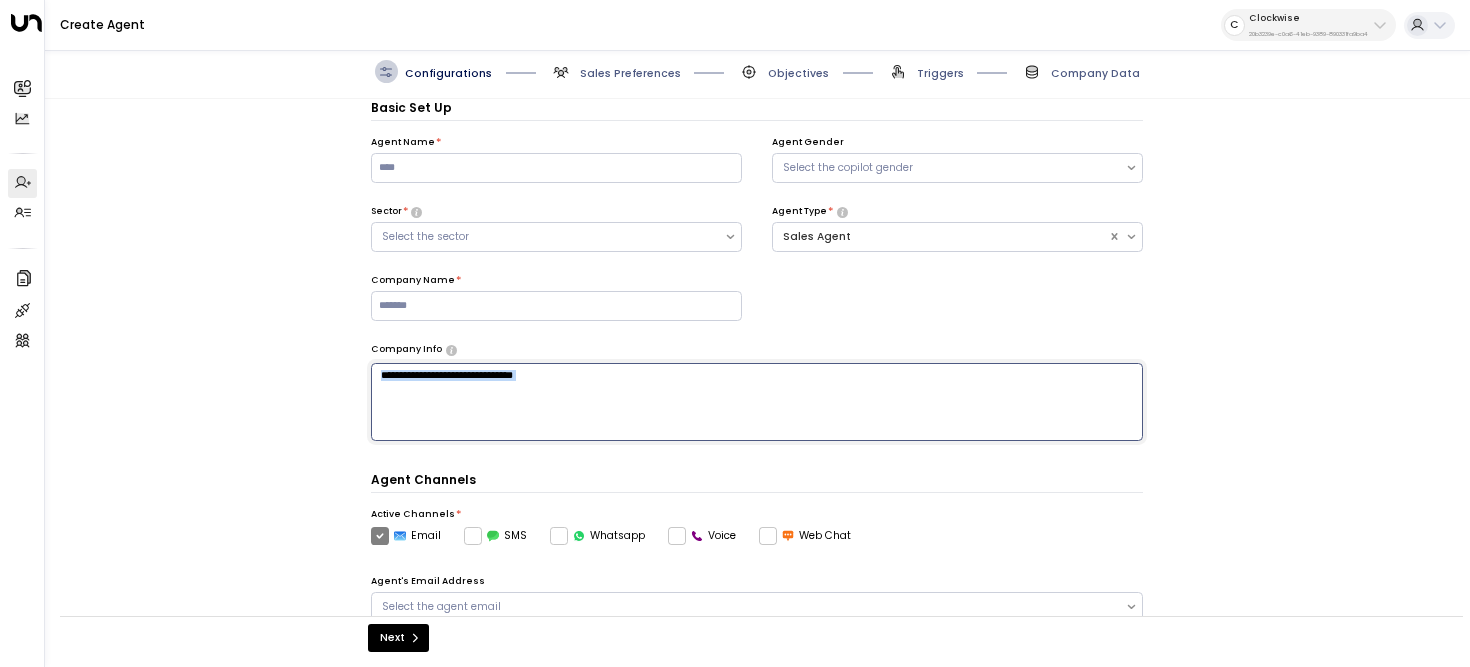 click on "**********" at bounding box center (757, 402) 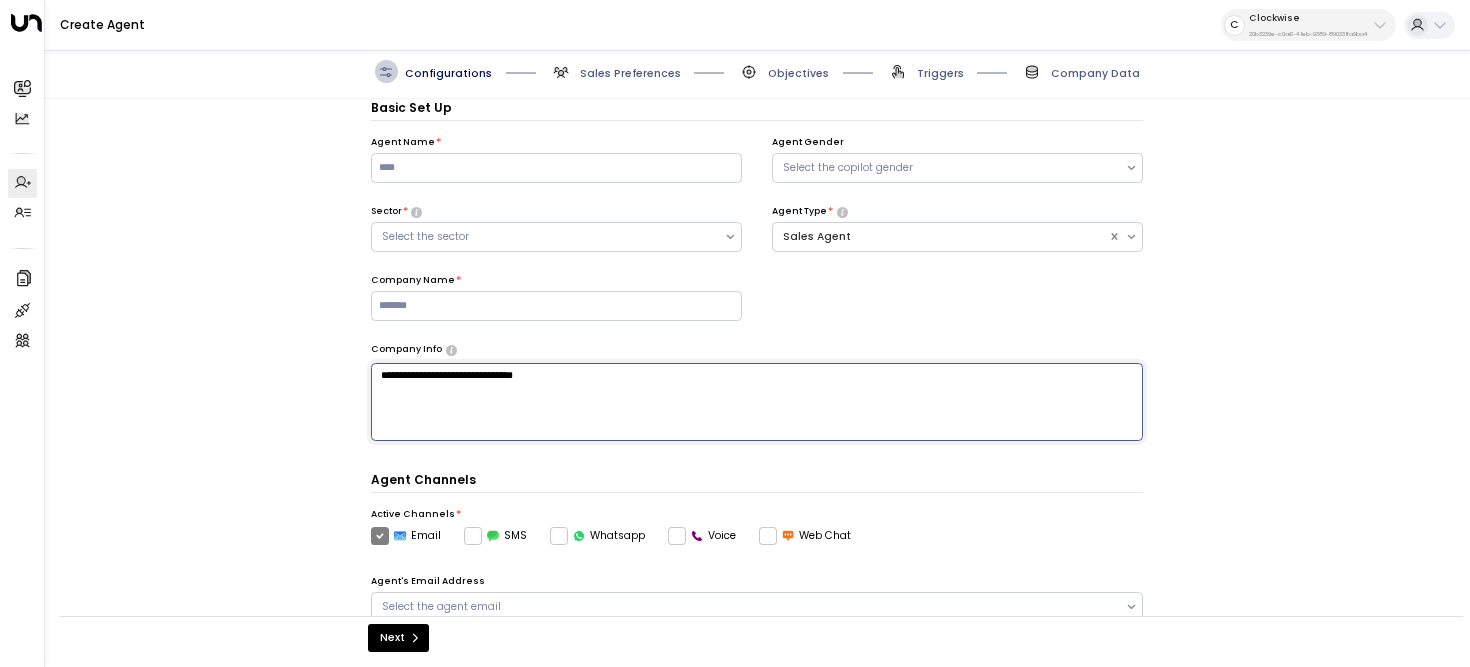 drag, startPoint x: 456, startPoint y: 380, endPoint x: 357, endPoint y: 380, distance: 99 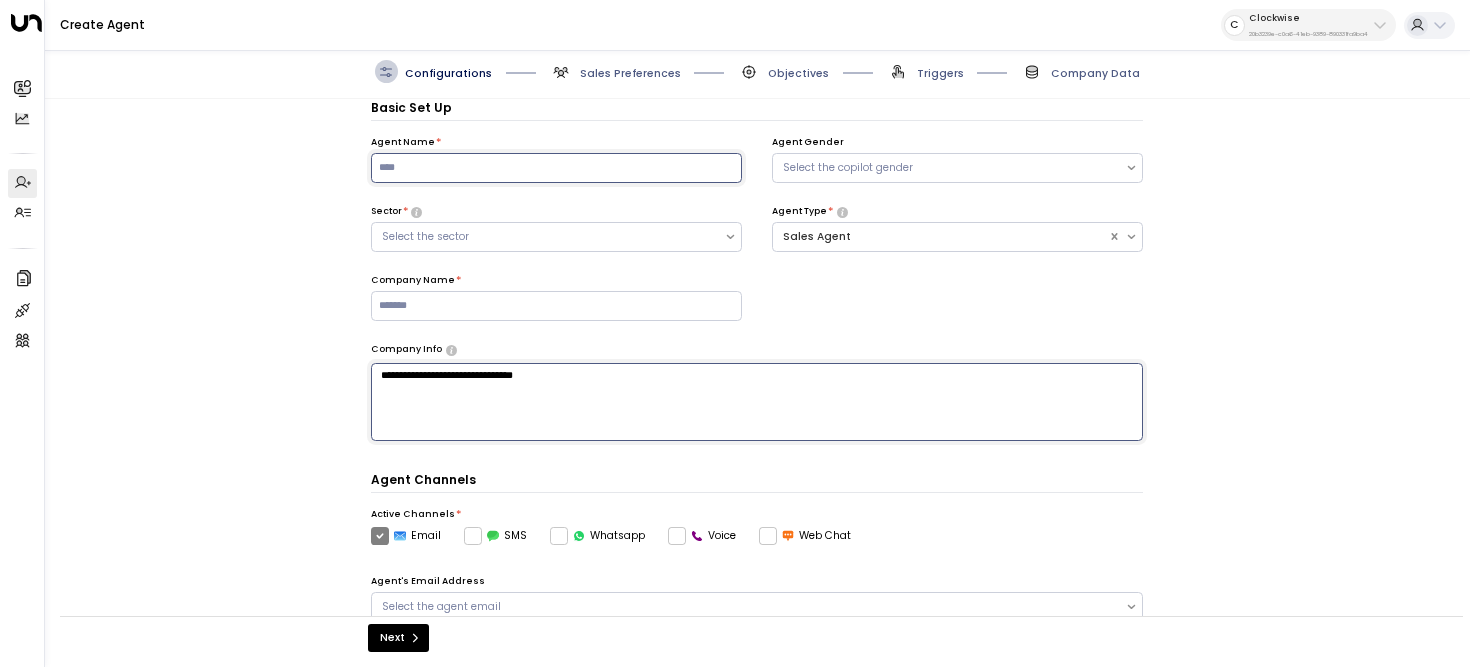 click at bounding box center [556, 168] 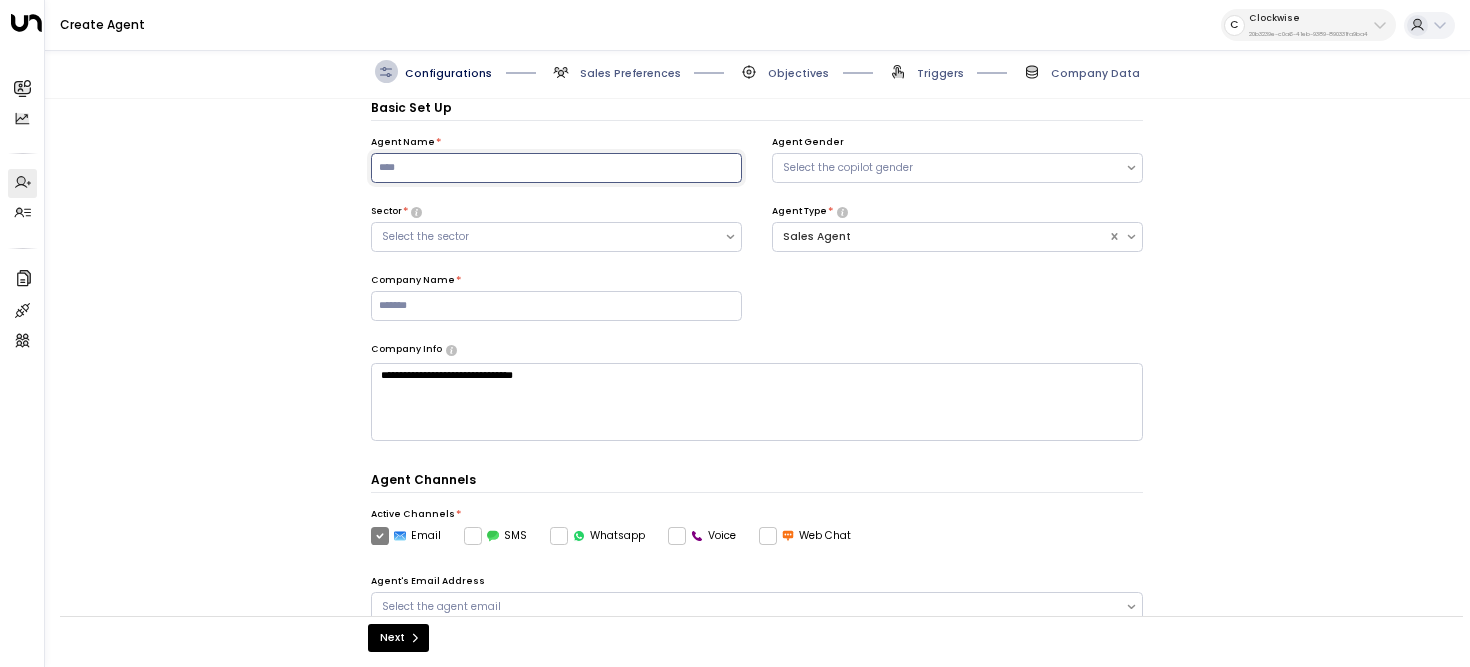 paste on "**********" 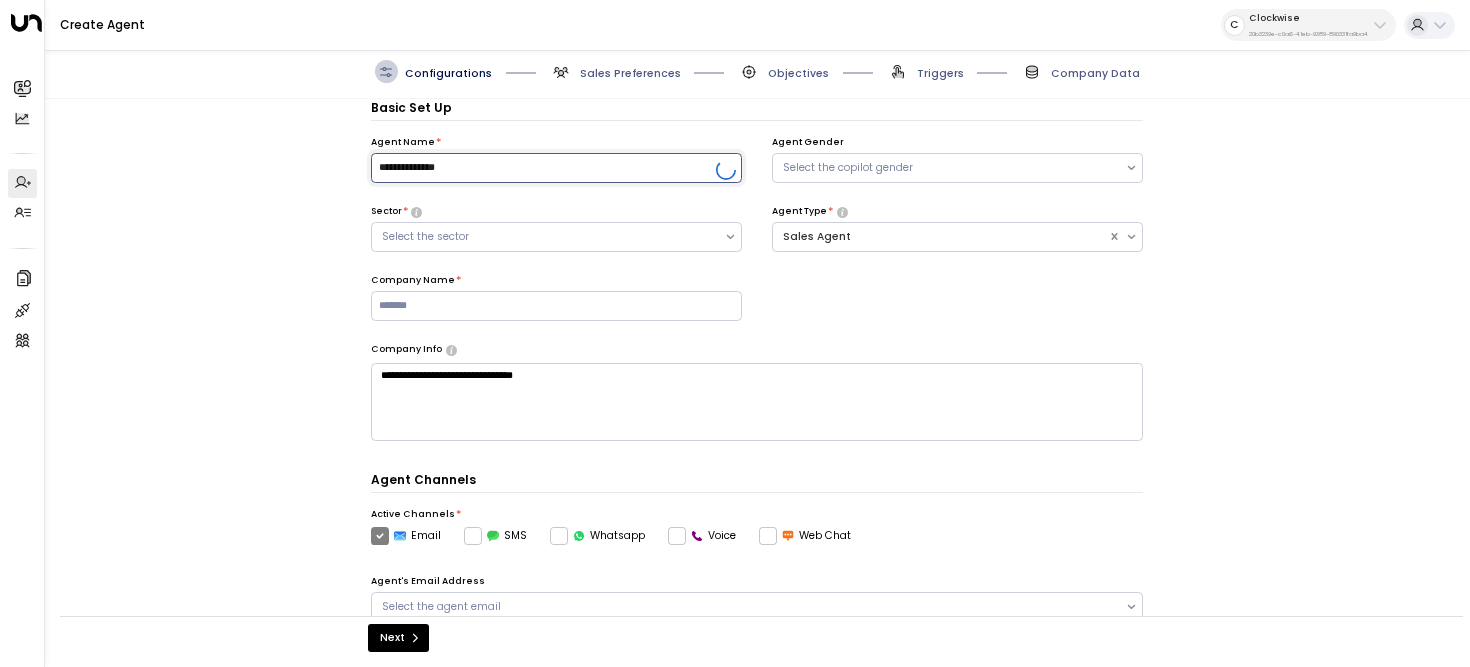 click on "**********" at bounding box center [556, 168] 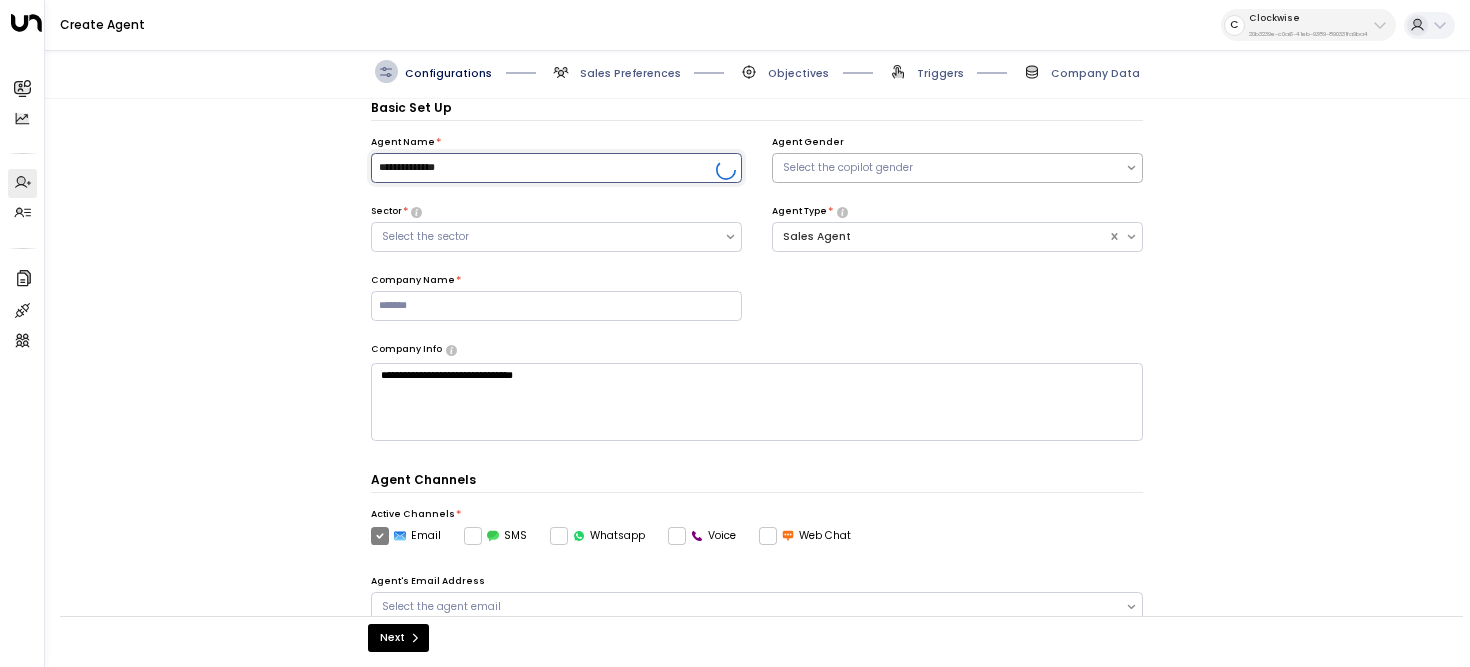 type on "**********" 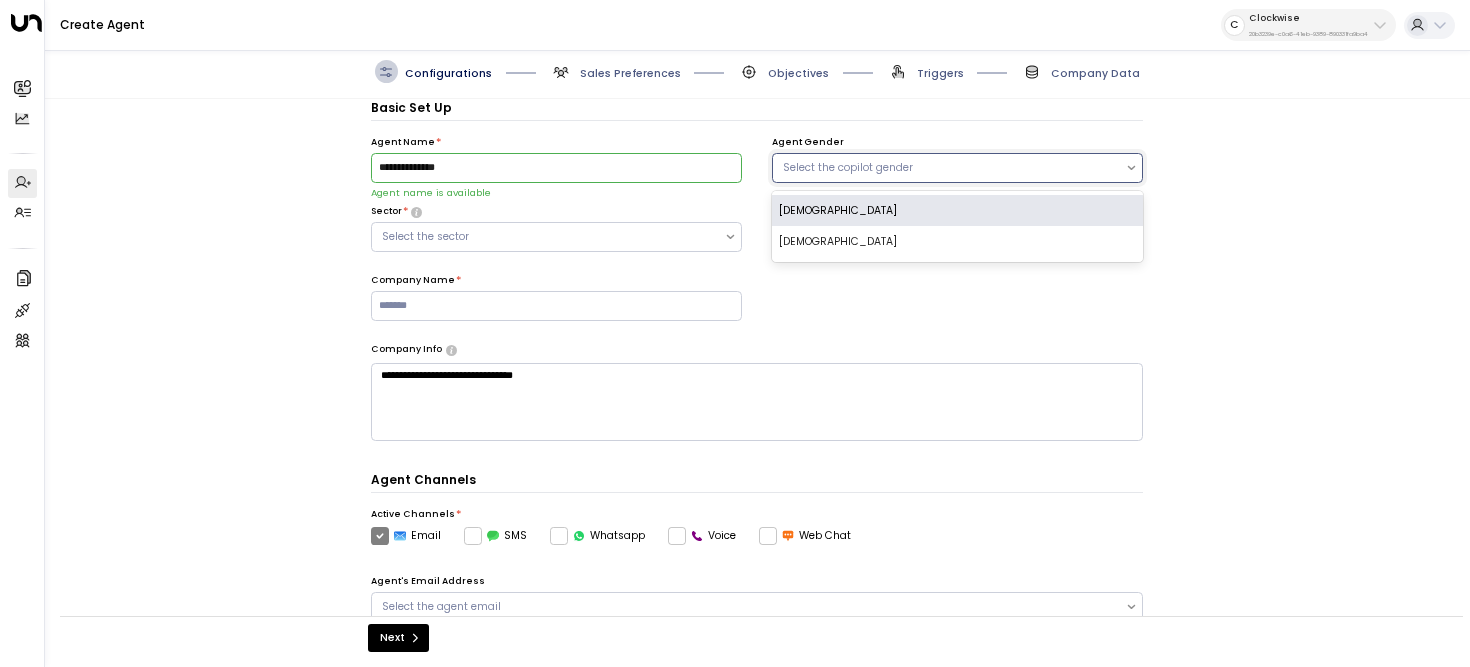 click on "Select the copilot gender" at bounding box center [949, 168] 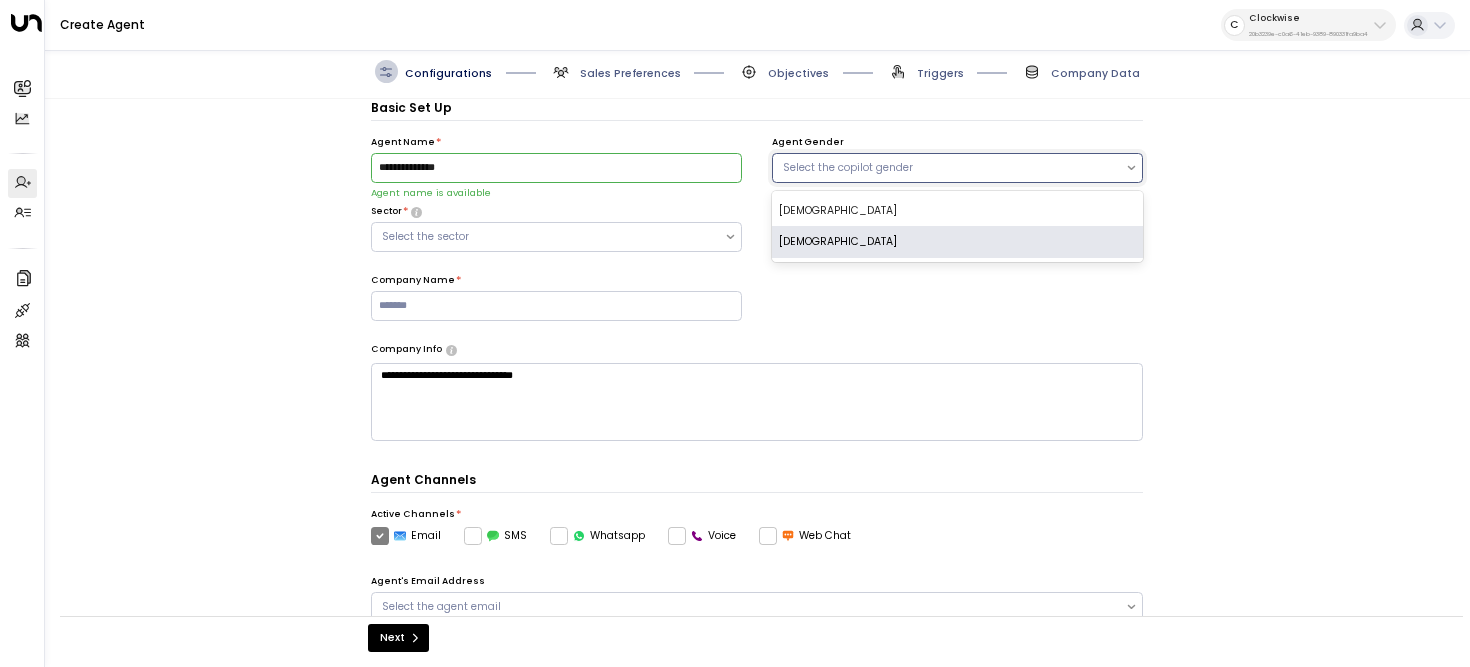 click on "Female" at bounding box center (957, 242) 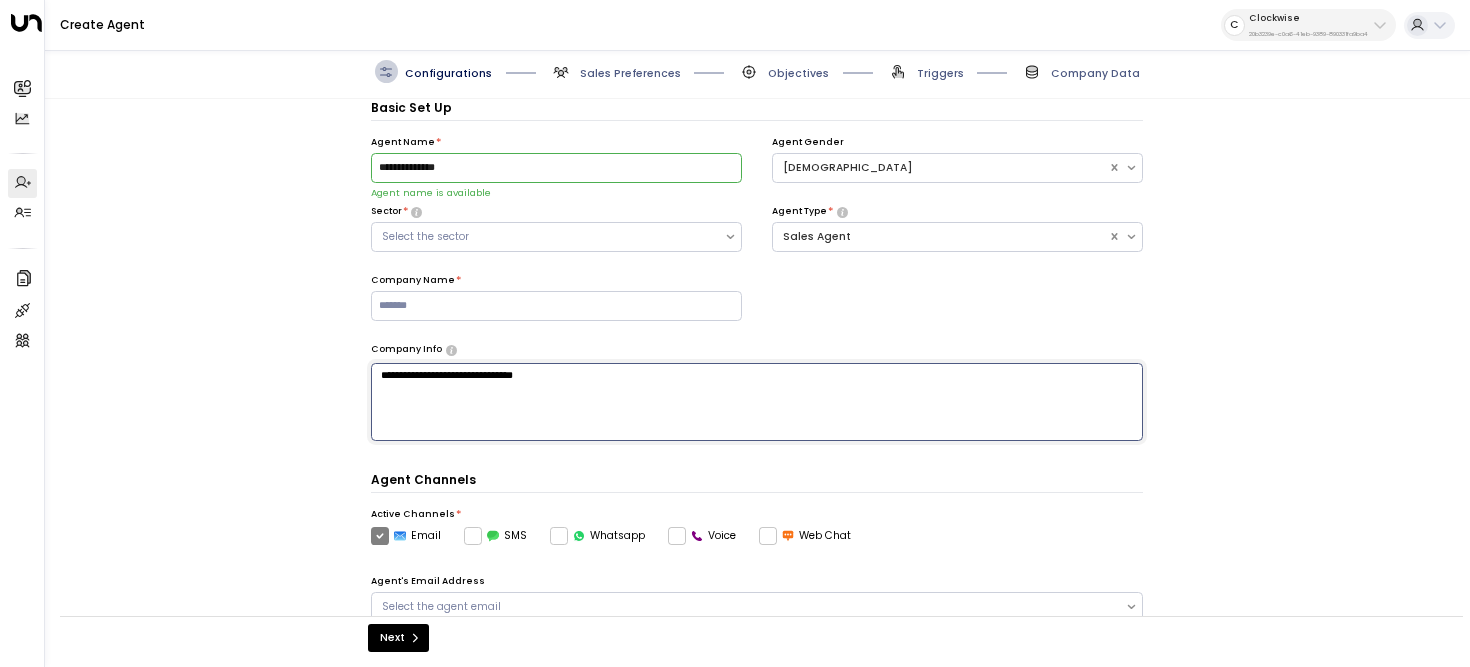 drag, startPoint x: 668, startPoint y: 392, endPoint x: 301, endPoint y: 378, distance: 367.26694 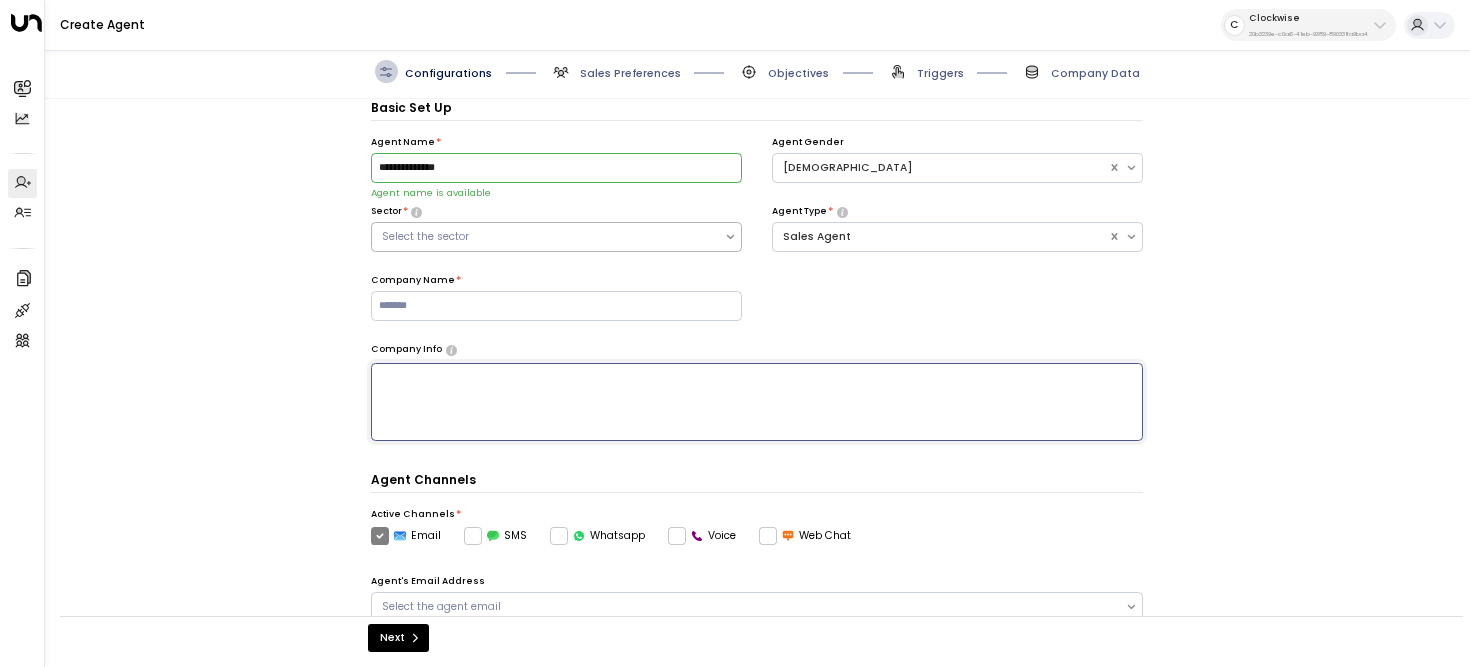 type 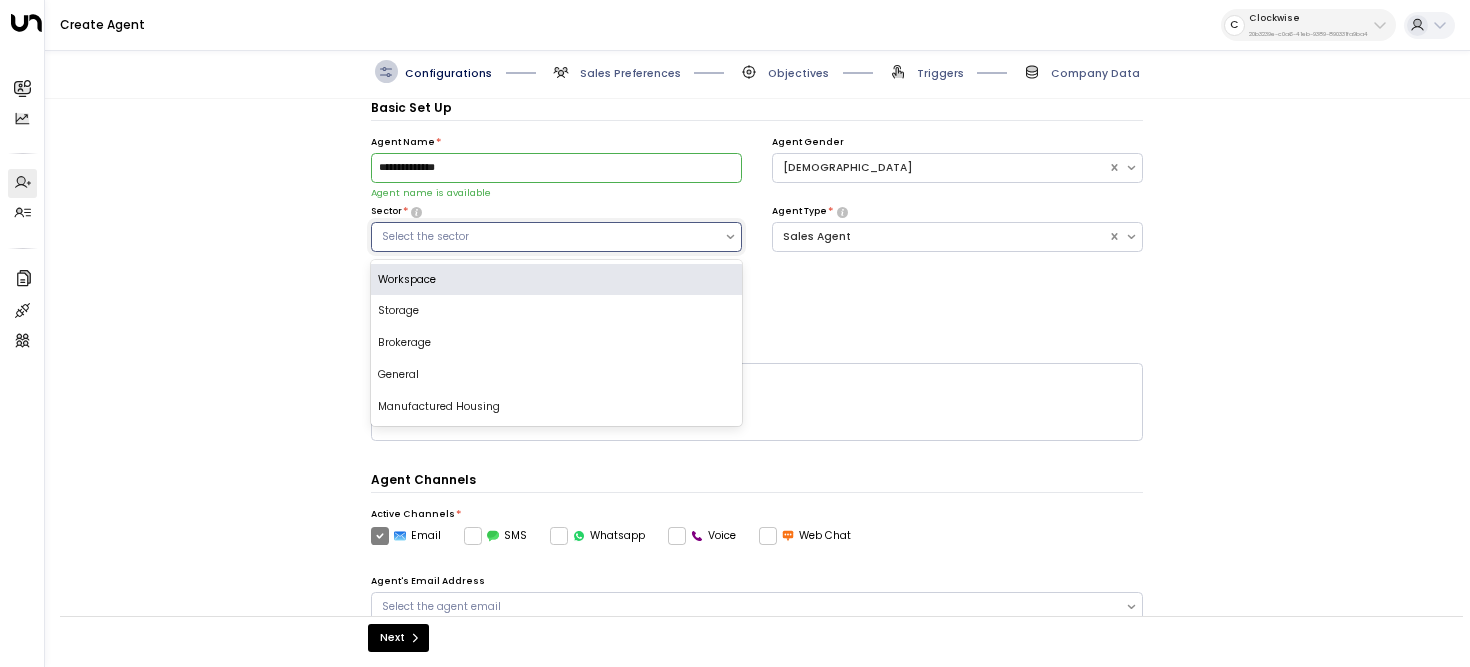 click on "Workspace" at bounding box center [556, 280] 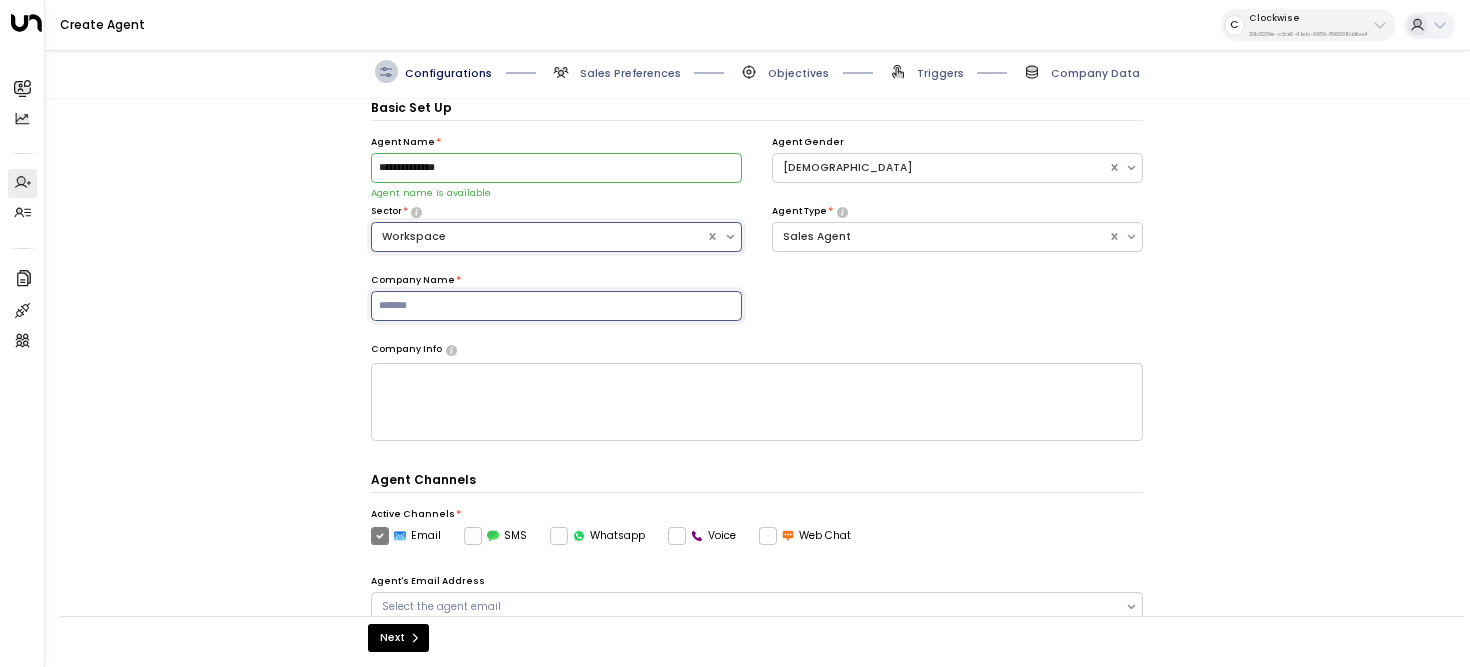 click at bounding box center (556, 306) 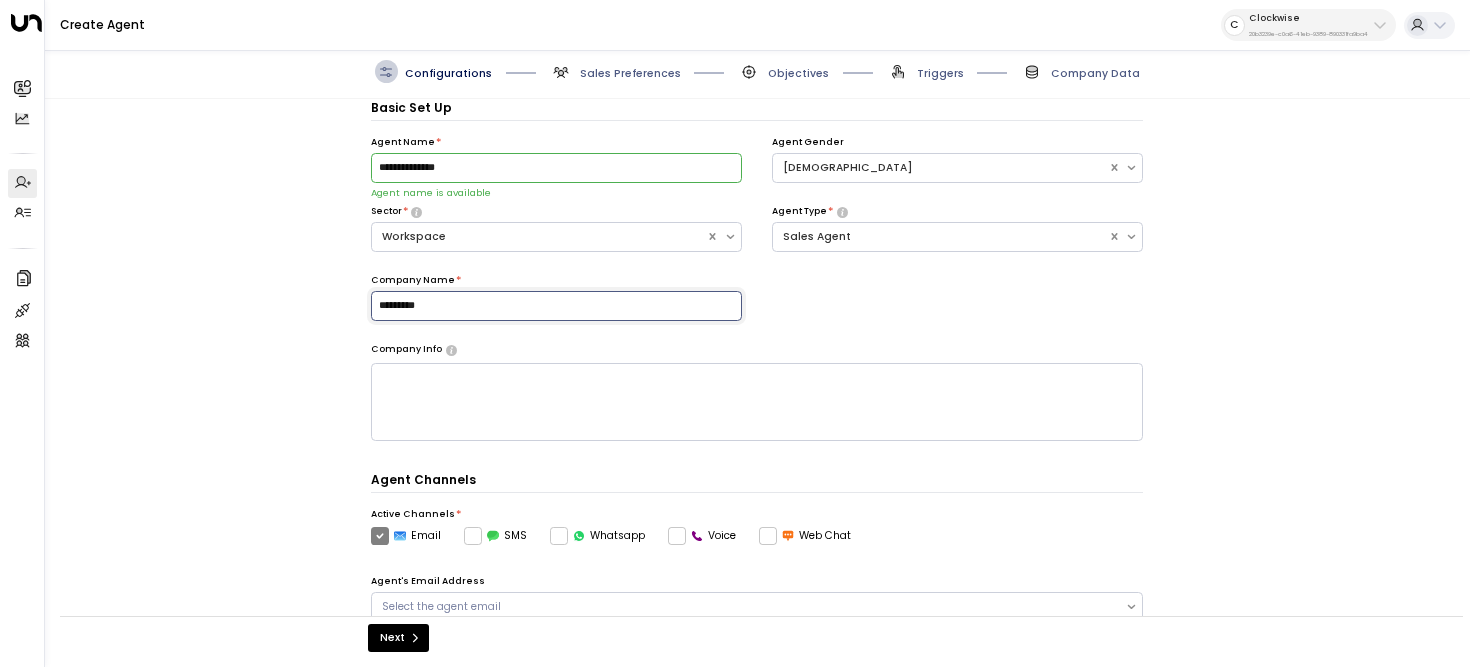 type on "*********" 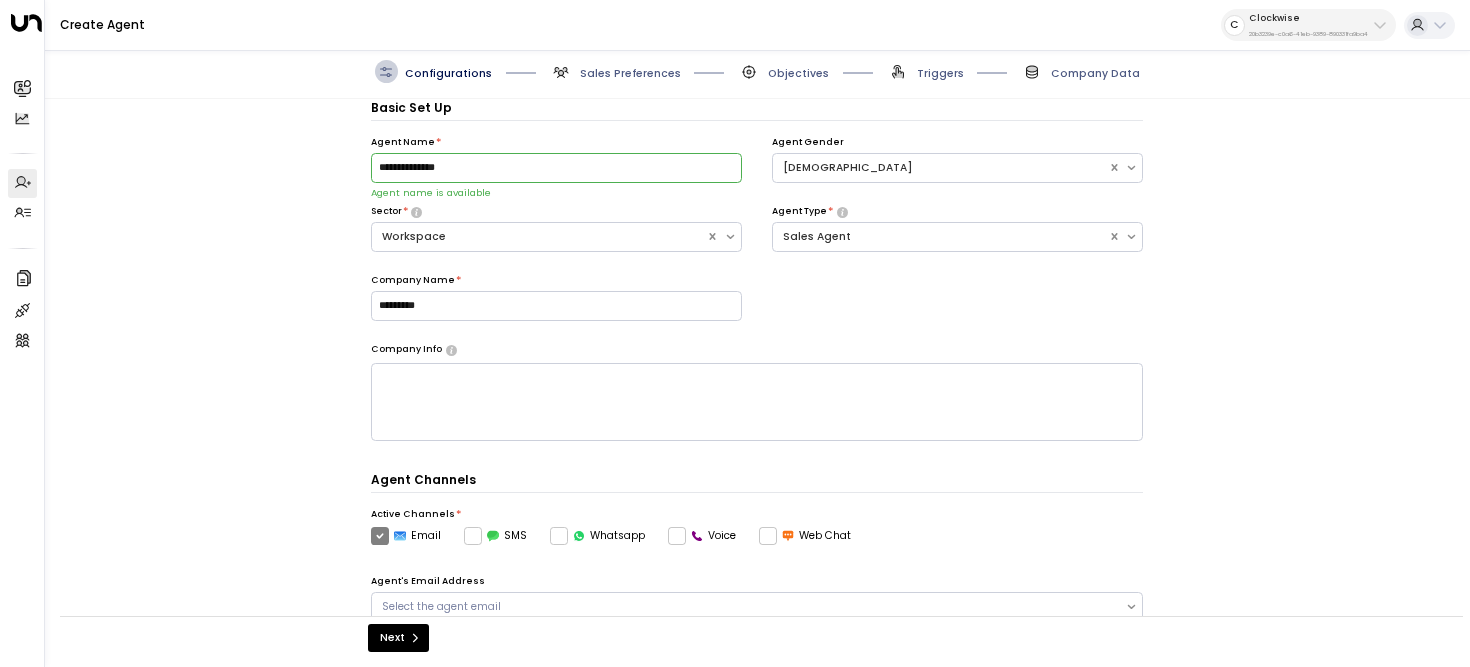 click at bounding box center [757, 402] 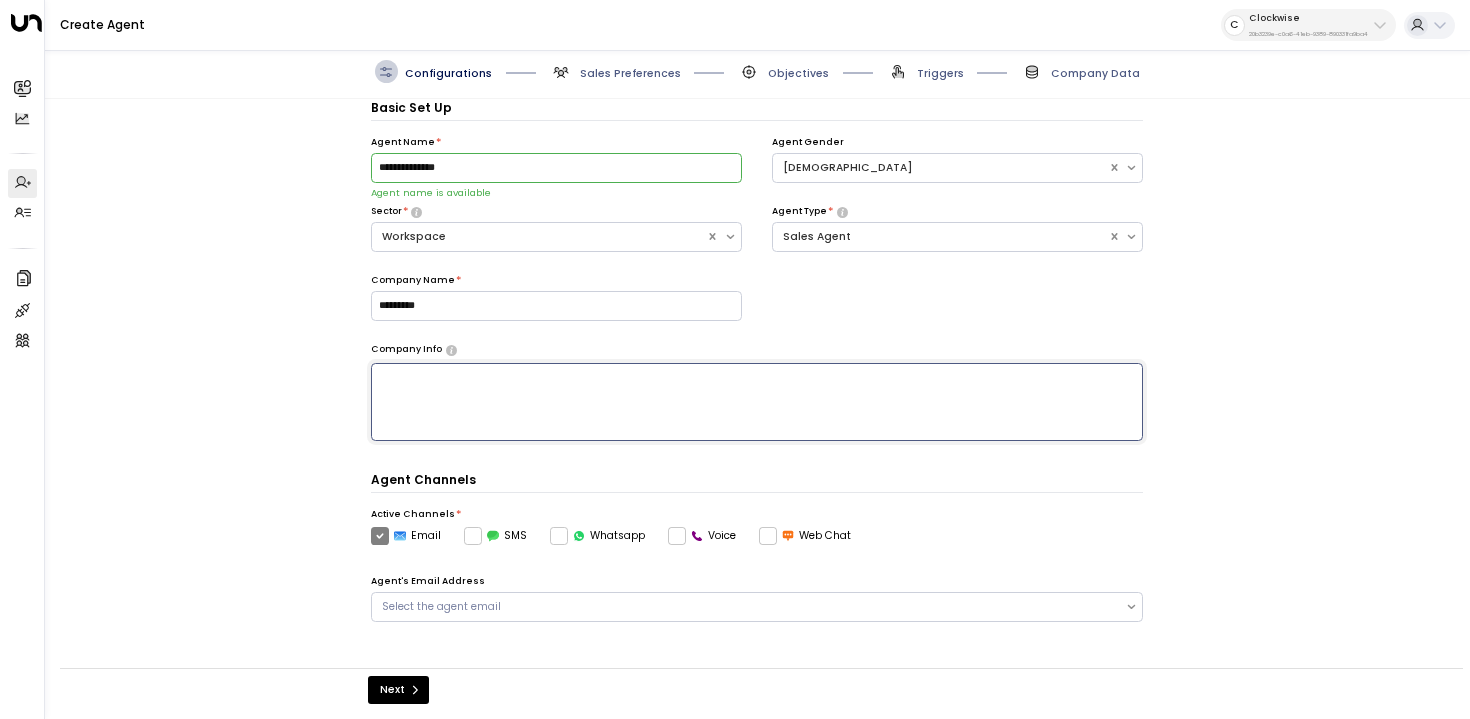 paste on "**********" 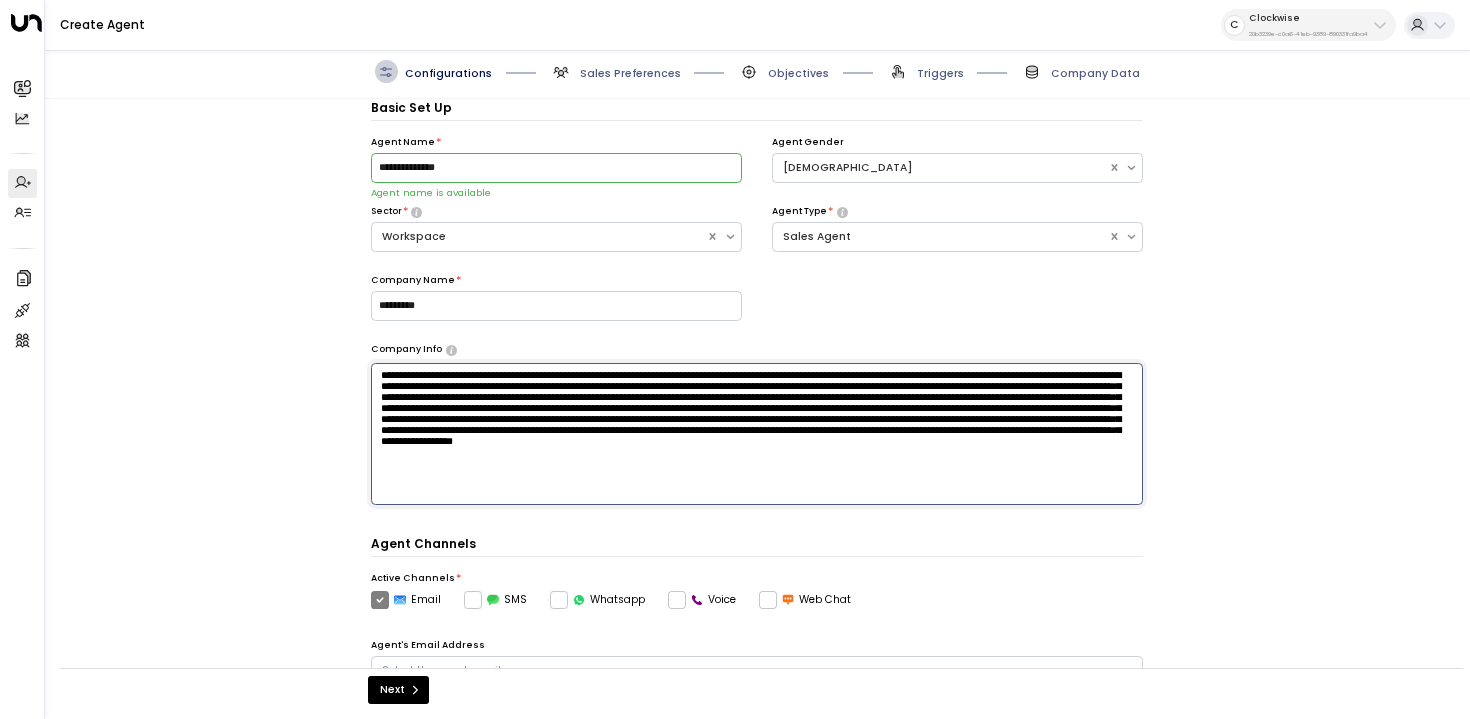 scroll, scrollTop: 0, scrollLeft: 0, axis: both 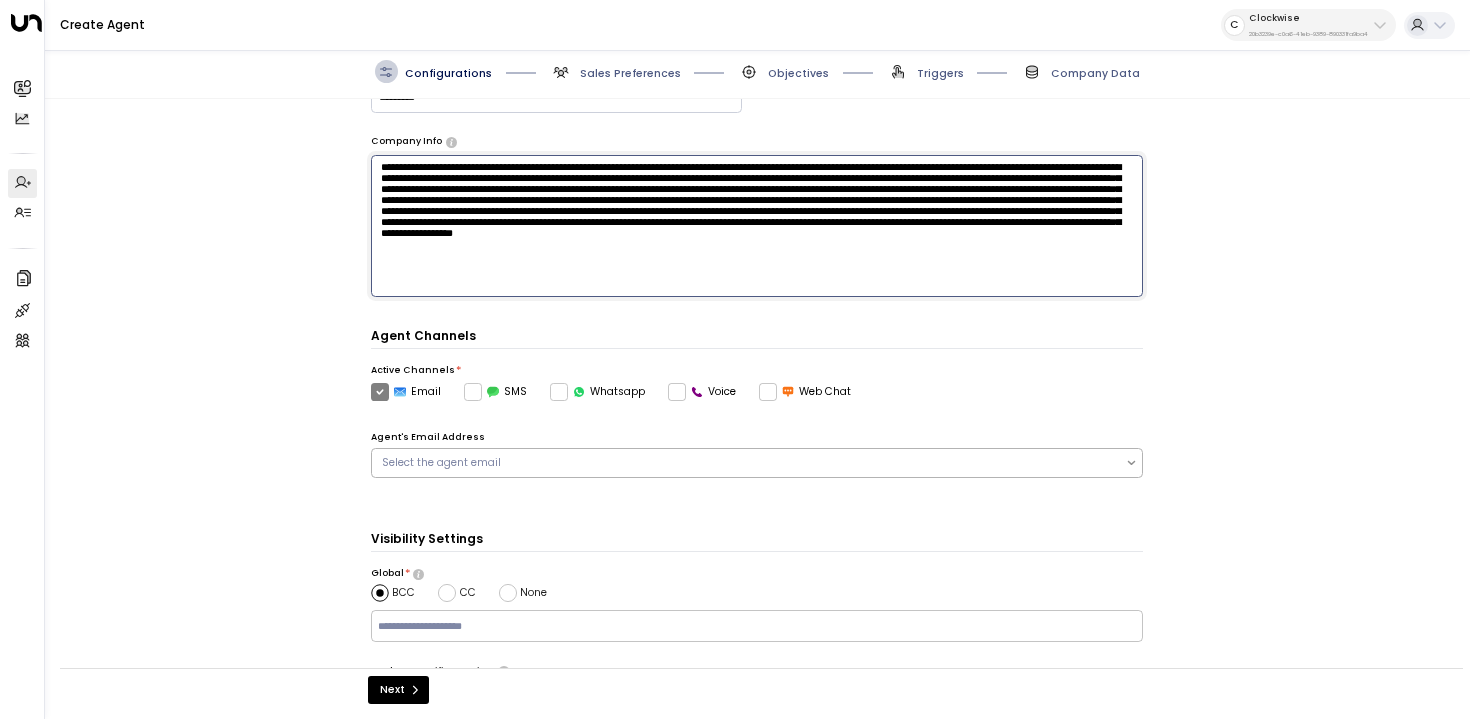 type on "**********" 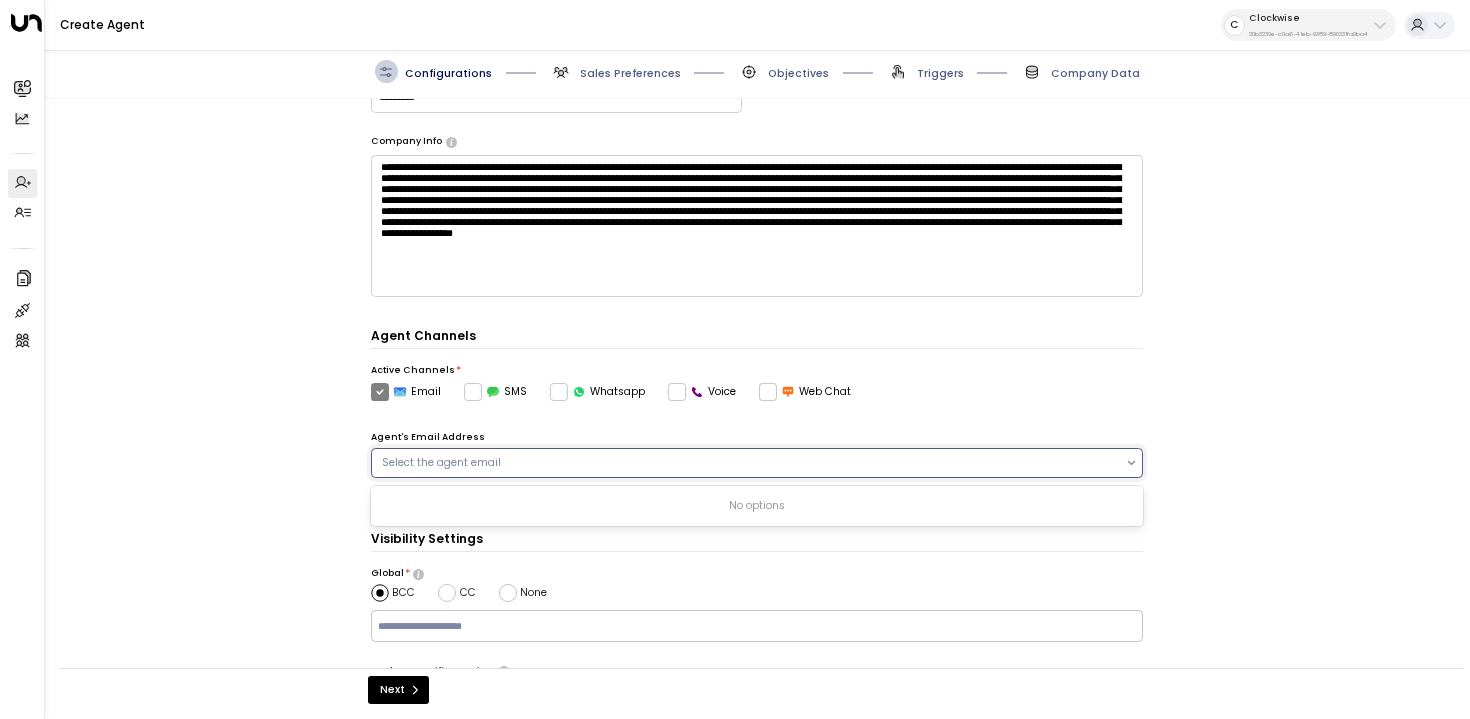 click on "Select the agent email" at bounding box center [748, 463] 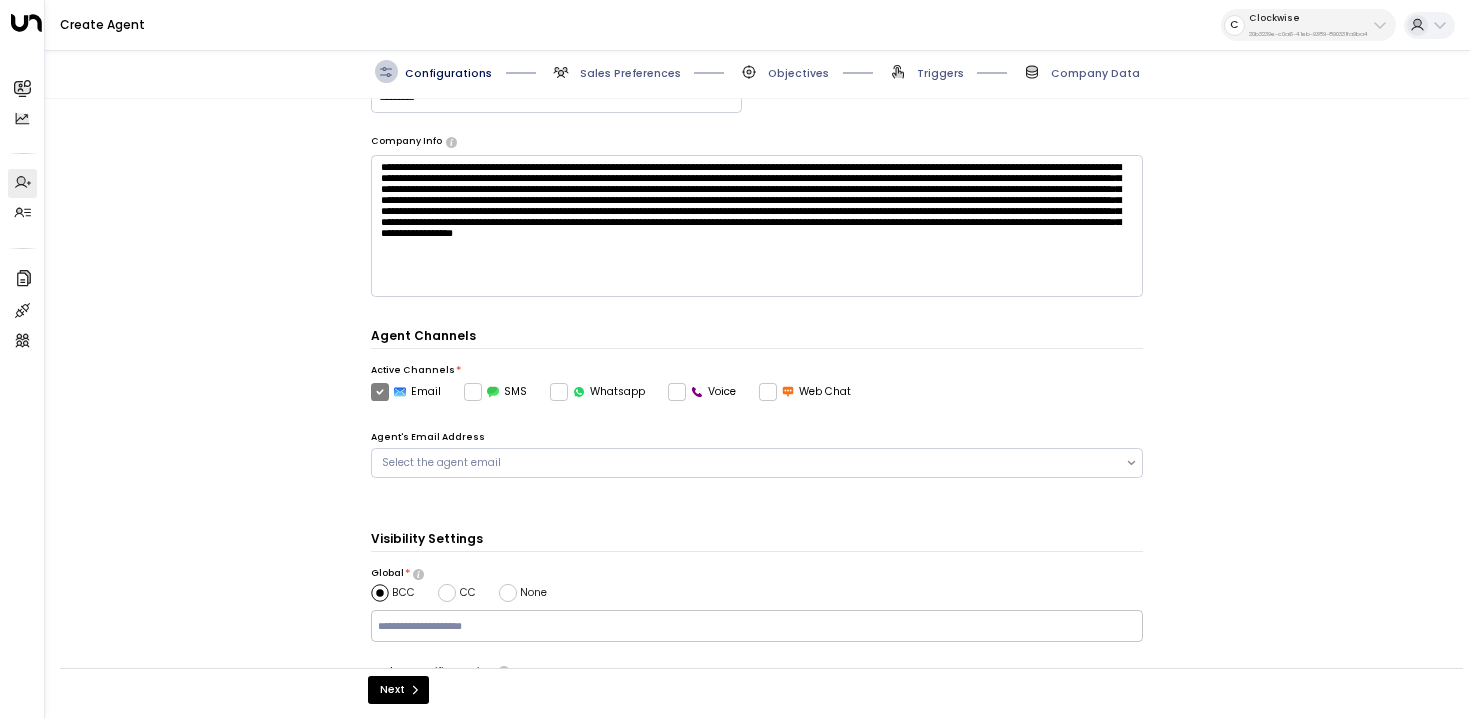 click on "**********" at bounding box center [757, 391] 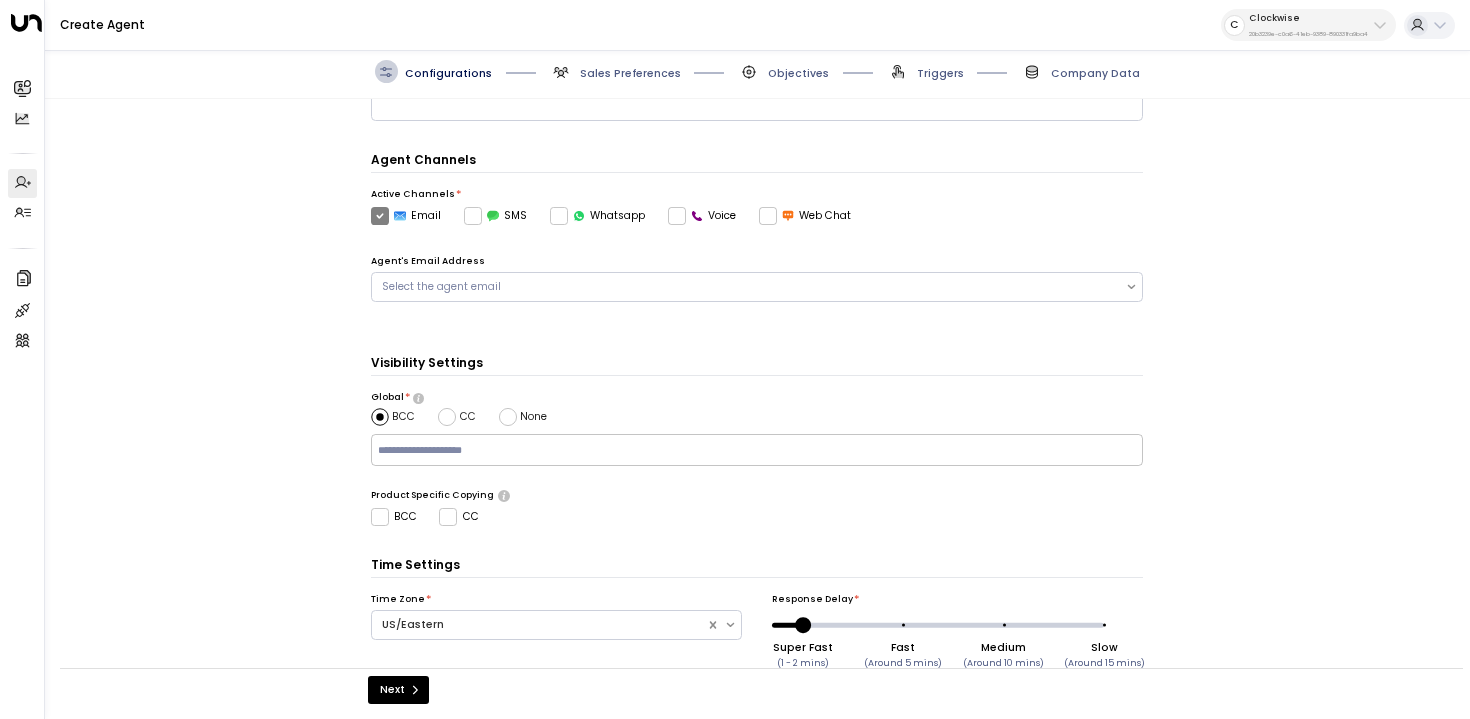 scroll, scrollTop: 436, scrollLeft: 0, axis: vertical 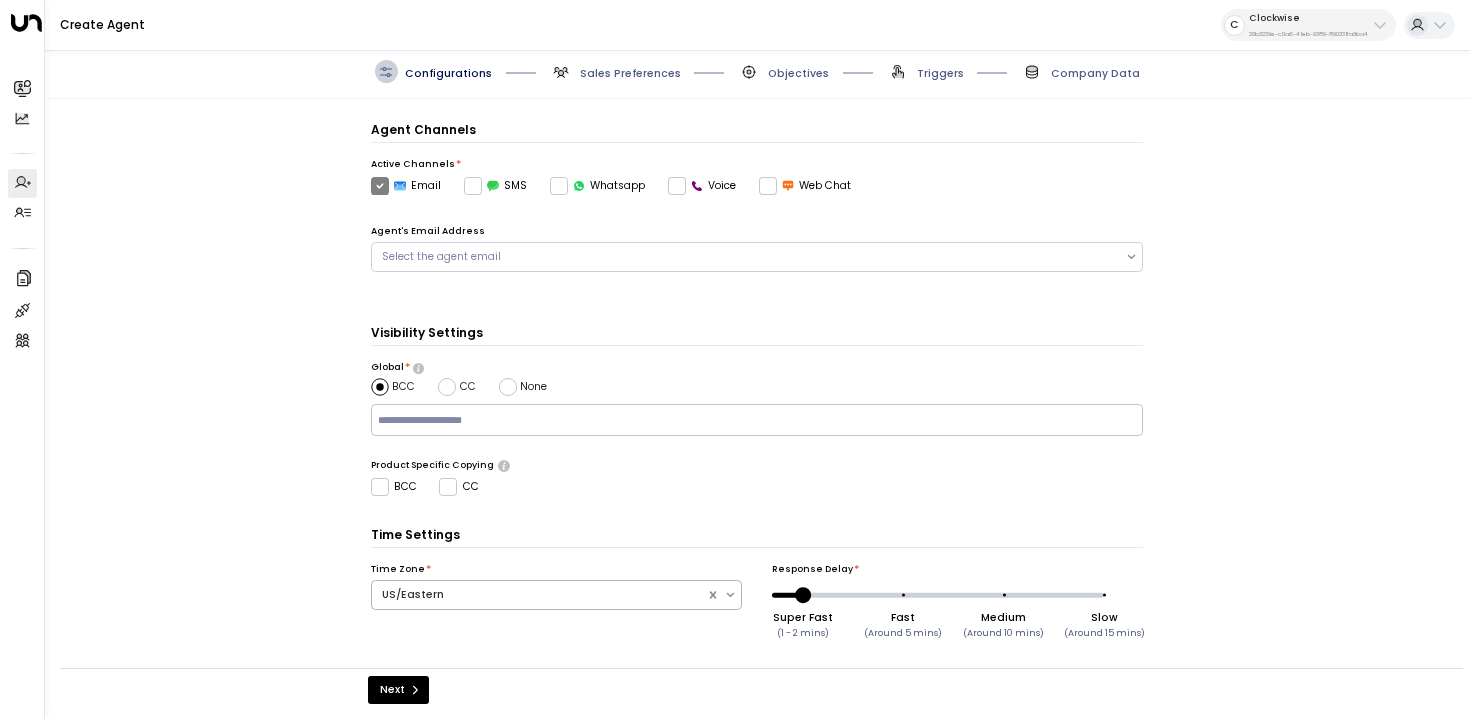 click at bounding box center (539, 595) 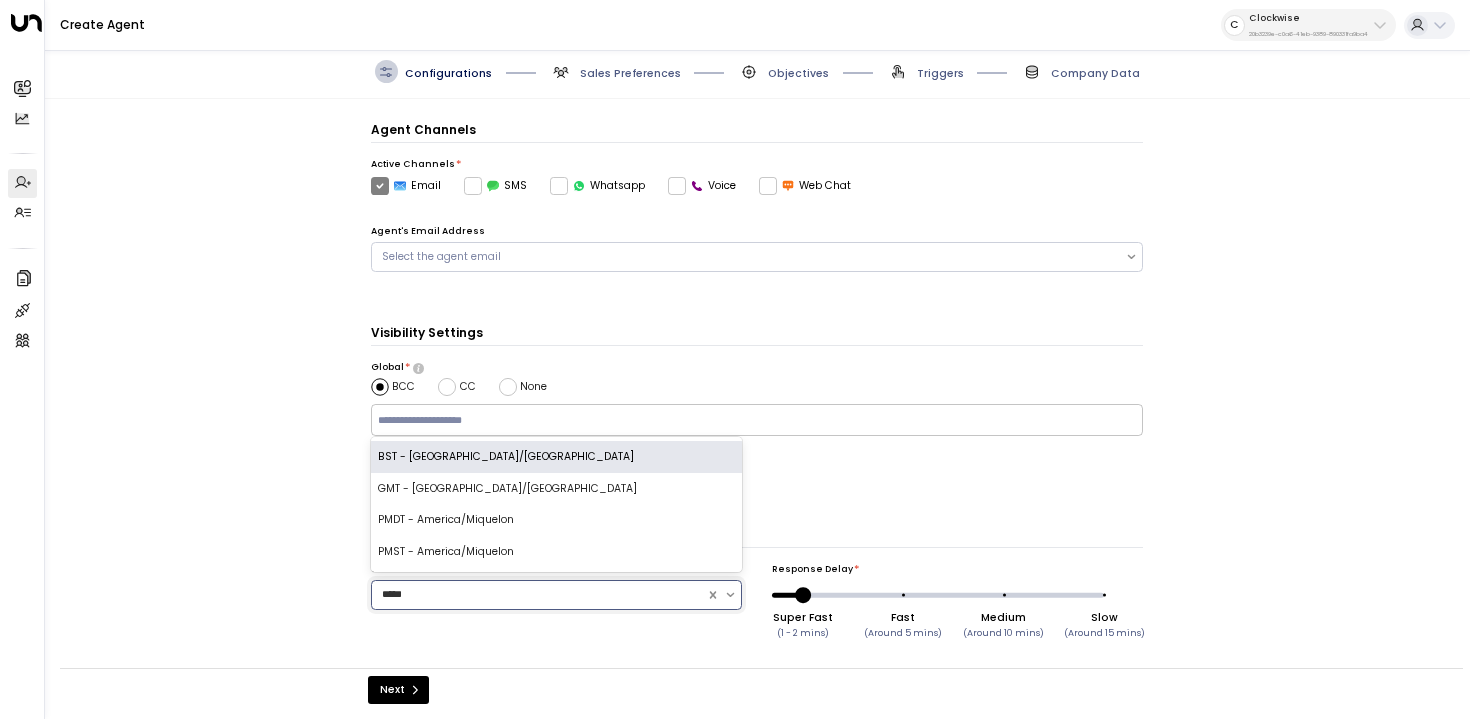 type on "******" 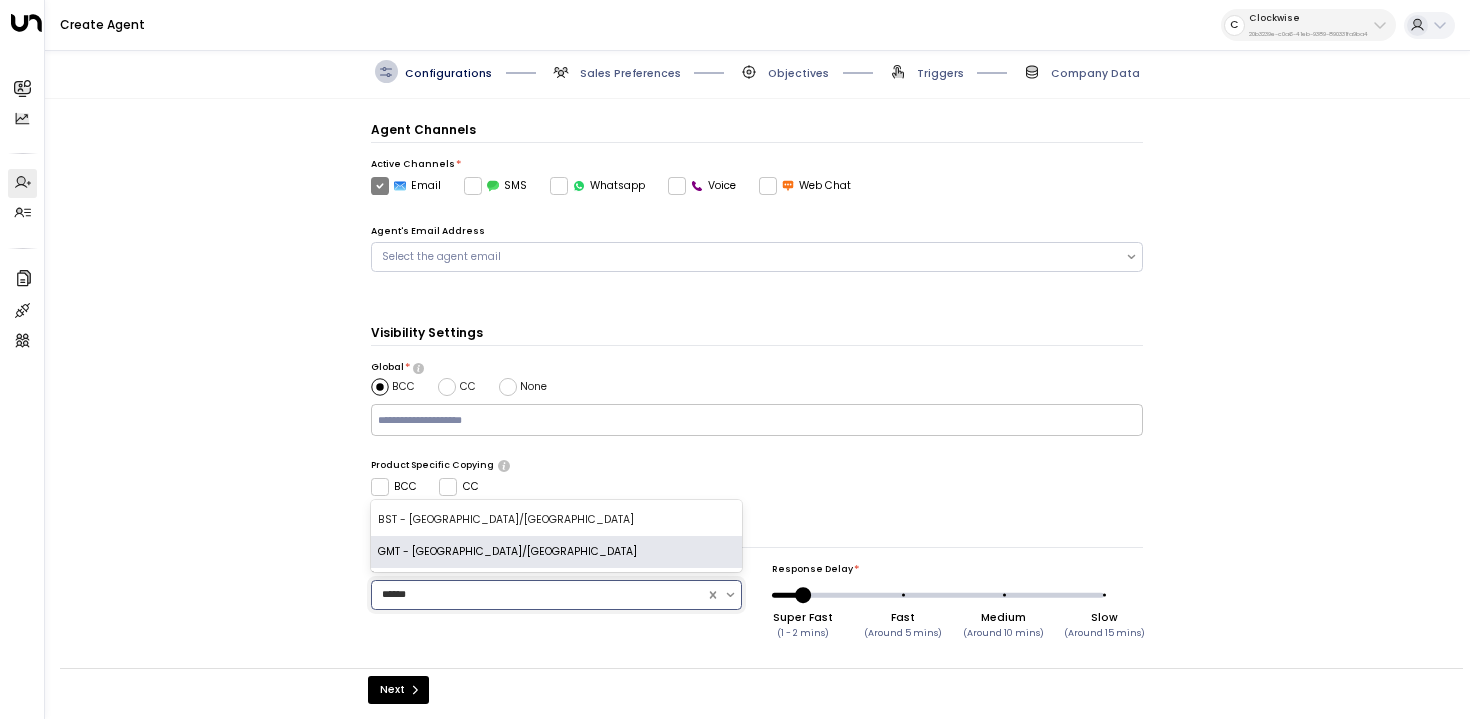 click on "GMT - Europe/London" at bounding box center [556, 552] 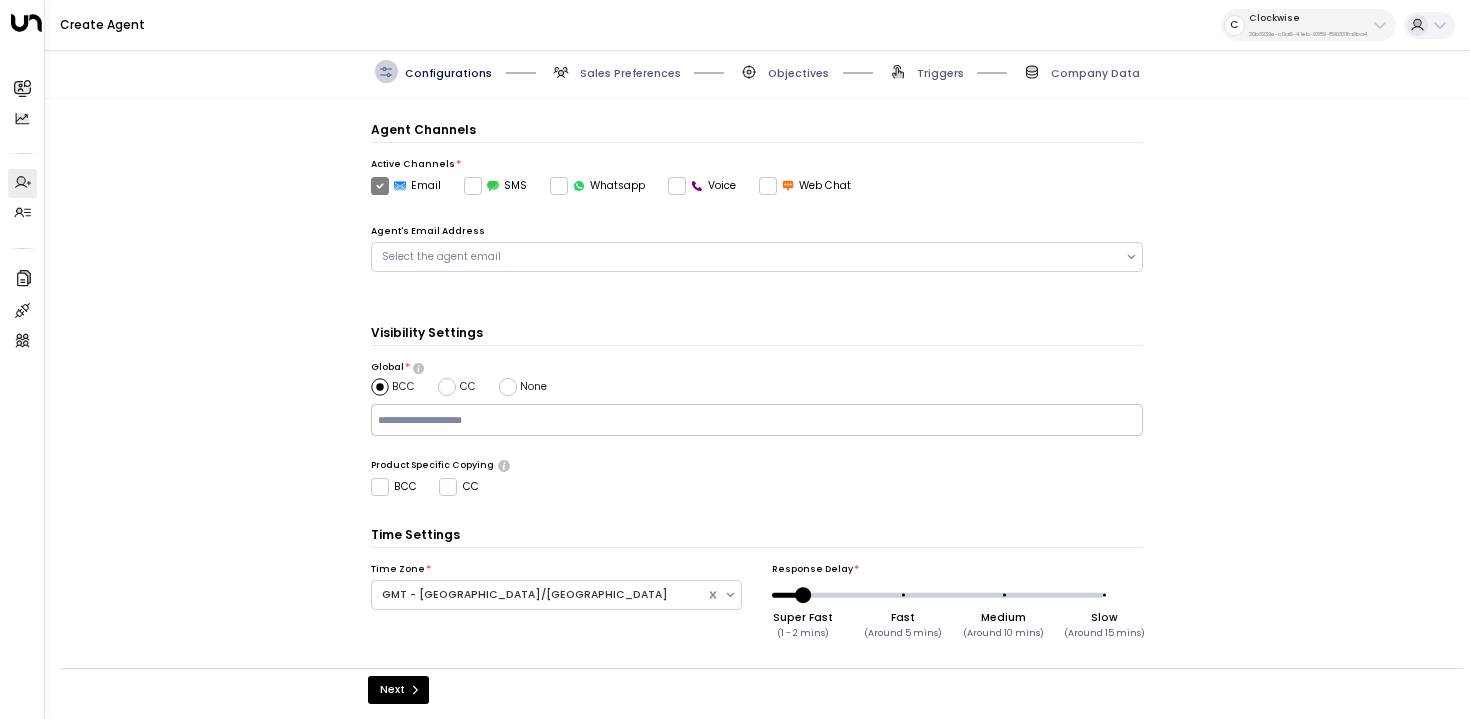 click on "**********" at bounding box center (757, 173) 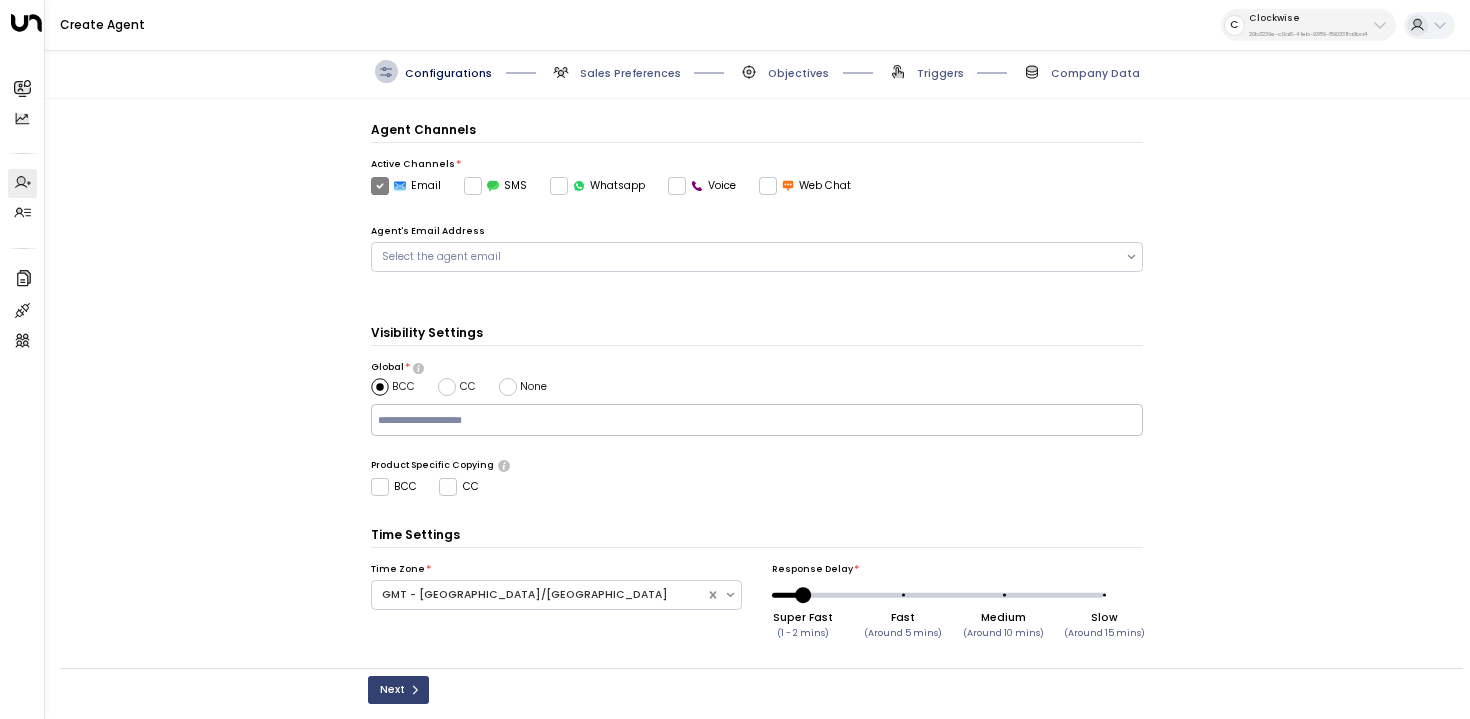 click on "Next" at bounding box center [398, 690] 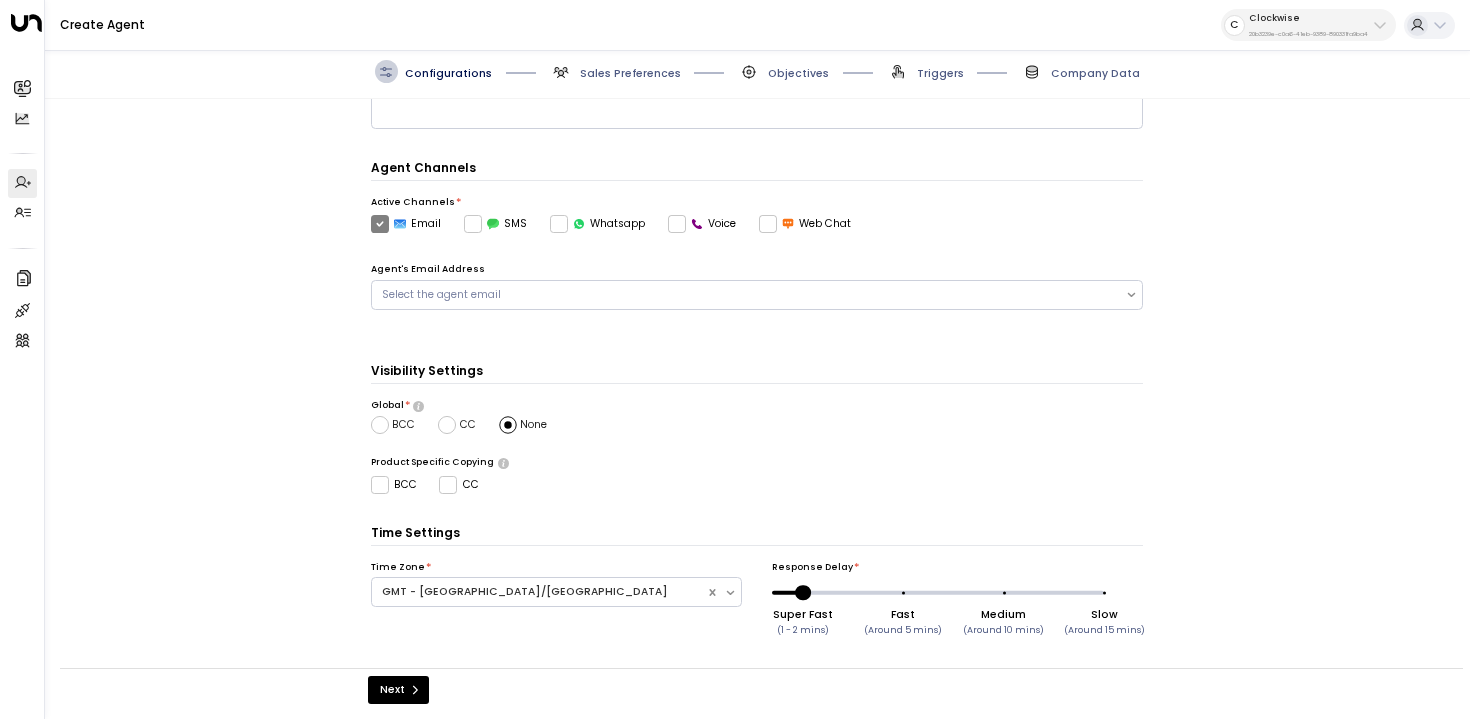 scroll, scrollTop: 396, scrollLeft: 0, axis: vertical 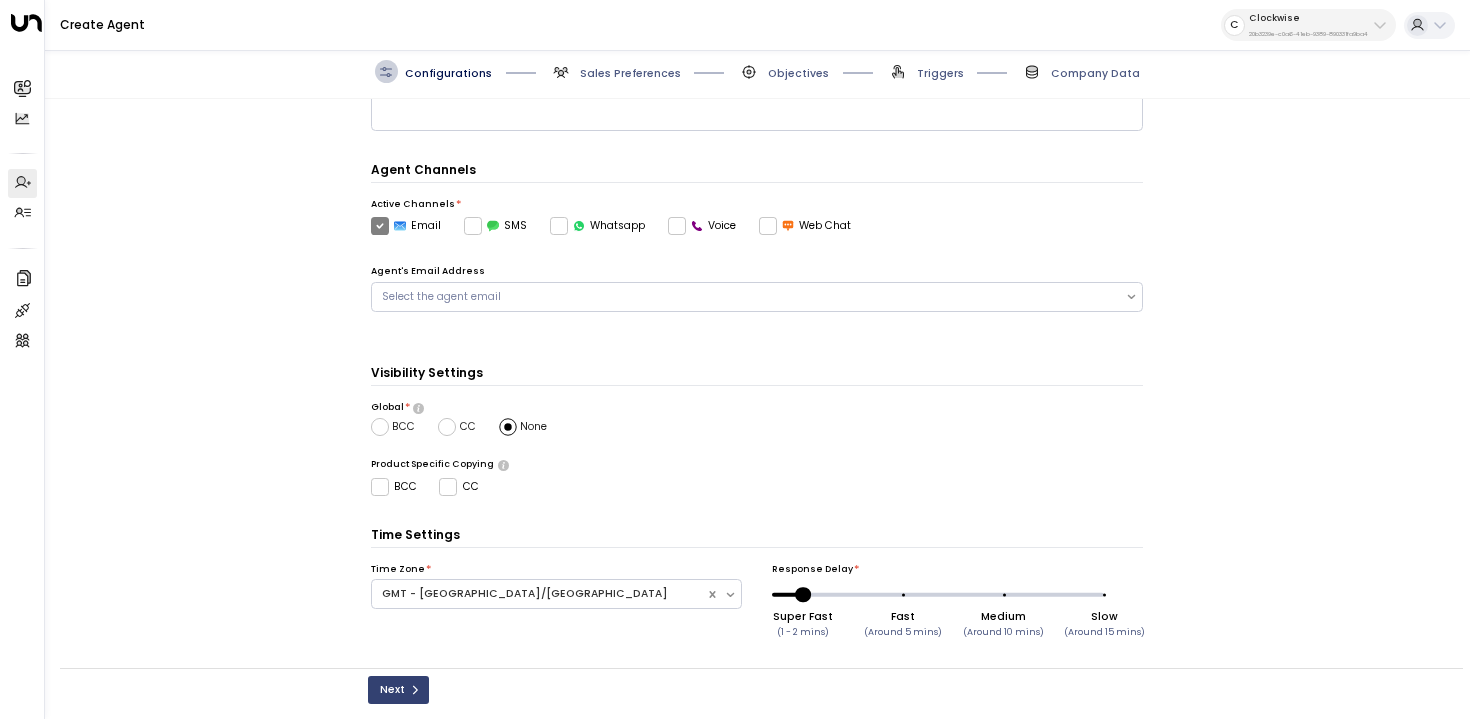 click on "Next" at bounding box center (398, 690) 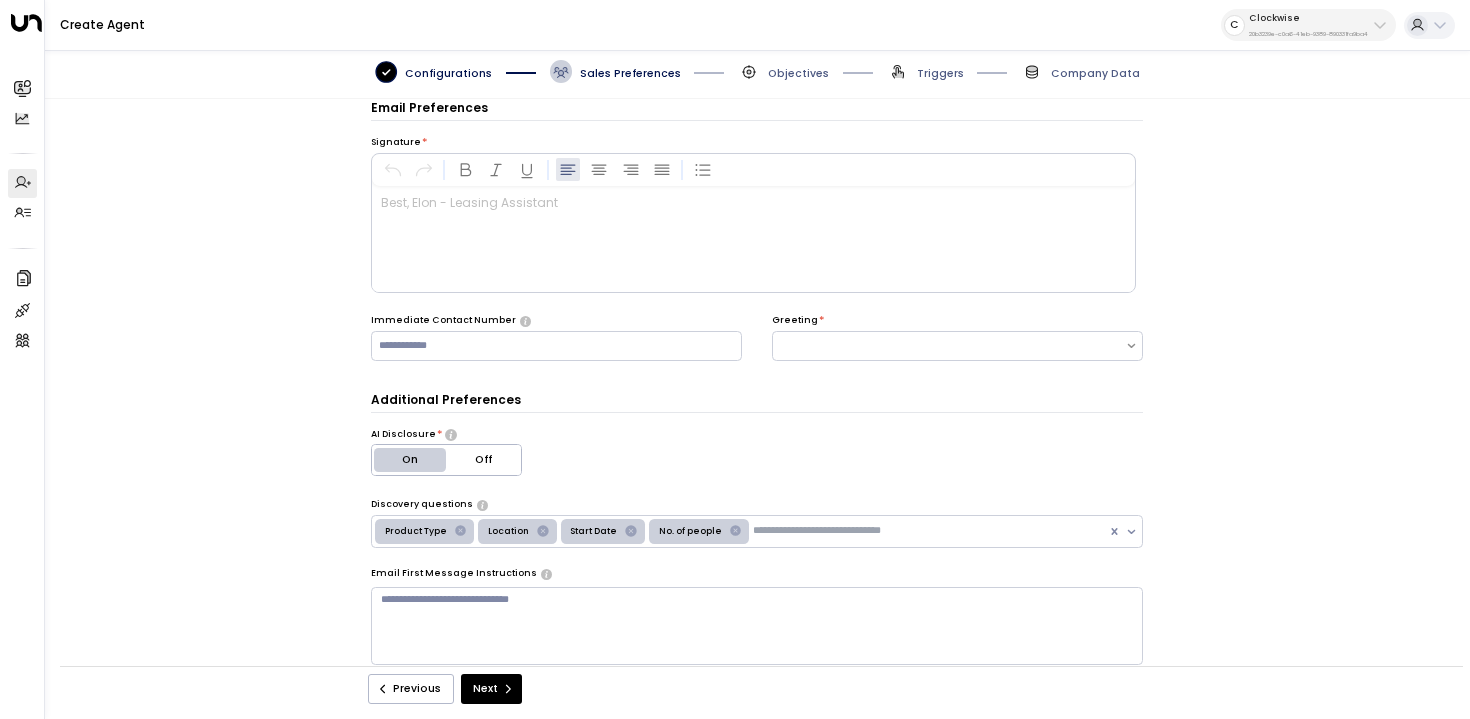 scroll, scrollTop: 0, scrollLeft: 0, axis: both 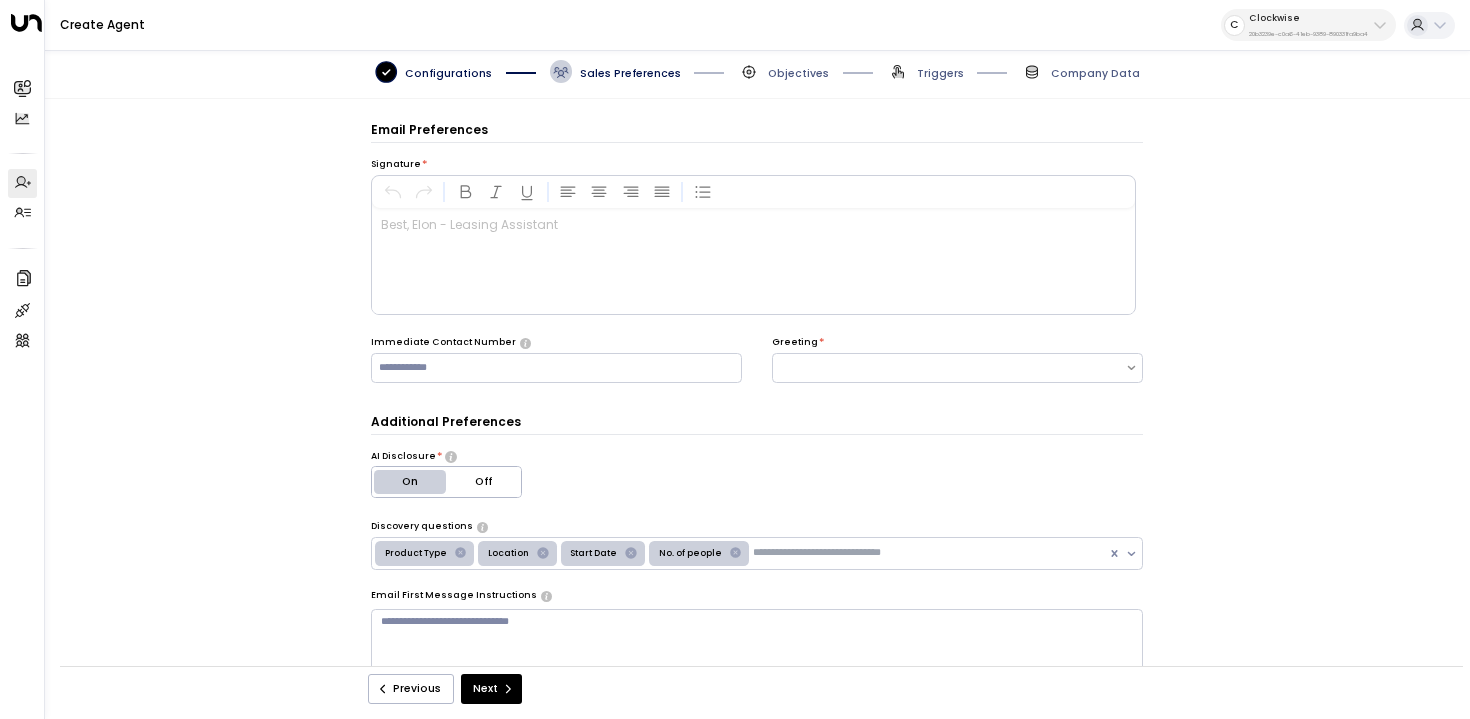 click at bounding box center (753, 261) 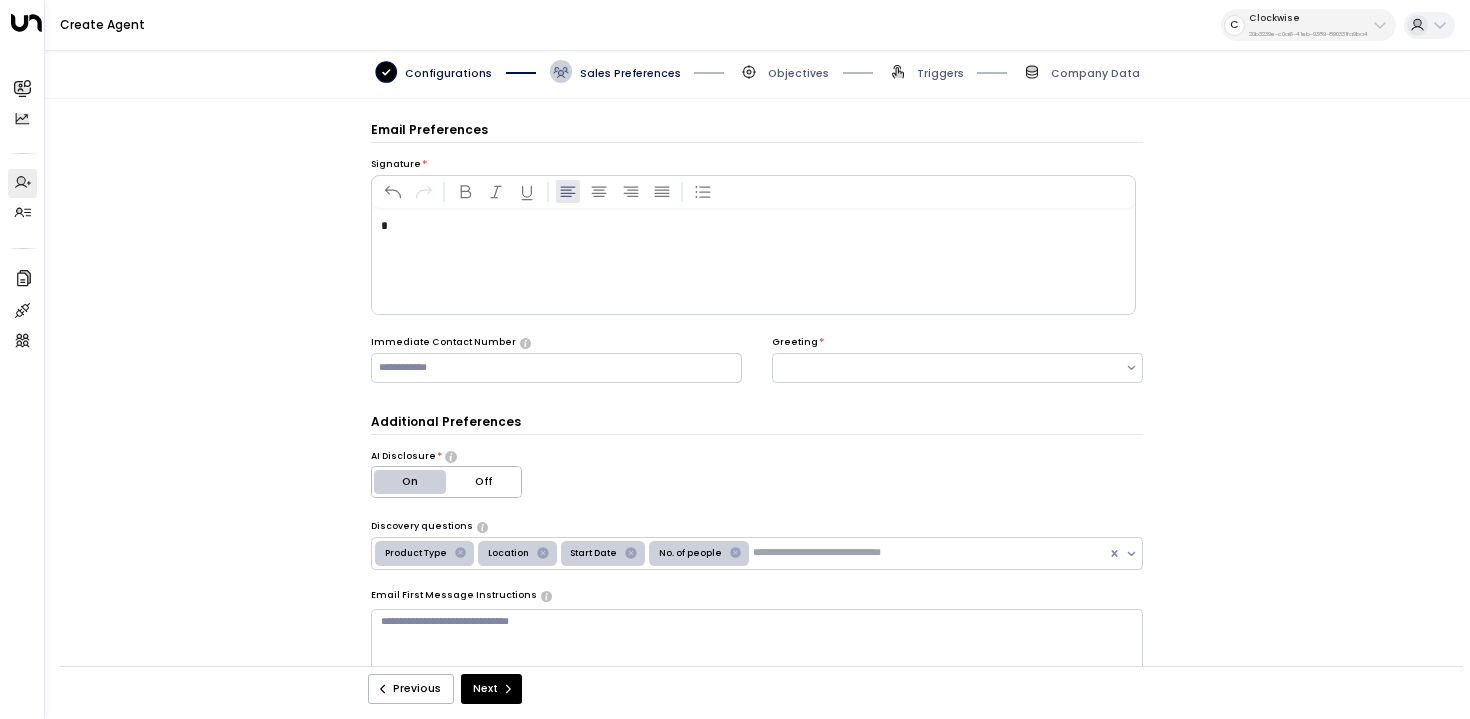 type 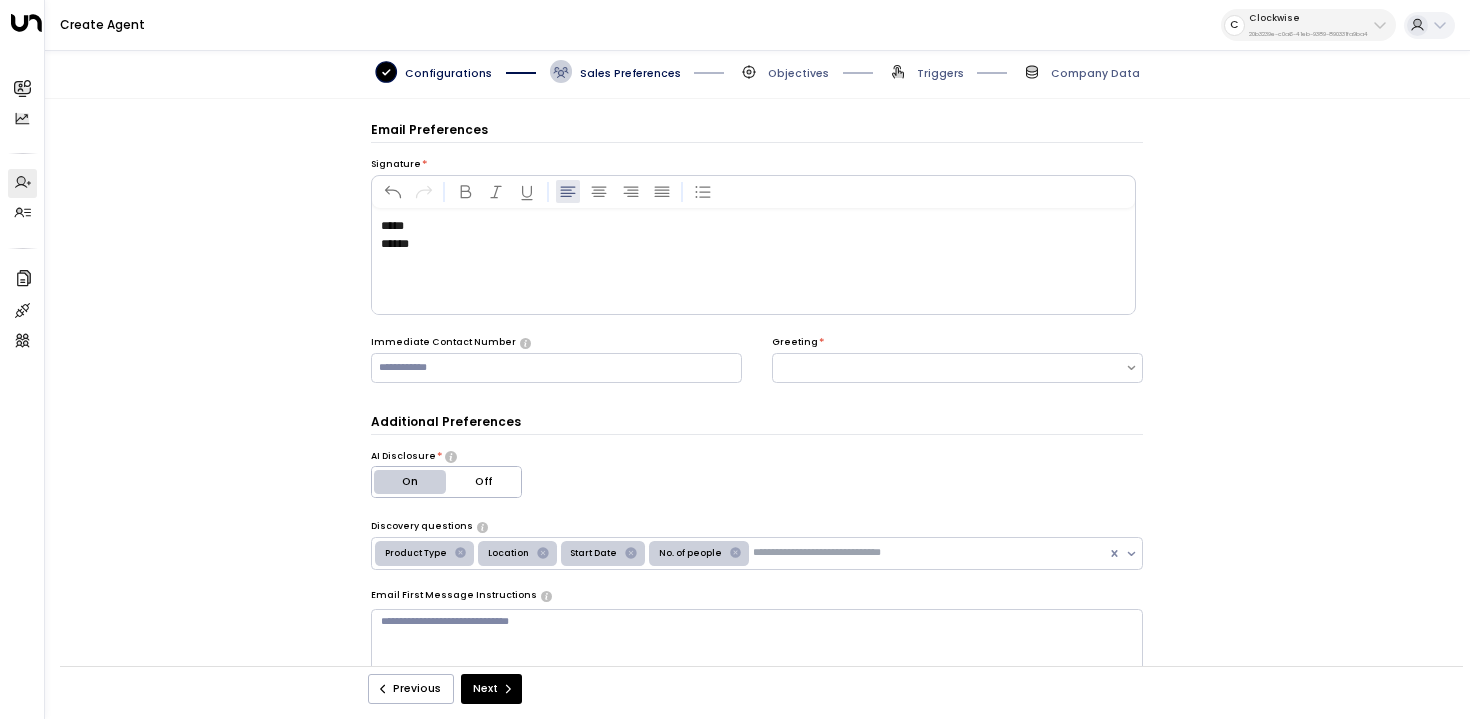 scroll, scrollTop: 48, scrollLeft: 0, axis: vertical 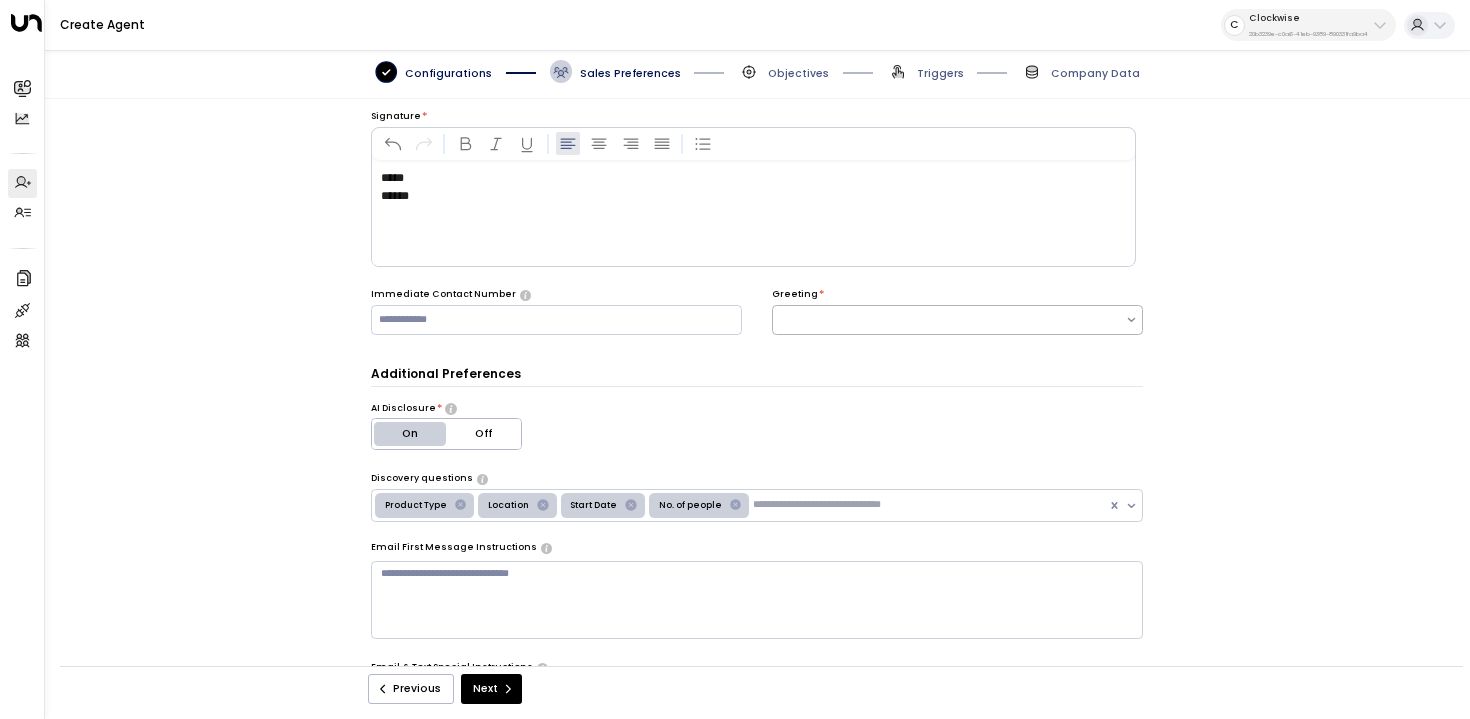 click at bounding box center [957, 320] 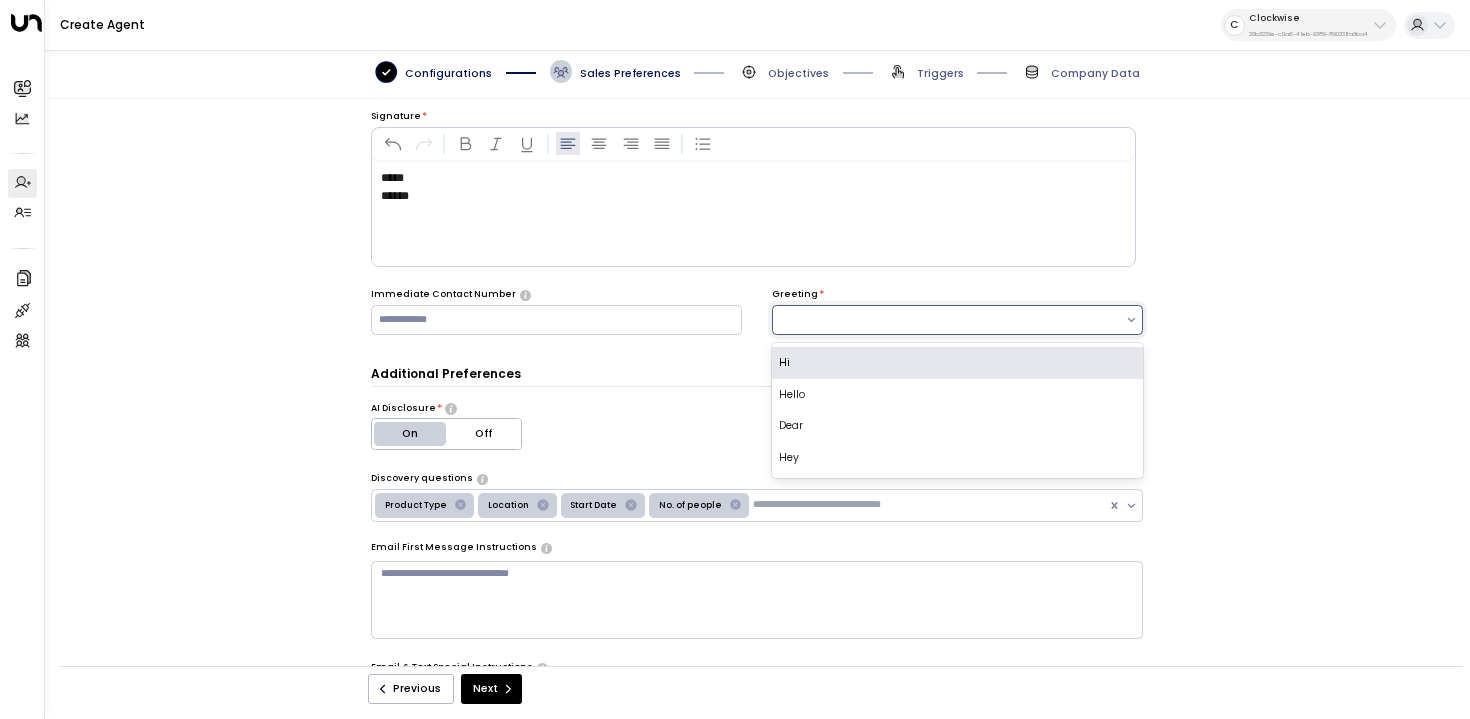 click on "Hi" at bounding box center (957, 363) 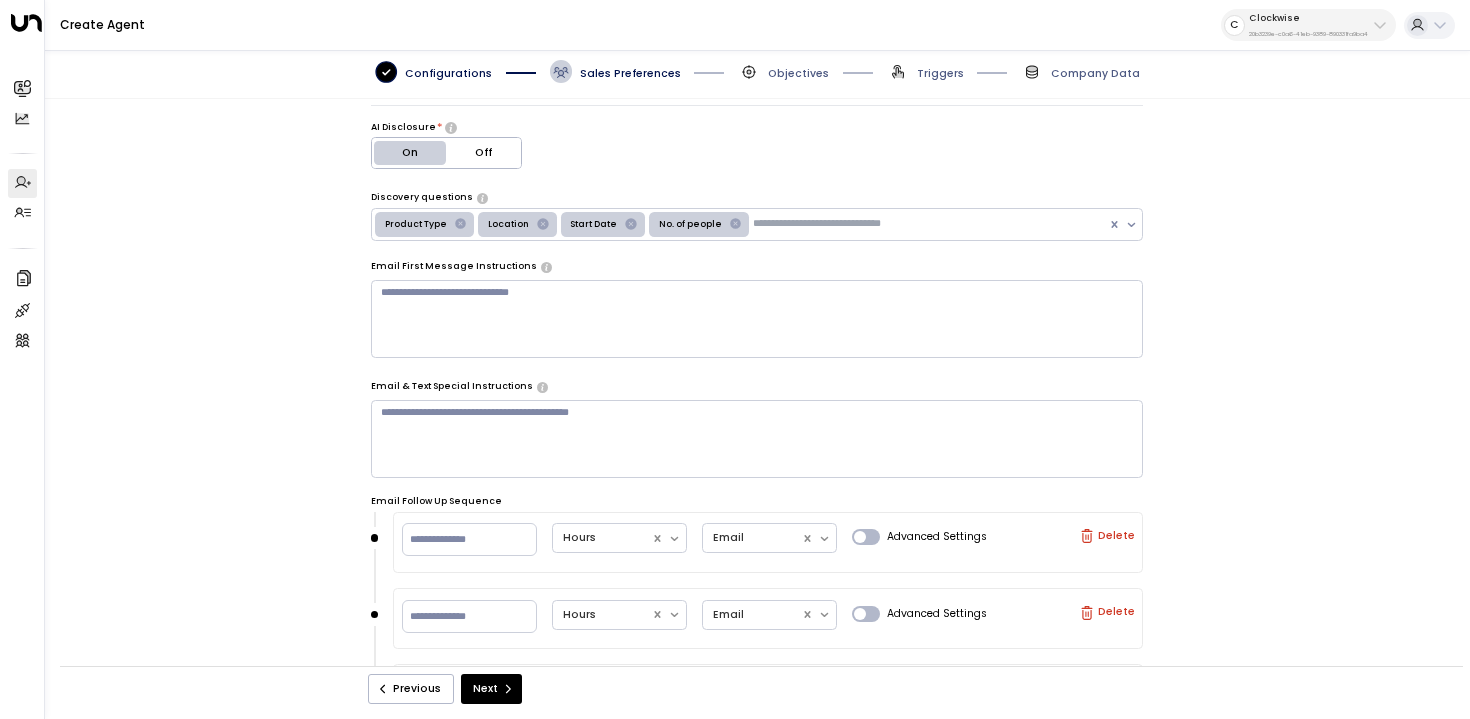 scroll, scrollTop: 233, scrollLeft: 0, axis: vertical 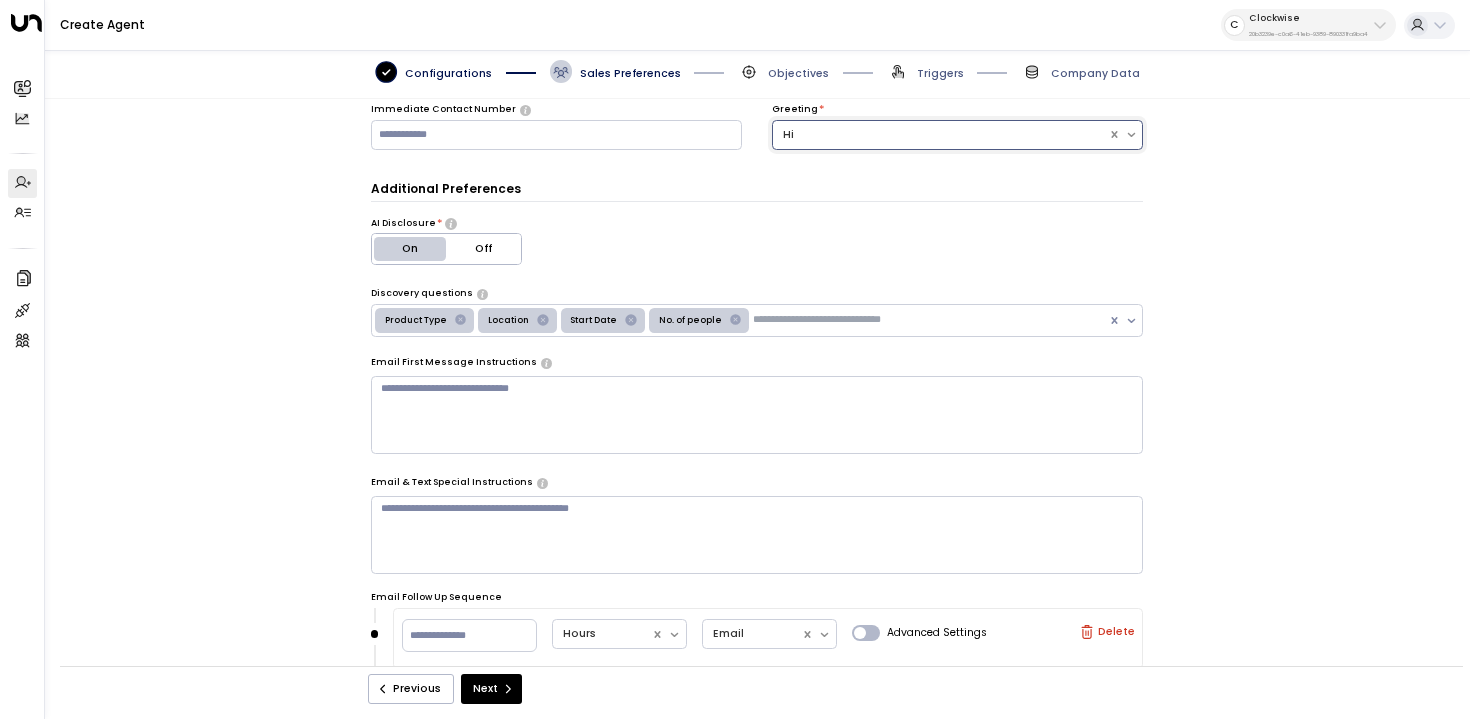 click at bounding box center (757, 535) 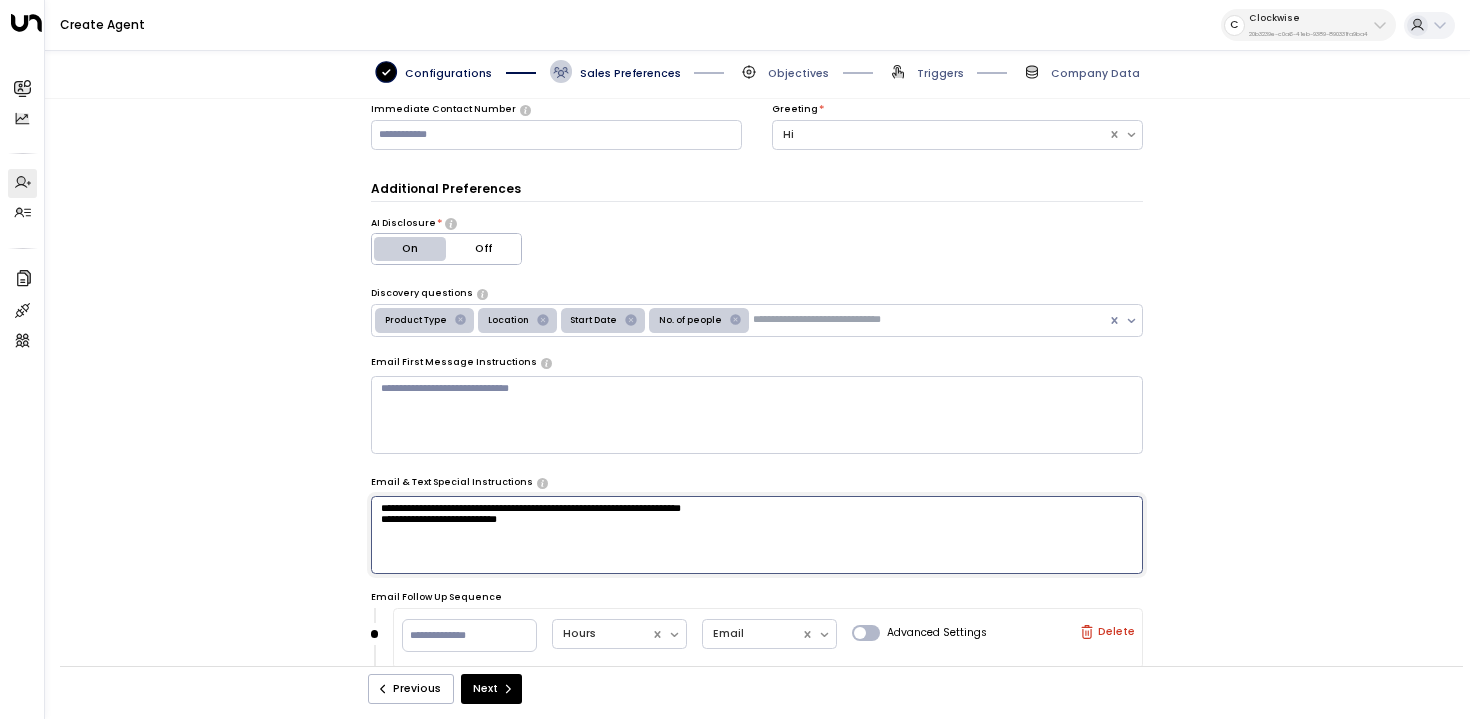 paste on "**********" 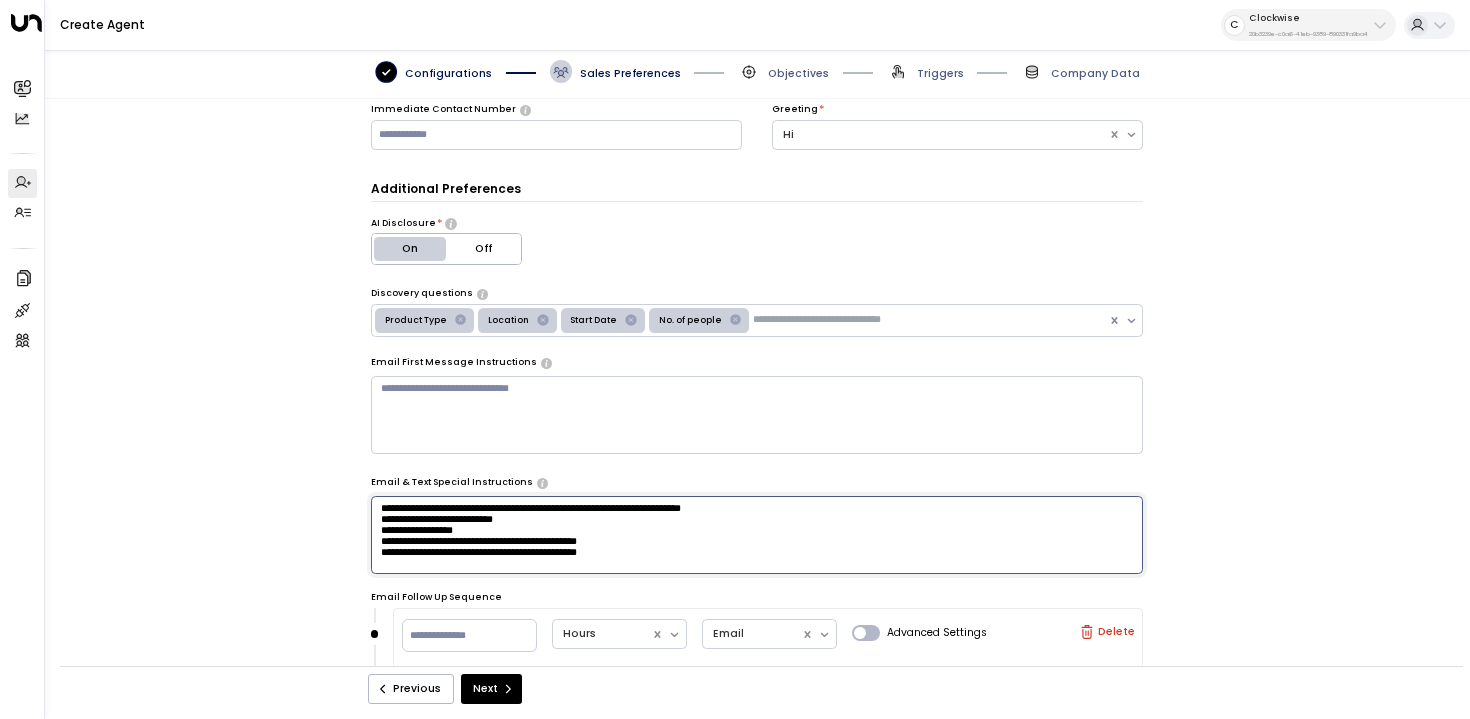 scroll, scrollTop: 305, scrollLeft: 0, axis: vertical 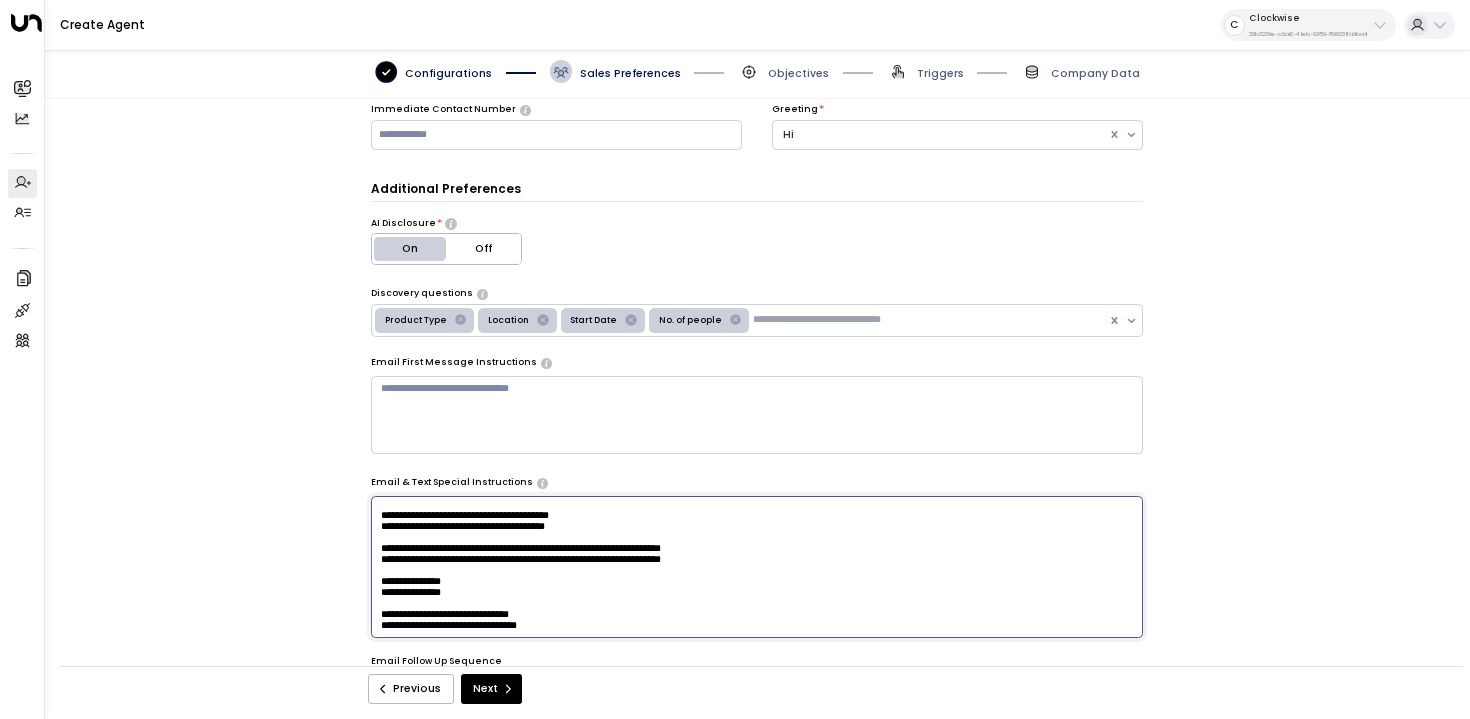 click on "**********" at bounding box center (757, 567) 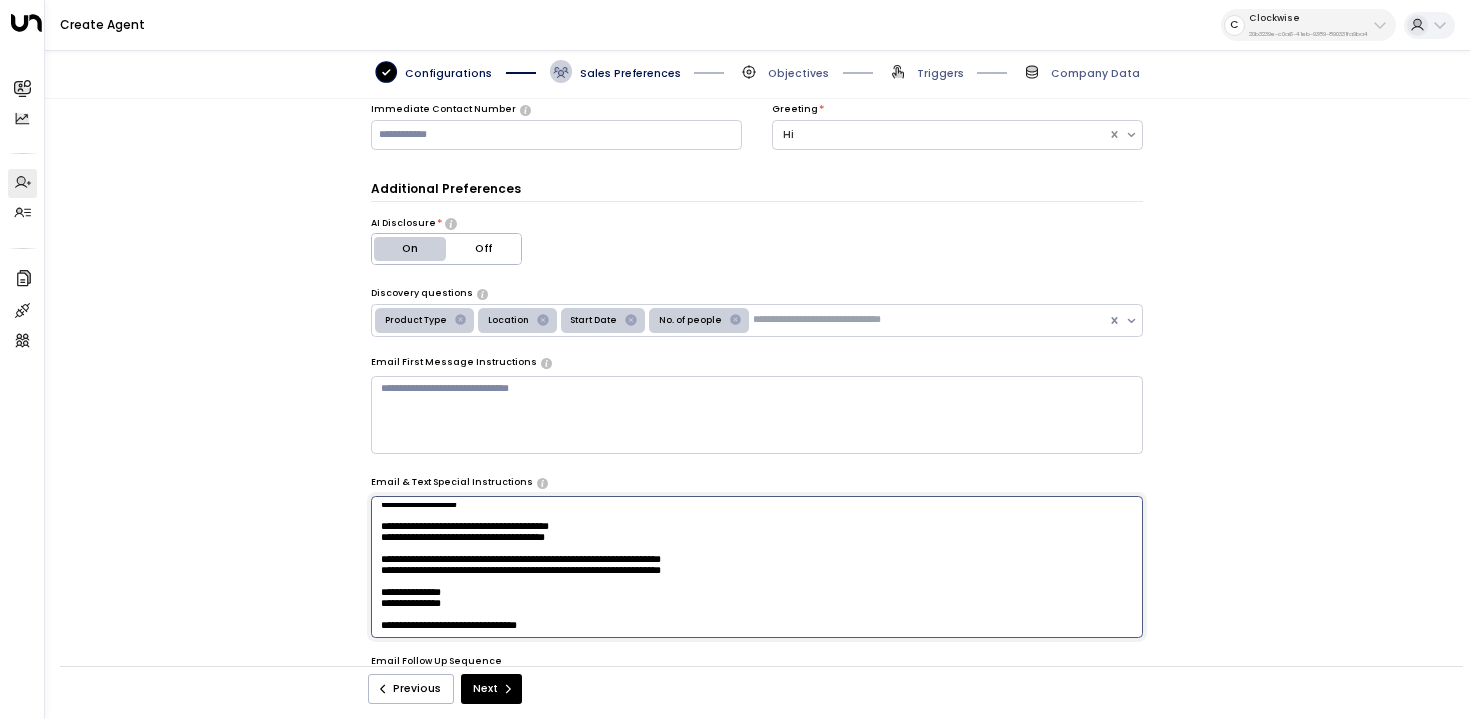 scroll, scrollTop: 290, scrollLeft: 0, axis: vertical 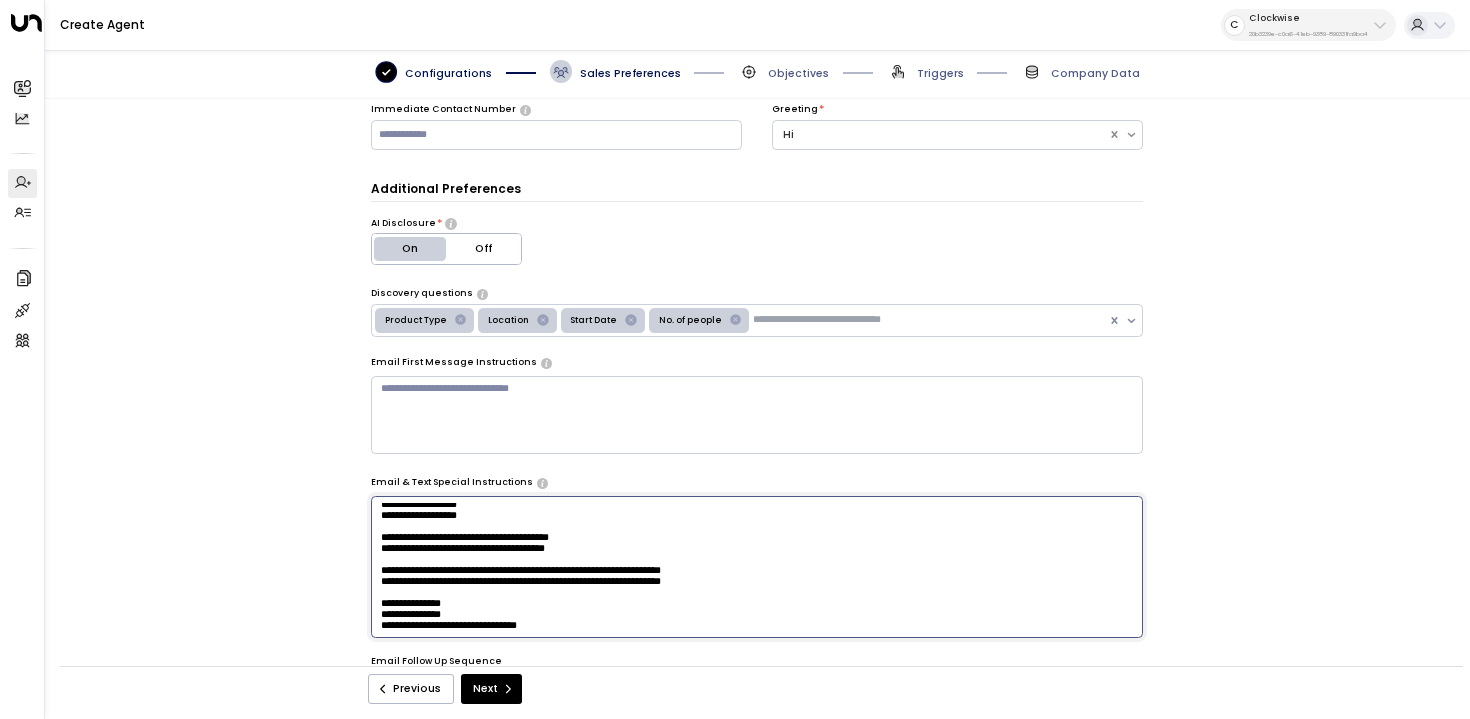 drag, startPoint x: 479, startPoint y: 577, endPoint x: 323, endPoint y: 577, distance: 156 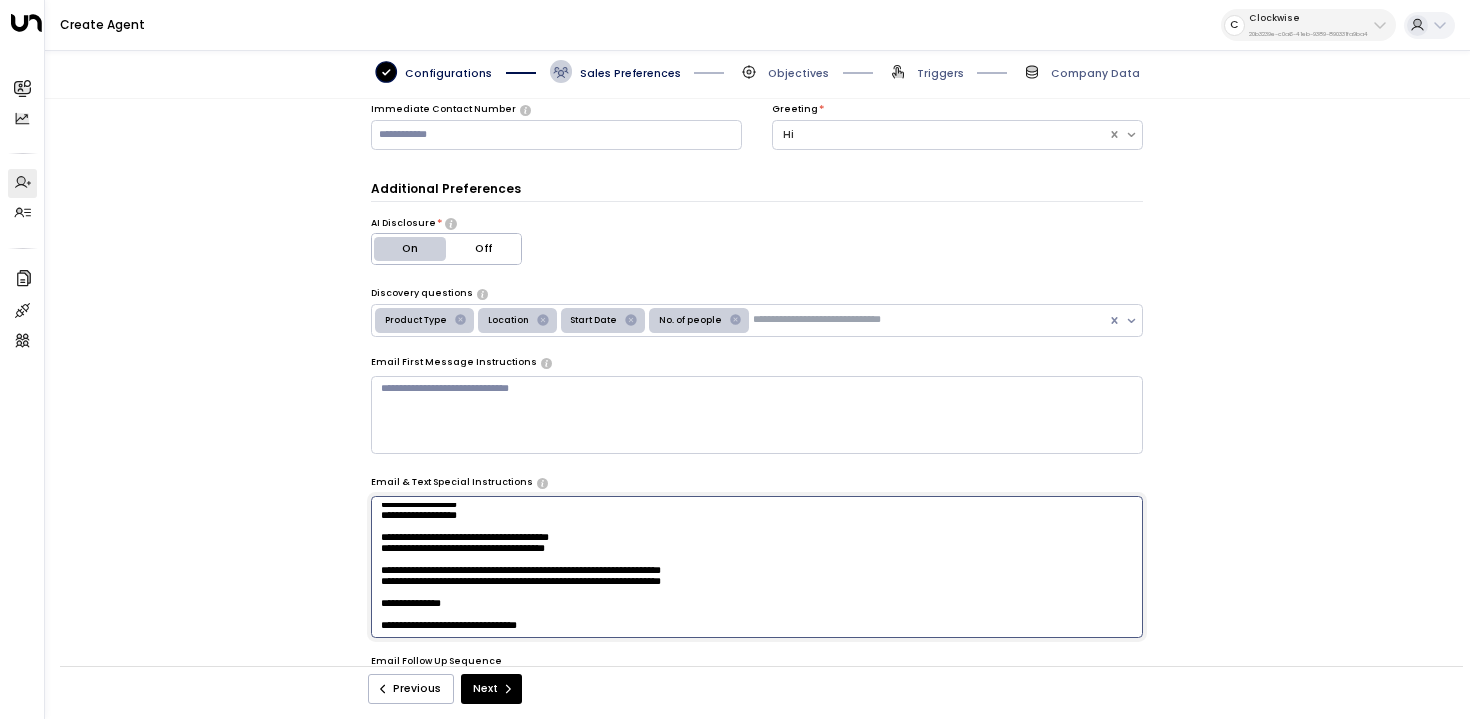 drag, startPoint x: 790, startPoint y: 529, endPoint x: 266, endPoint y: 529, distance: 524 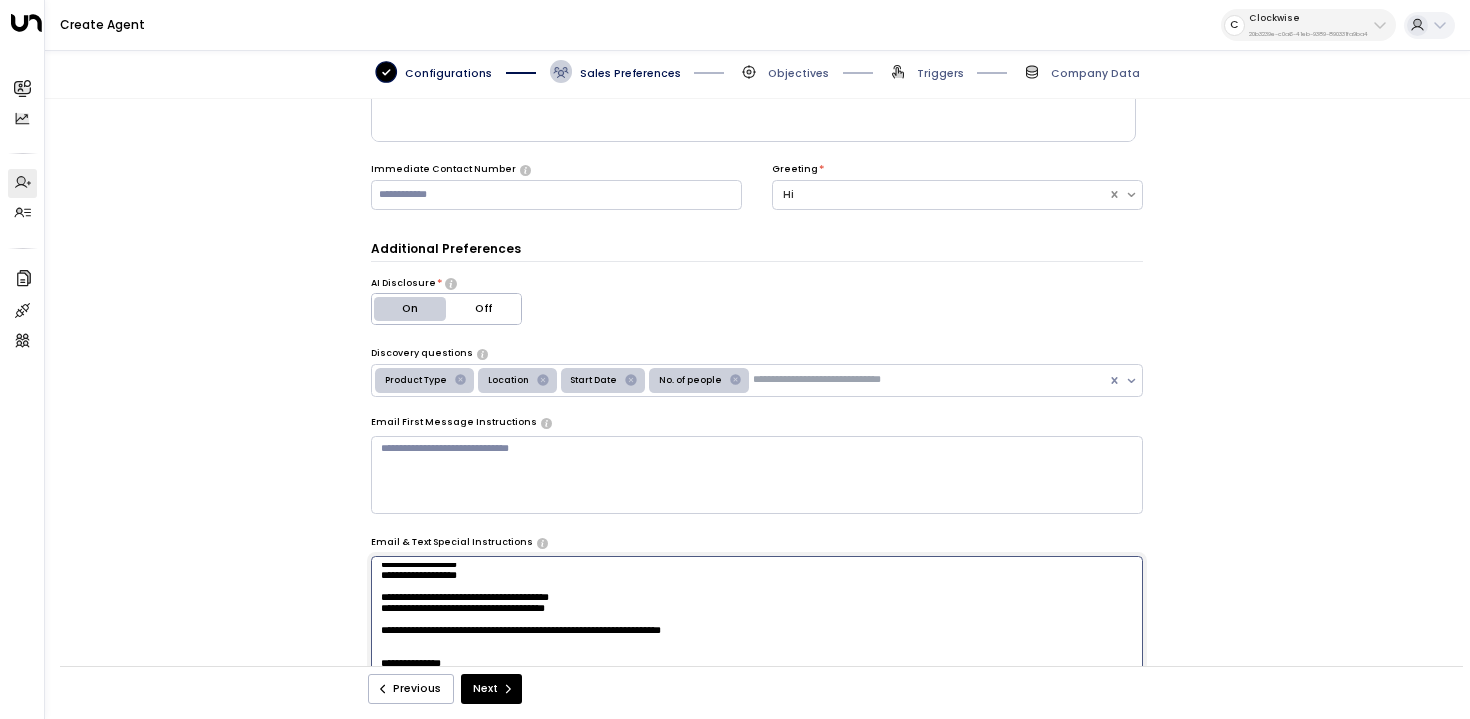 scroll, scrollTop: 169, scrollLeft: 0, axis: vertical 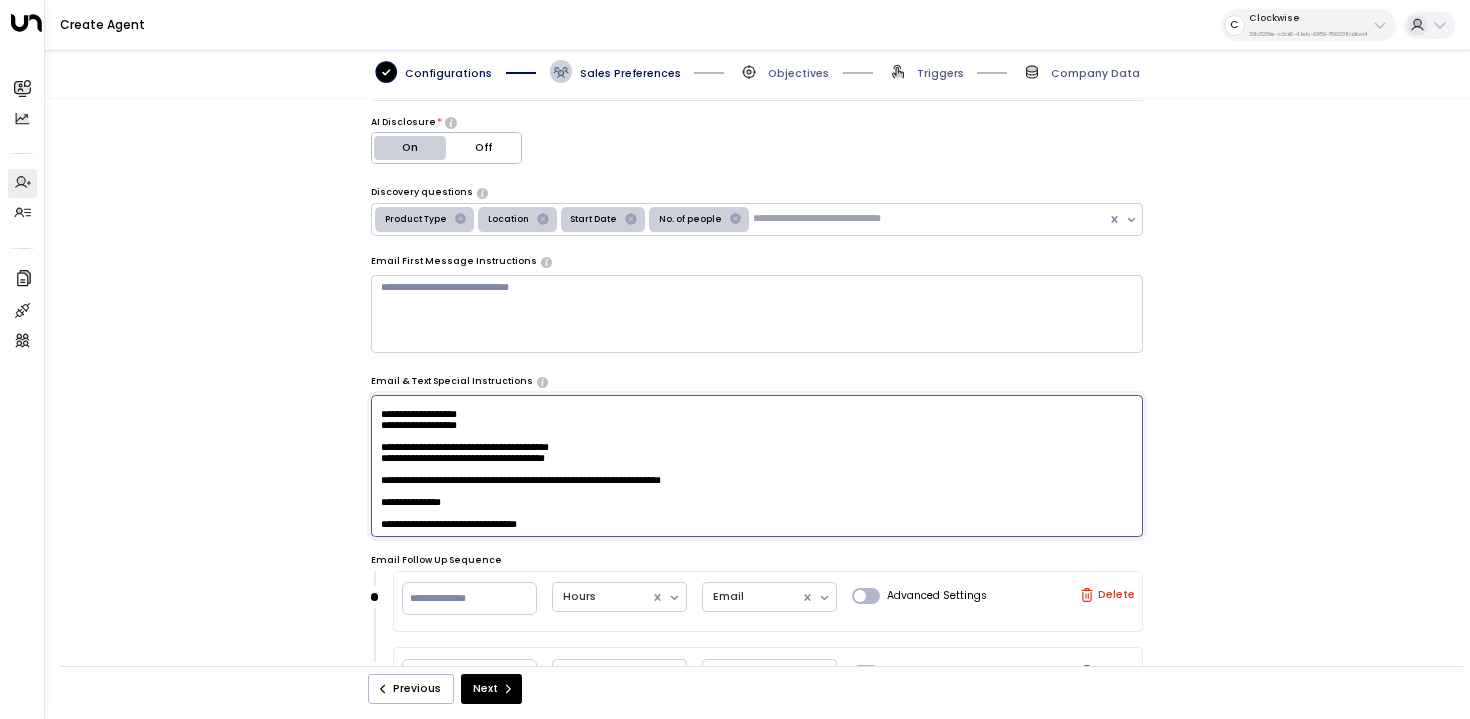 drag, startPoint x: 597, startPoint y: 429, endPoint x: 331, endPoint y: 429, distance: 266 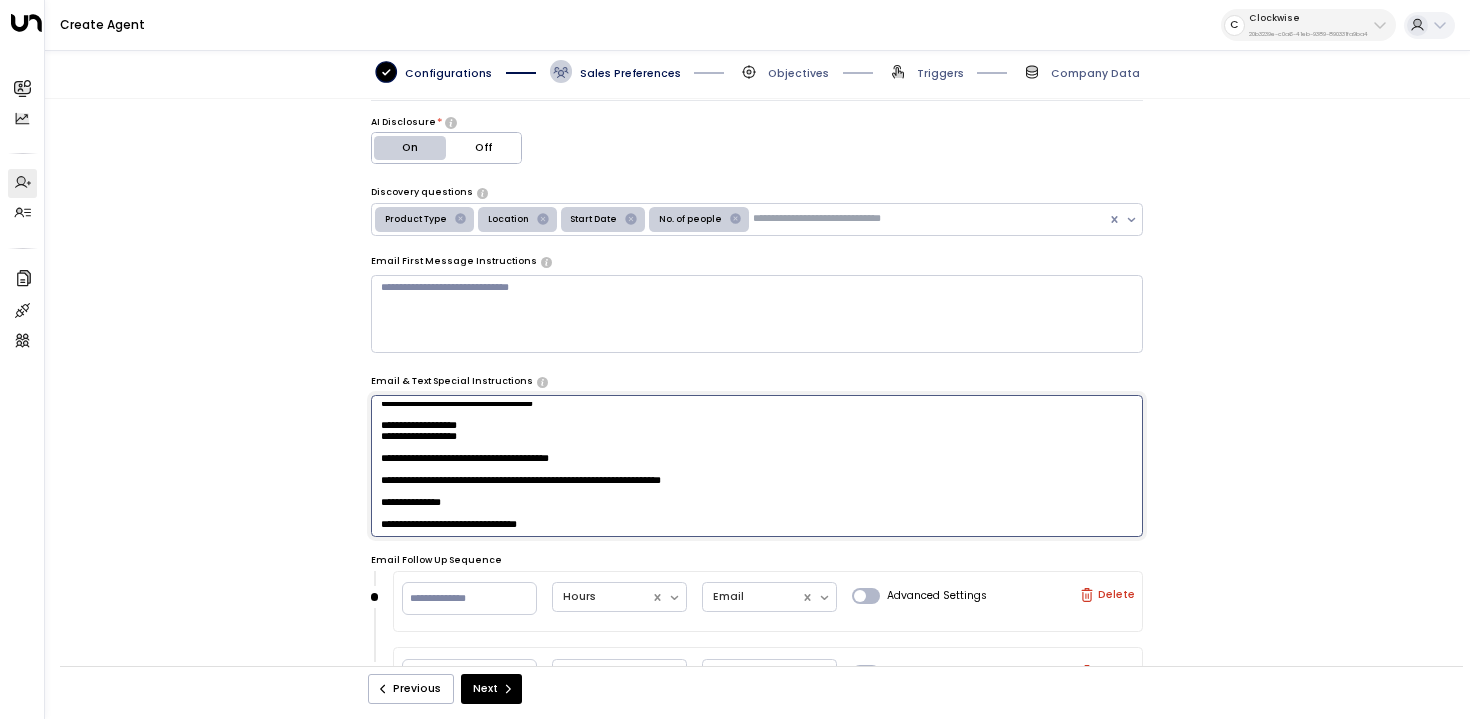 scroll, scrollTop: 143, scrollLeft: 0, axis: vertical 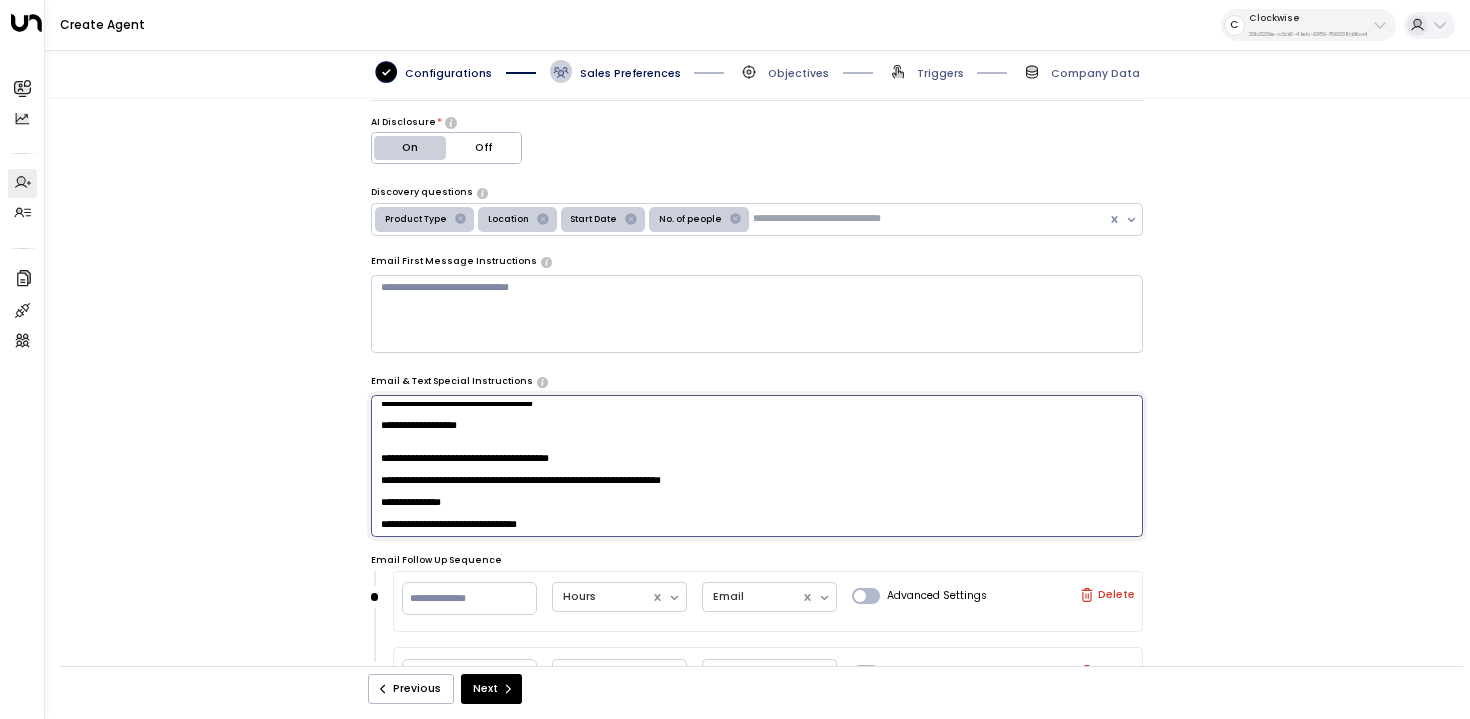 drag, startPoint x: 618, startPoint y: 423, endPoint x: 192, endPoint y: 424, distance: 426.00116 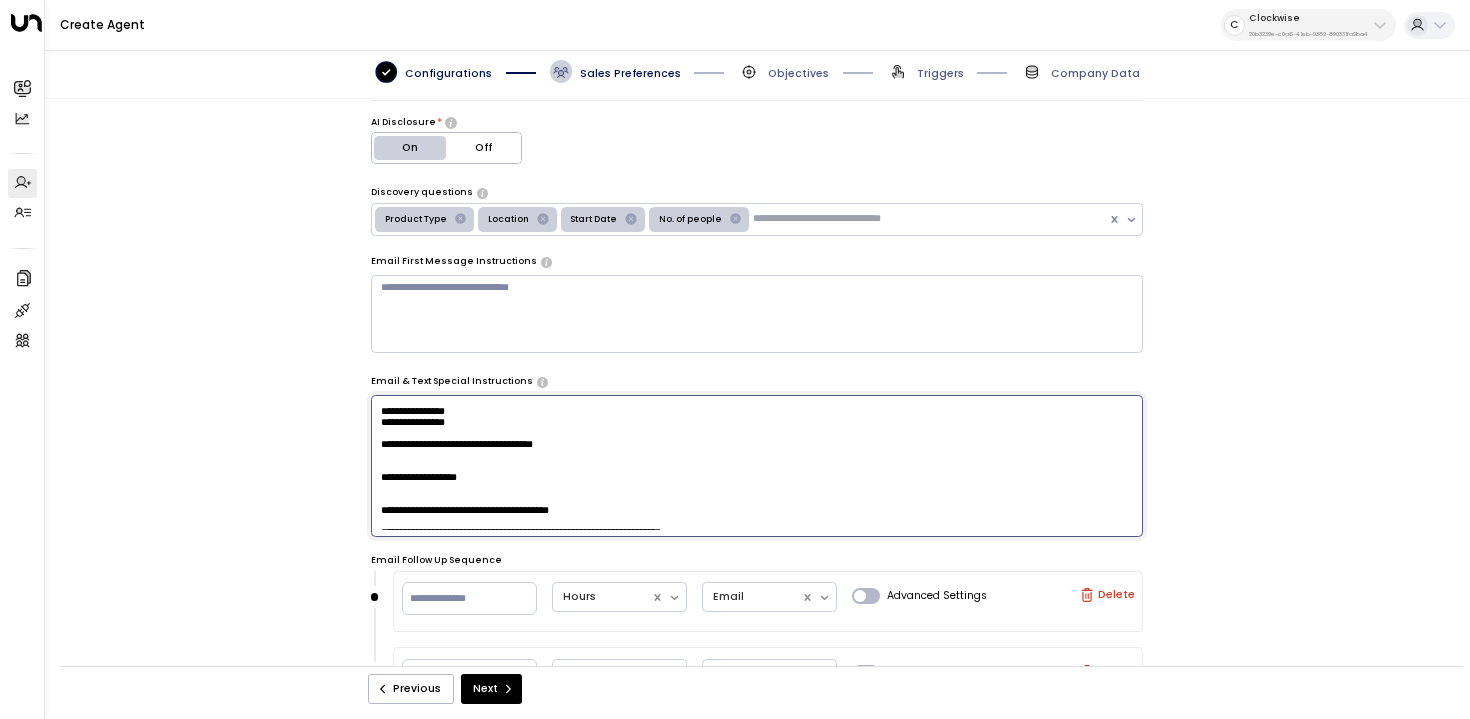 scroll, scrollTop: 50, scrollLeft: 0, axis: vertical 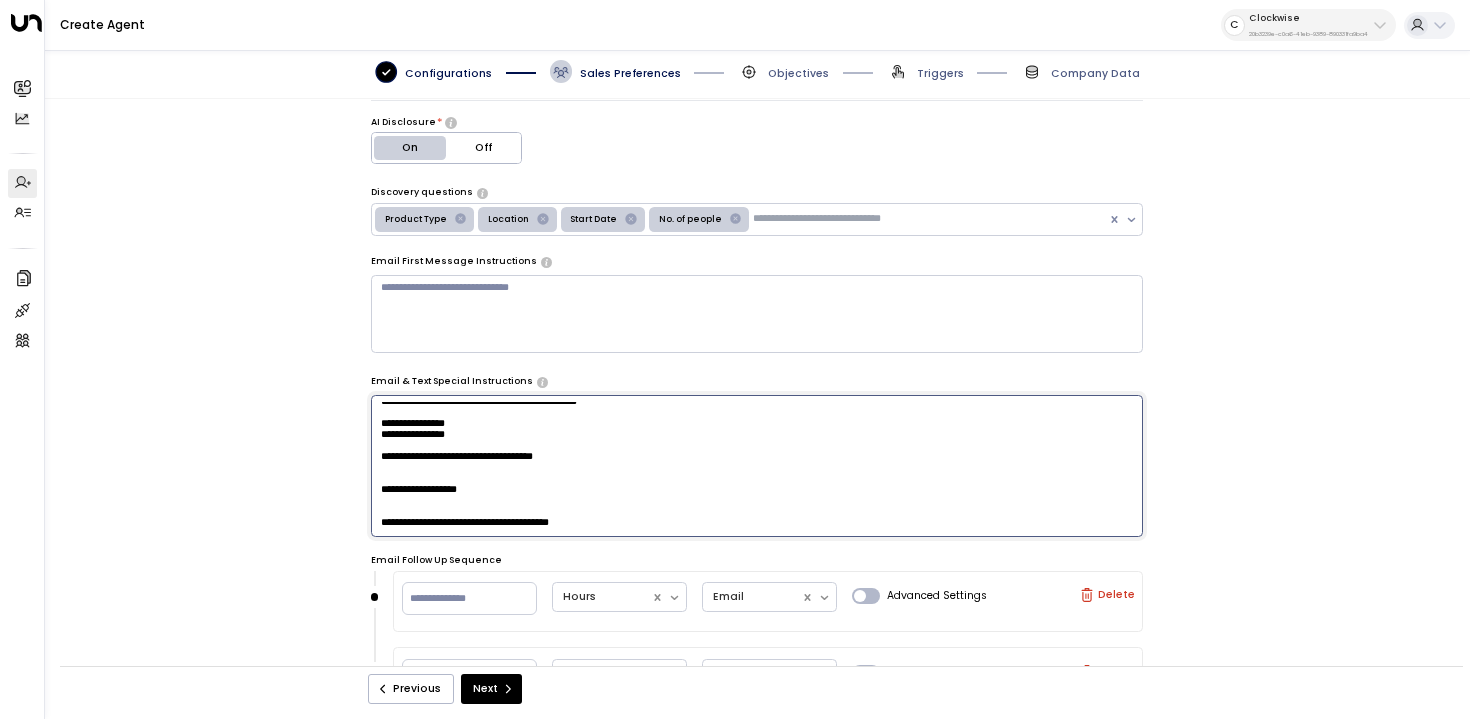 drag, startPoint x: 481, startPoint y: 469, endPoint x: 240, endPoint y: 468, distance: 241.00208 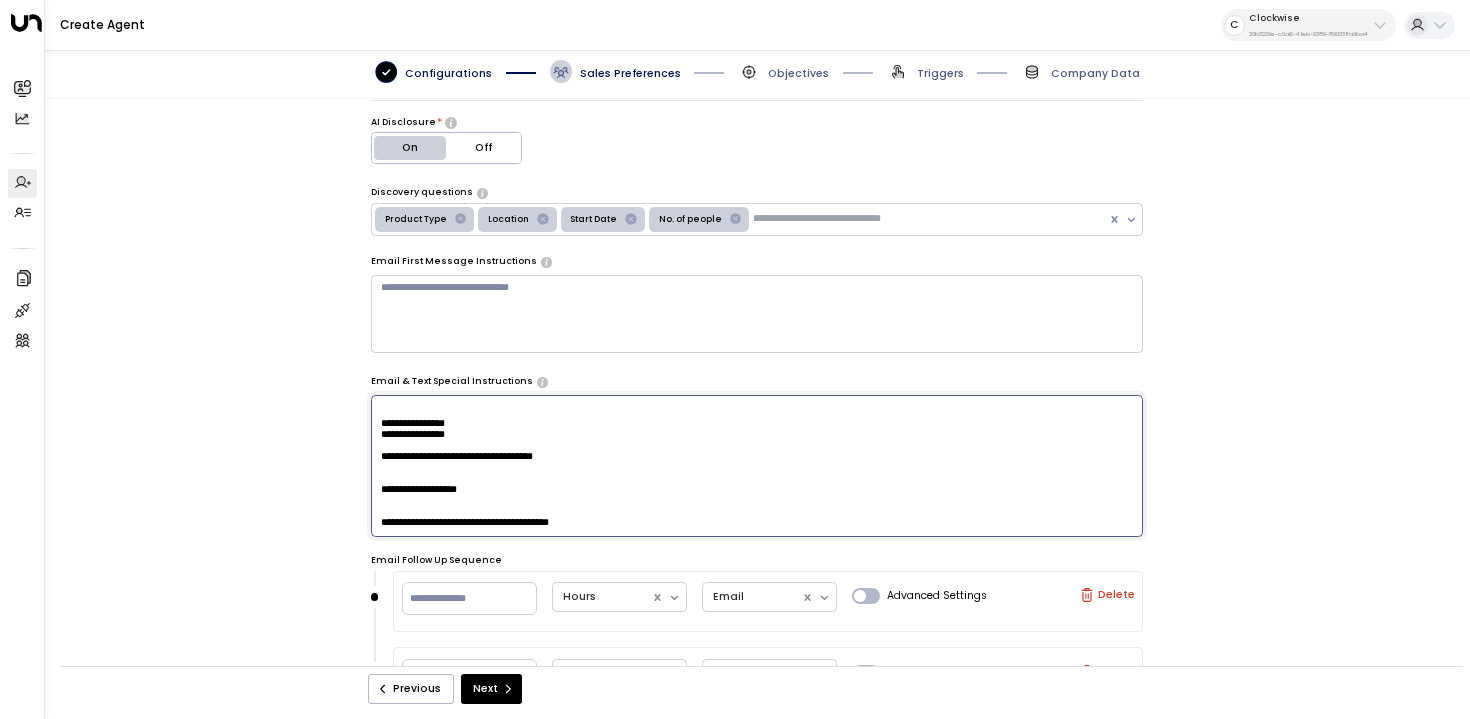 drag, startPoint x: 521, startPoint y: 474, endPoint x: 155, endPoint y: 474, distance: 366 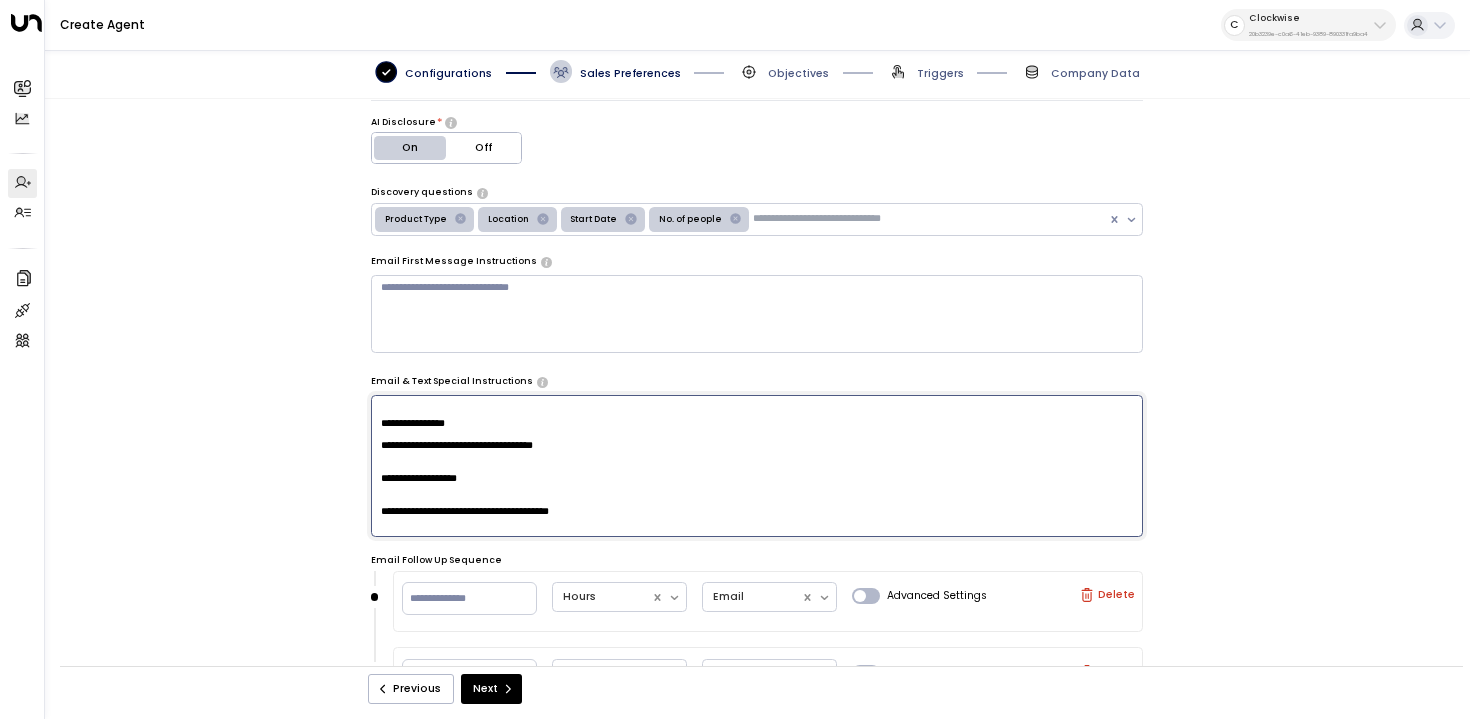 click on "**********" at bounding box center (757, 466) 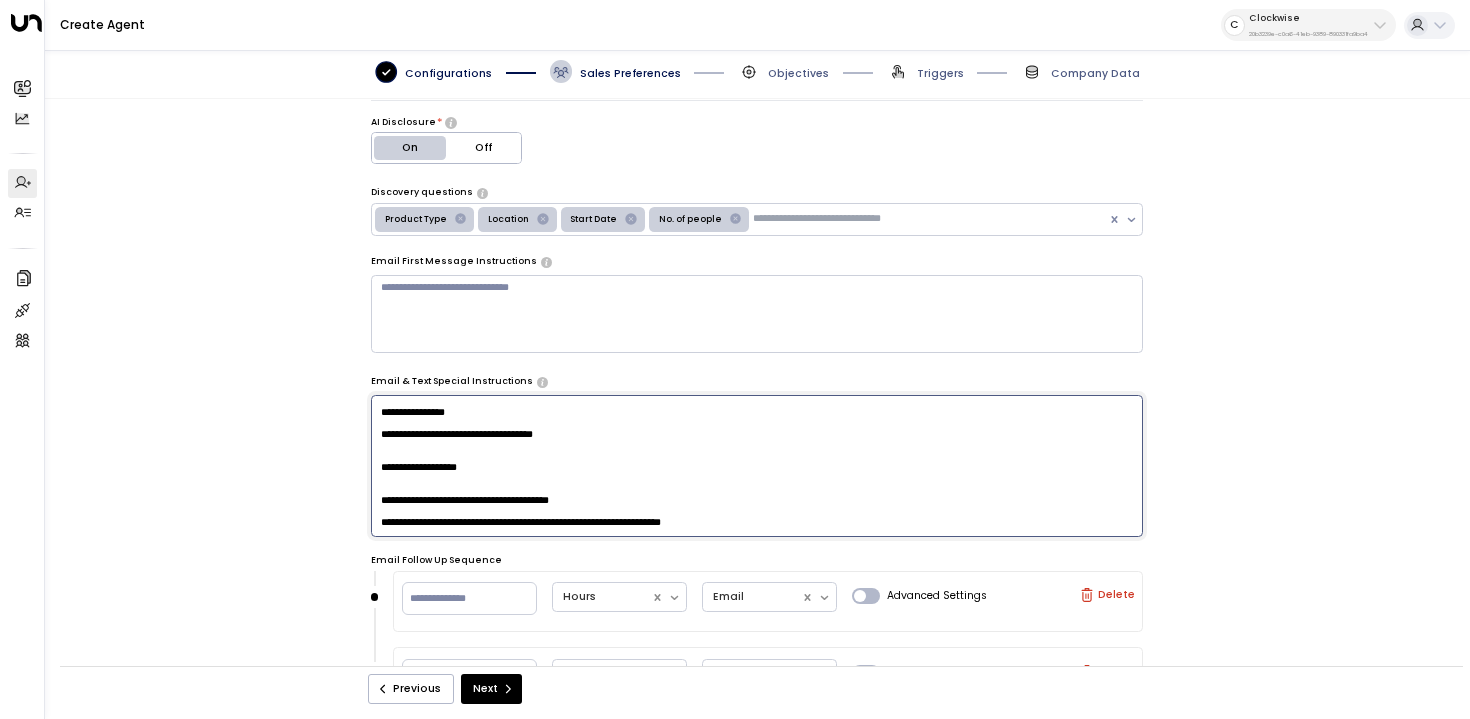 scroll, scrollTop: 46, scrollLeft: 0, axis: vertical 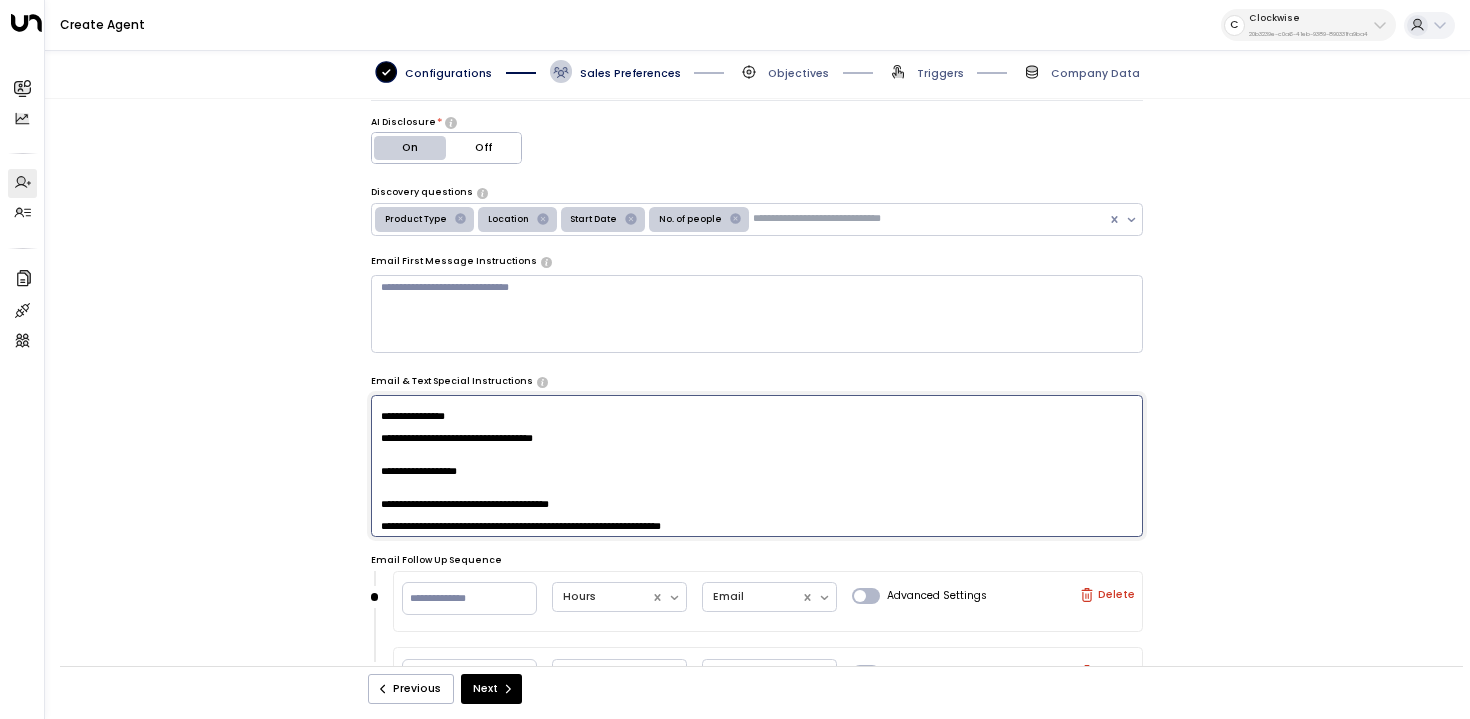 click on "**********" at bounding box center [757, 466] 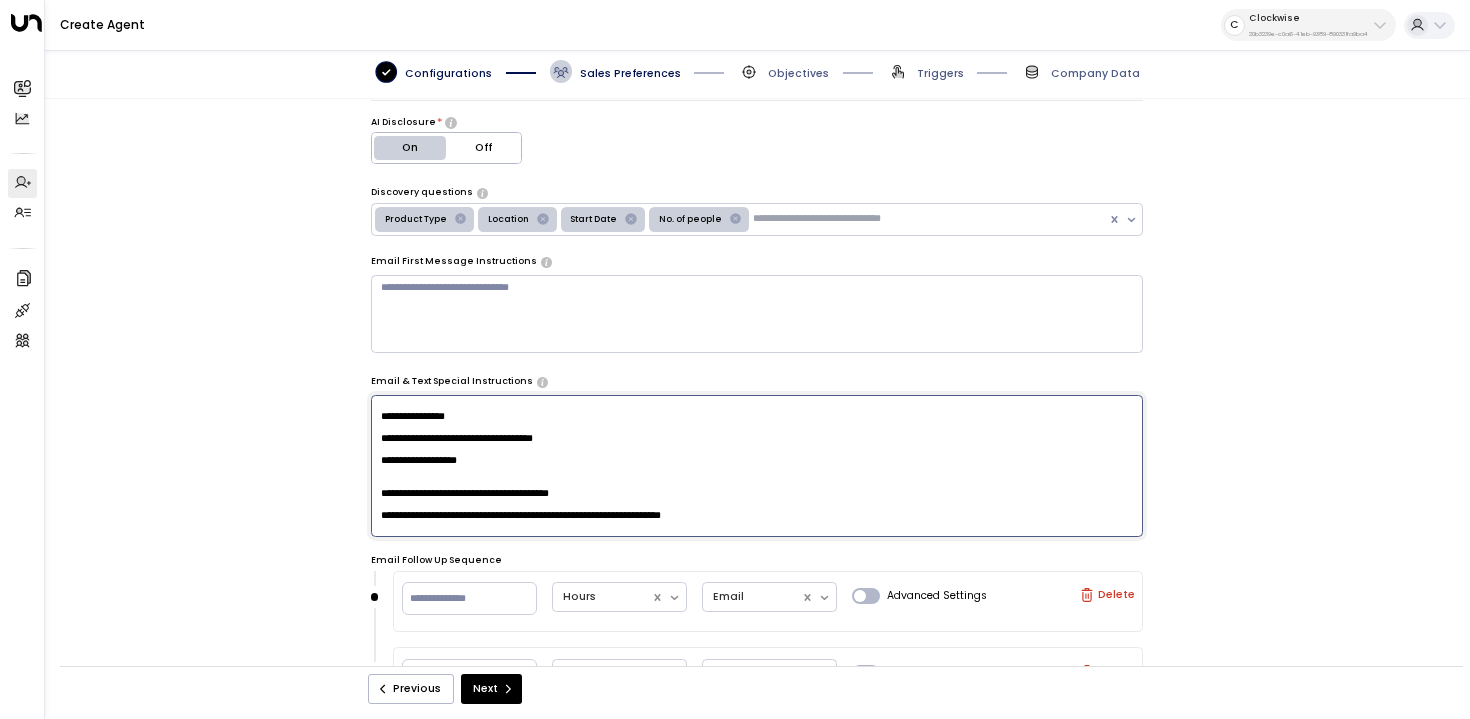scroll, scrollTop: 129, scrollLeft: 0, axis: vertical 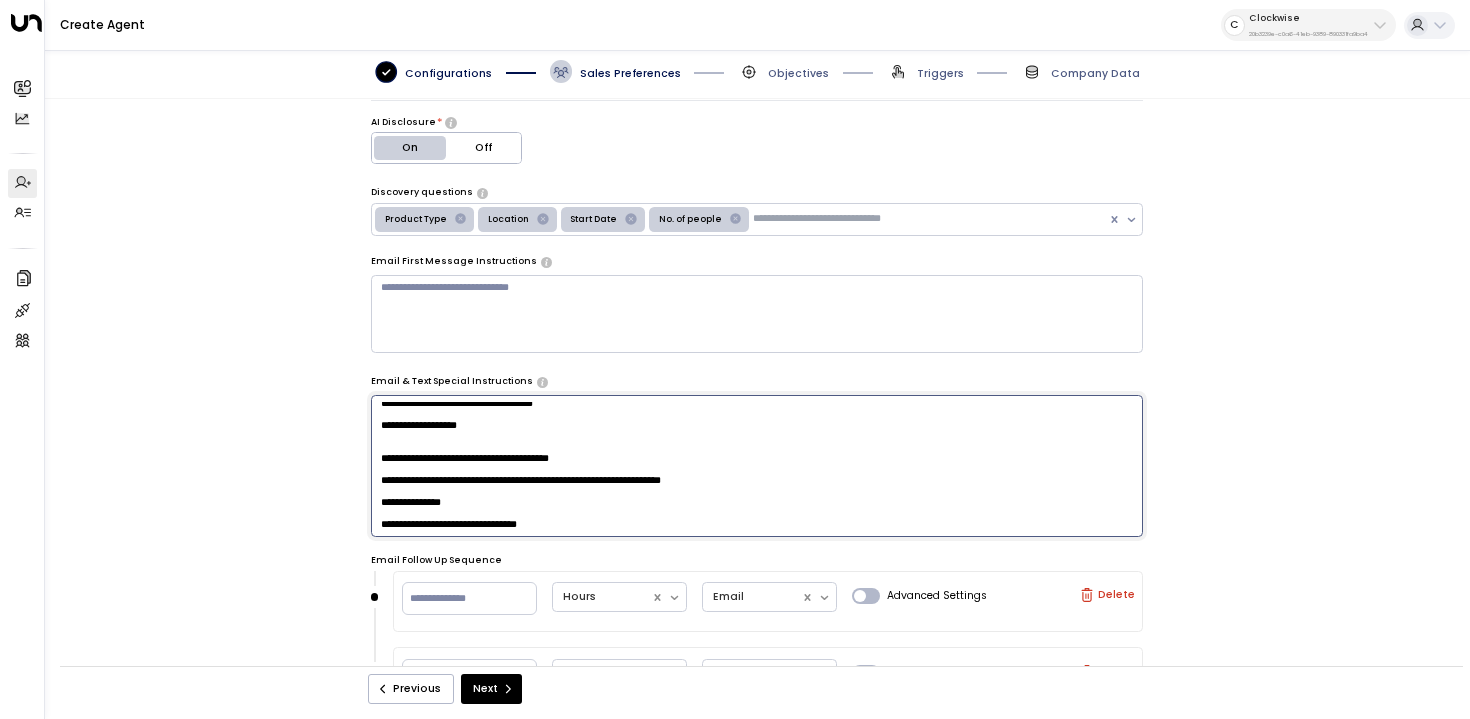 click on "**********" at bounding box center (757, 466) 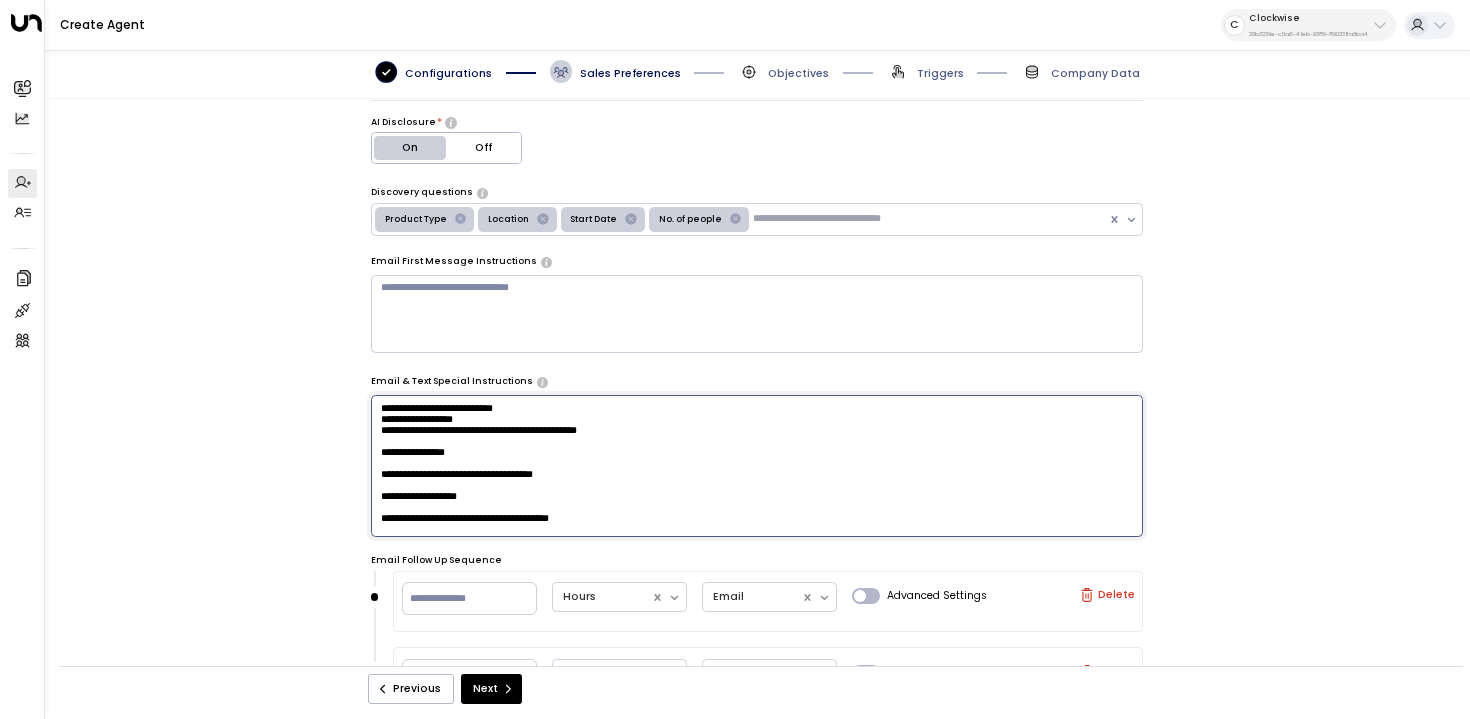 scroll, scrollTop: 6, scrollLeft: 0, axis: vertical 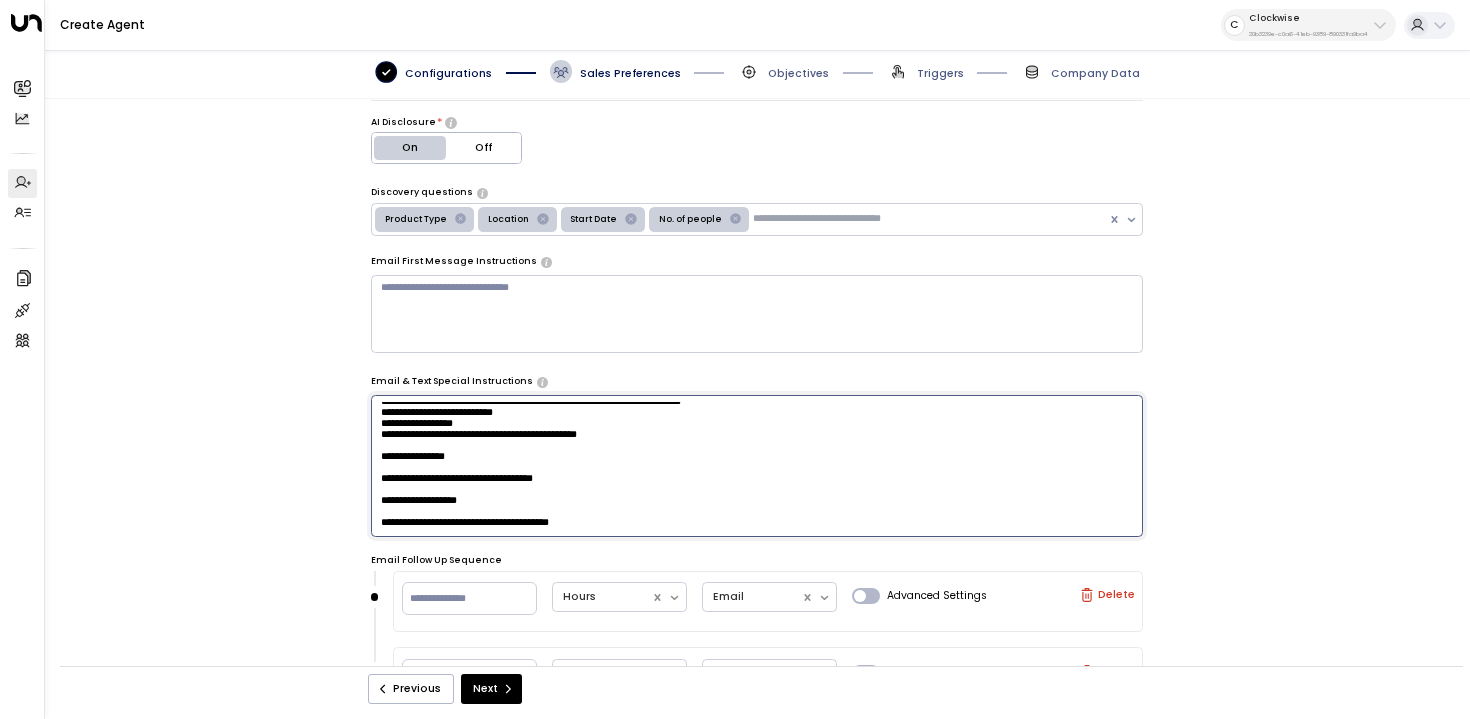 drag, startPoint x: 495, startPoint y: 434, endPoint x: 241, endPoint y: 435, distance: 254.00197 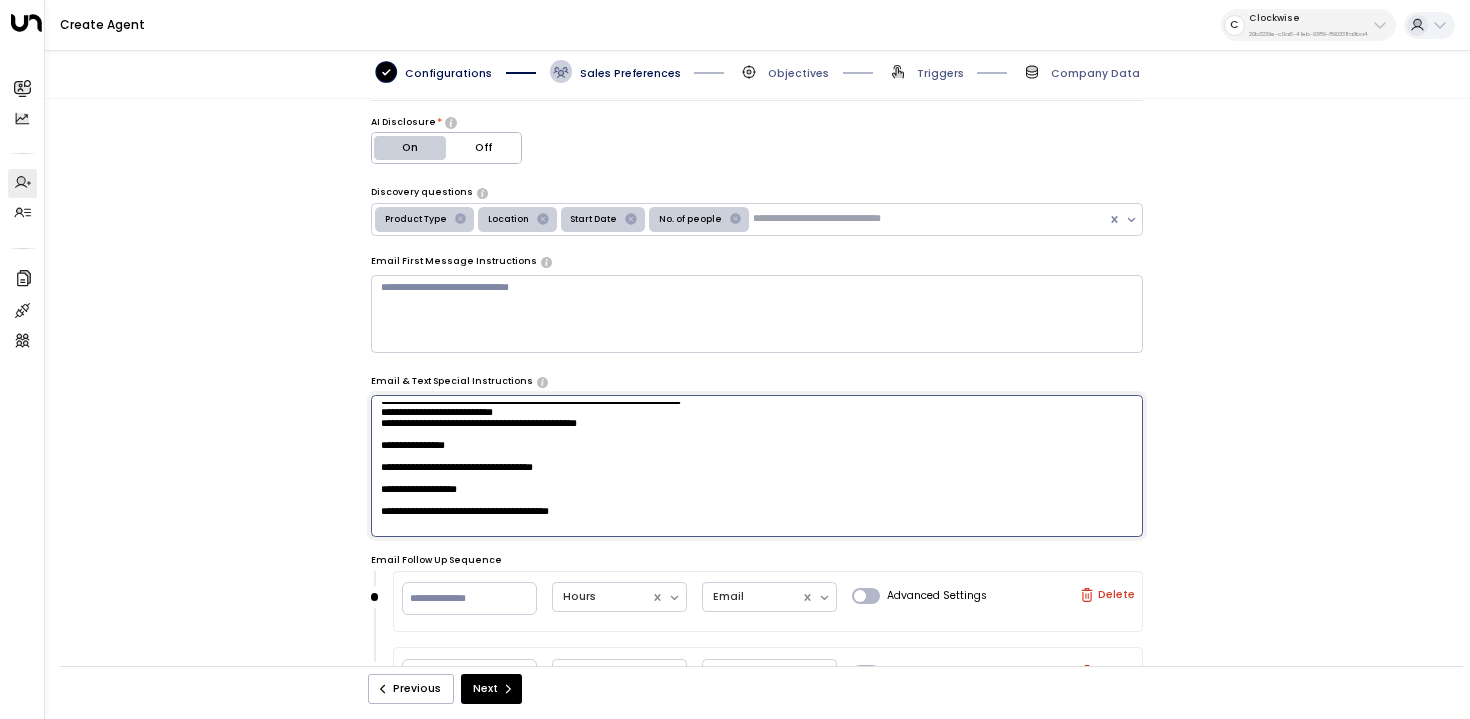 click on "**********" at bounding box center (757, 466) 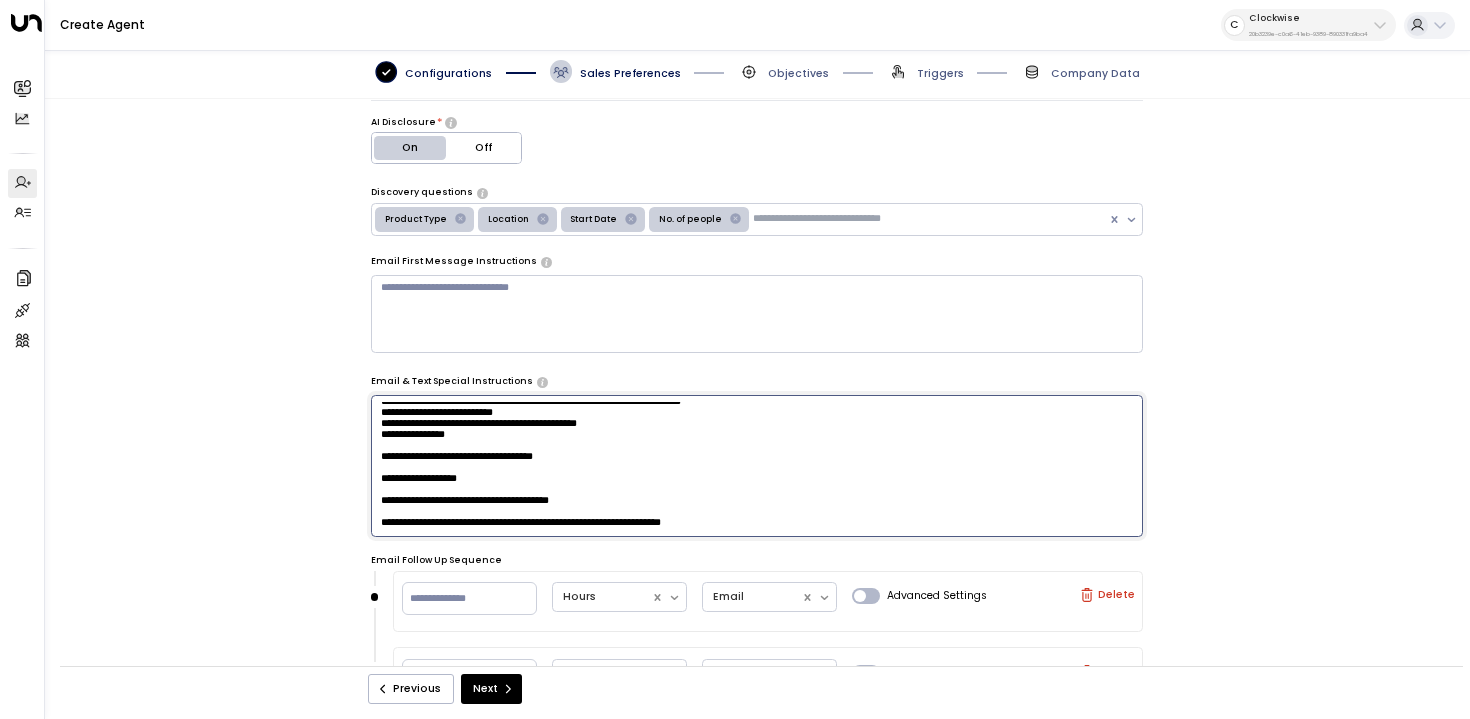 click on "**********" at bounding box center (757, 466) 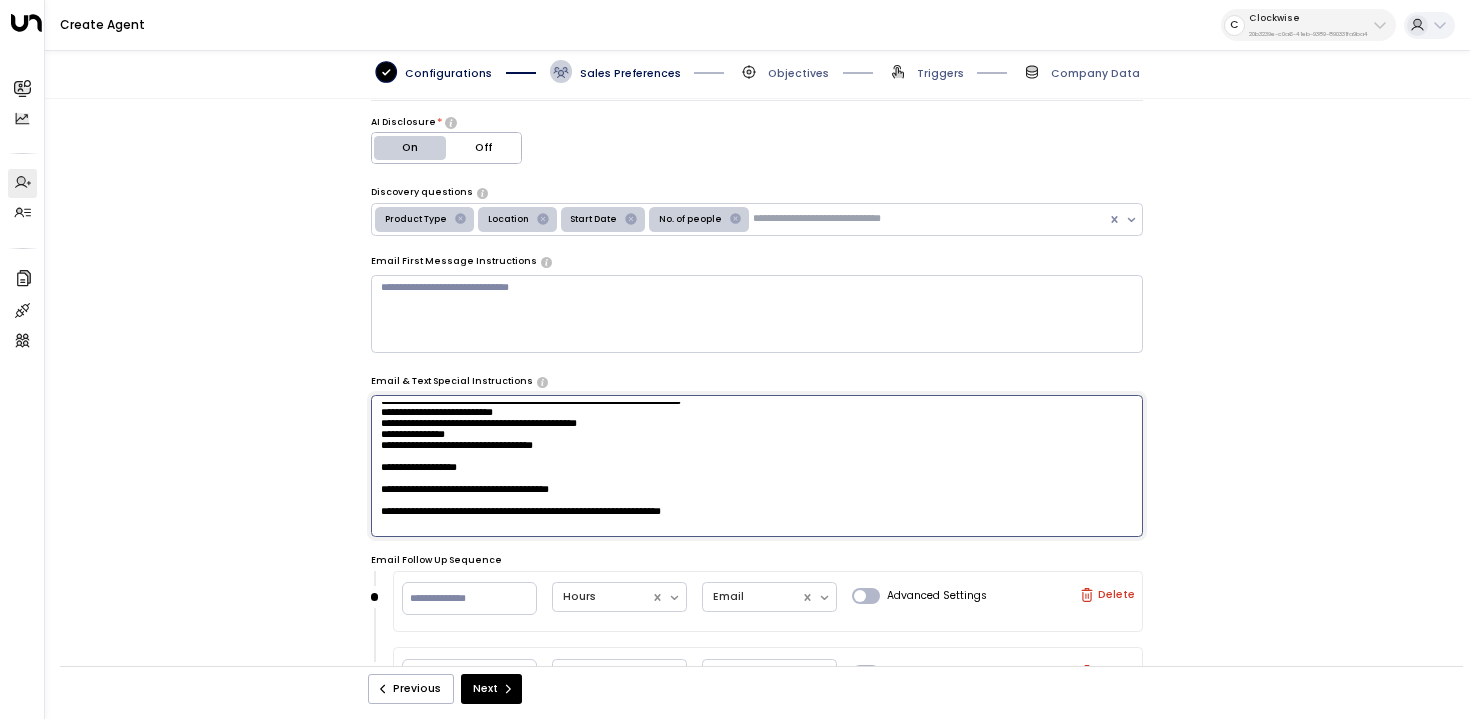 click on "**********" at bounding box center [757, 466] 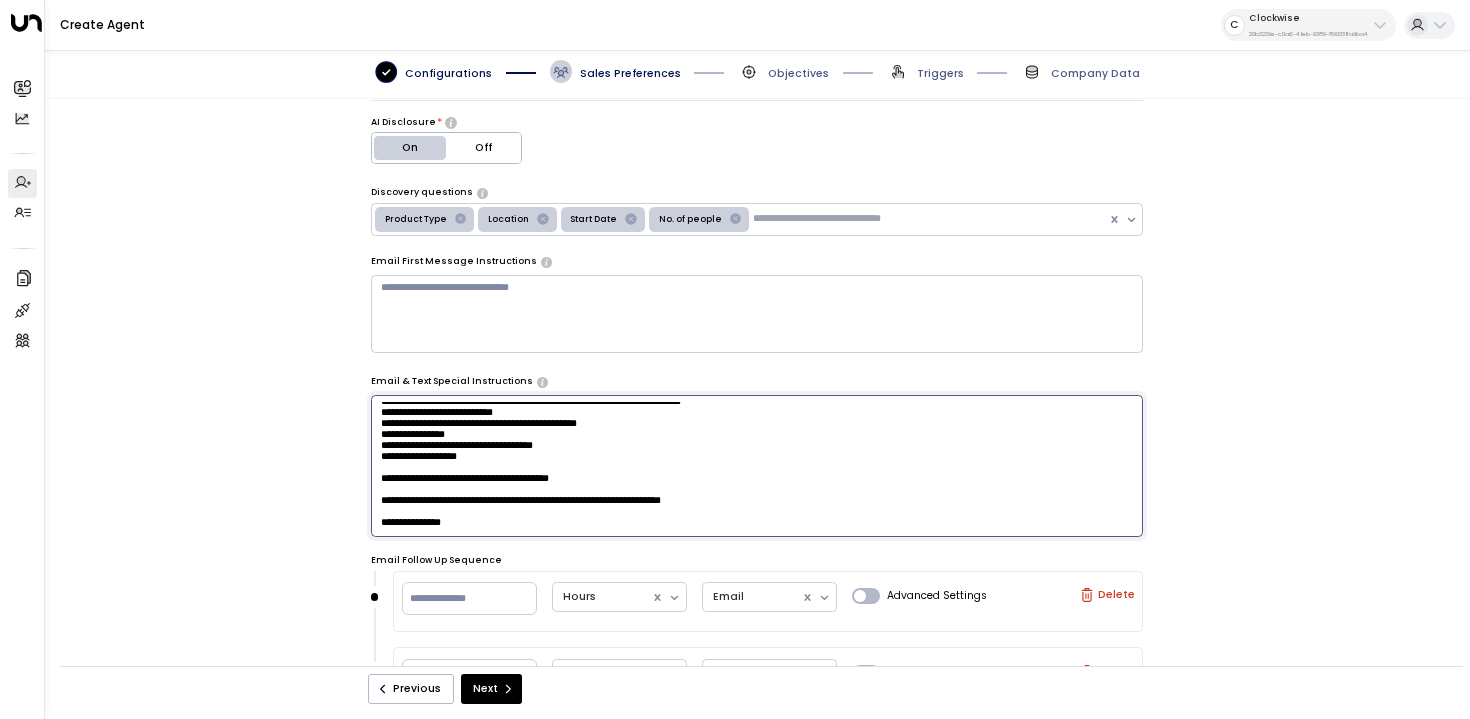 click on "**********" at bounding box center [757, 466] 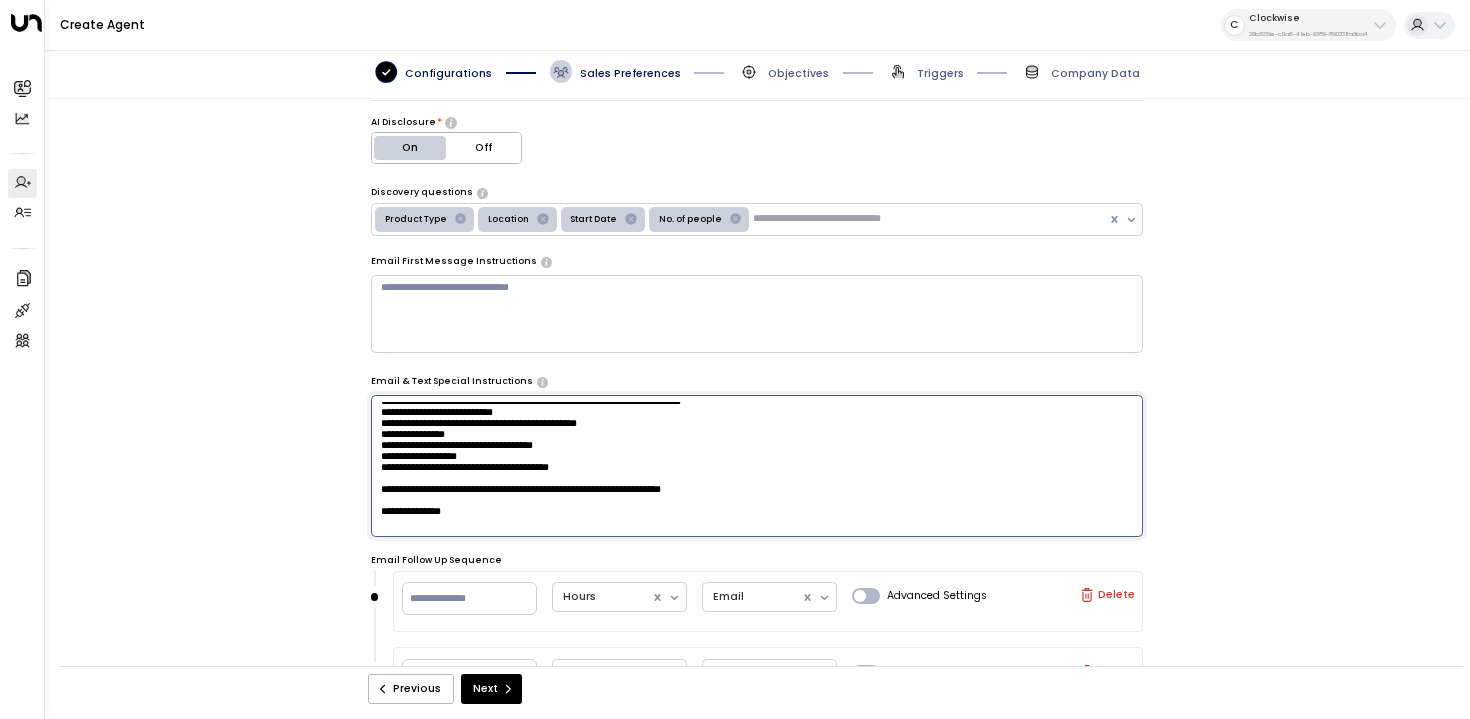 scroll, scrollTop: 34, scrollLeft: 0, axis: vertical 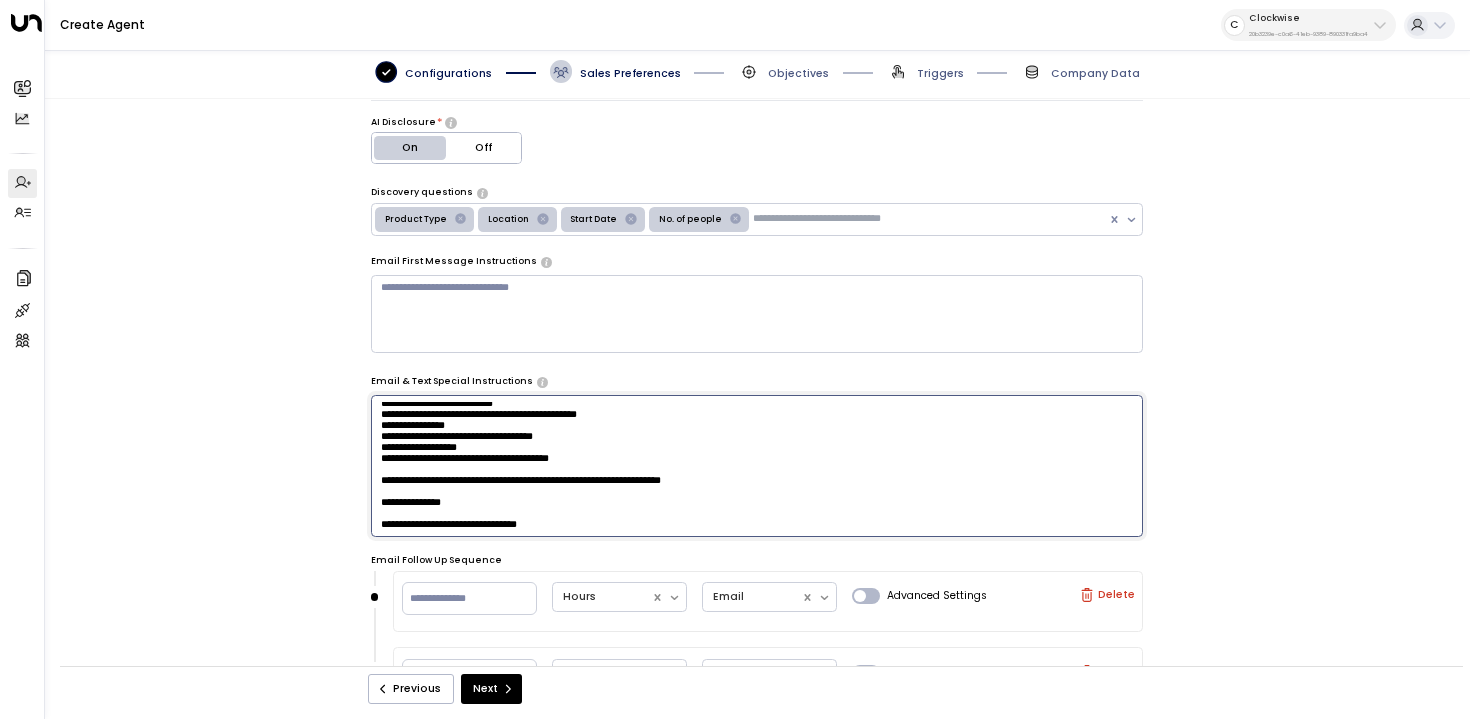 click on "**********" at bounding box center (757, 466) 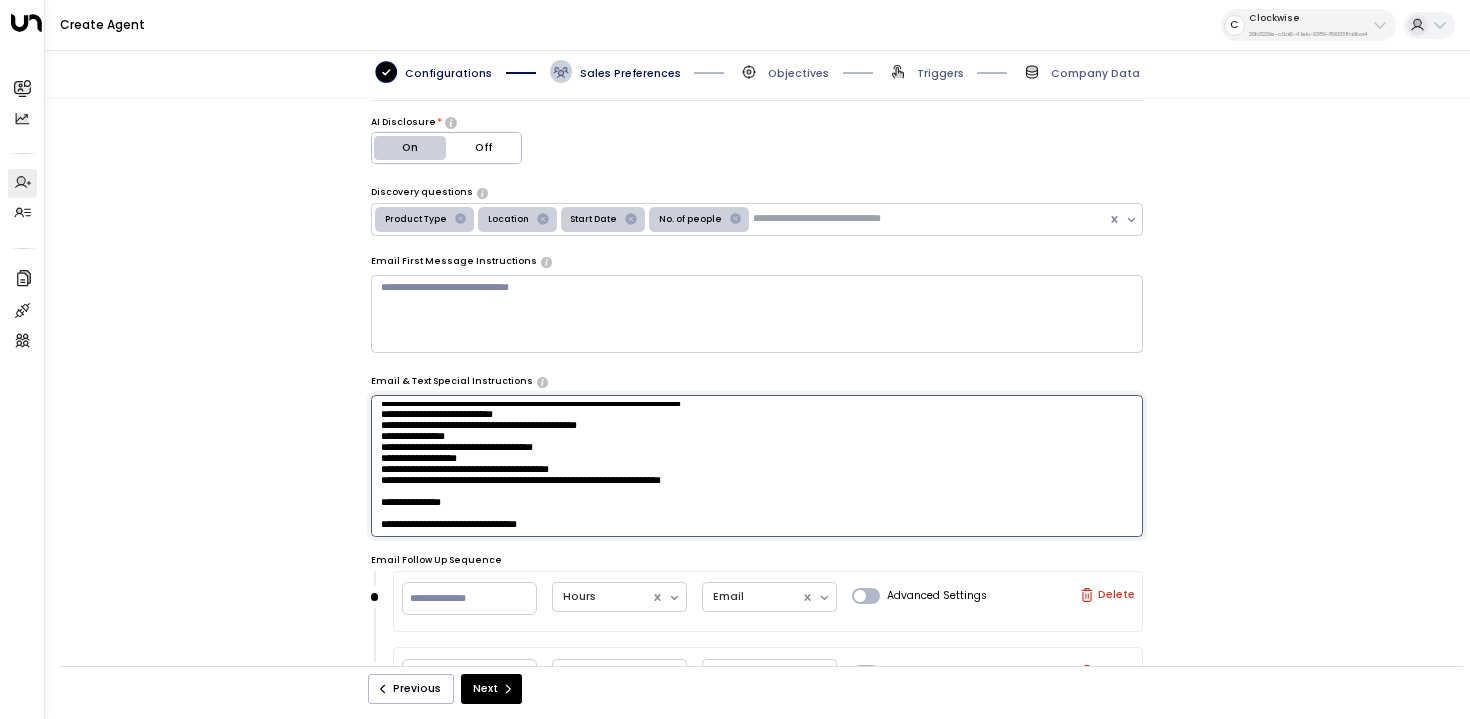 click on "**********" at bounding box center [757, 466] 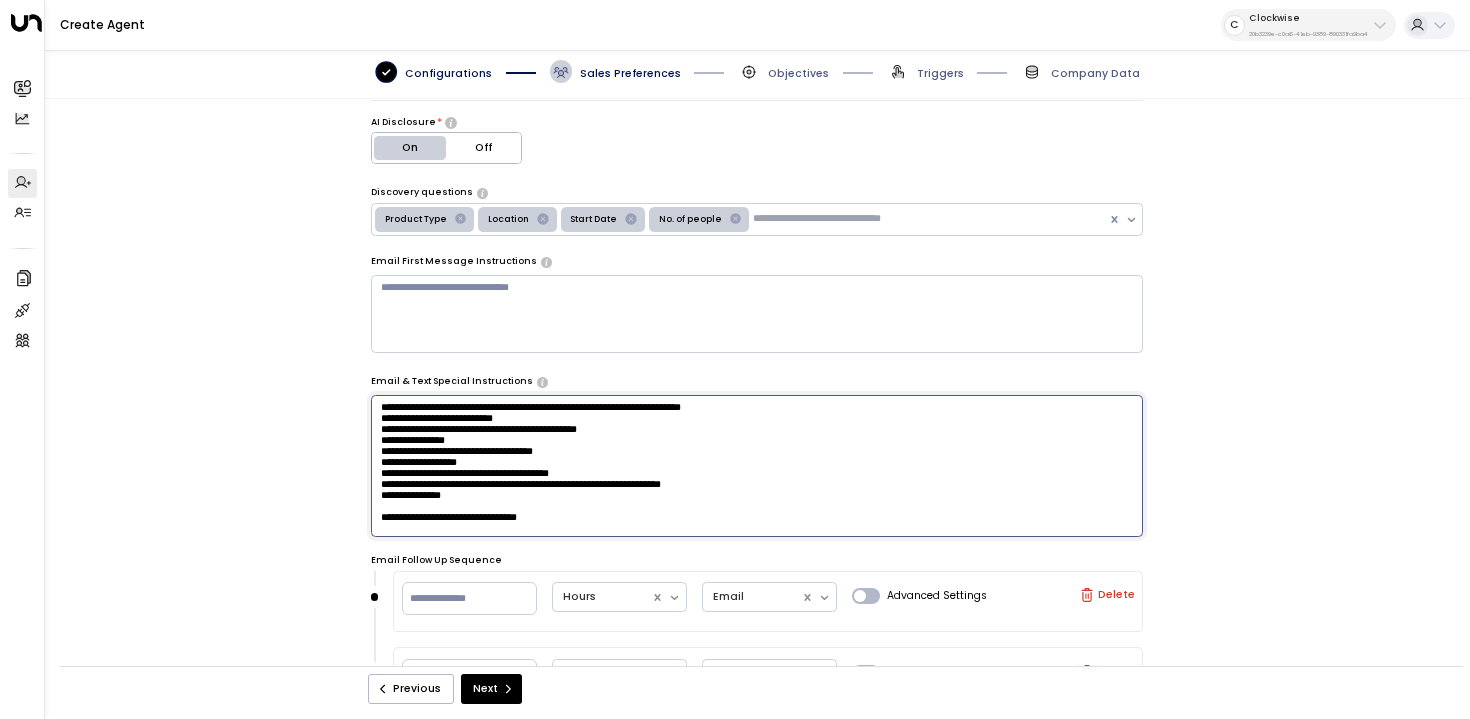 scroll, scrollTop: 71, scrollLeft: 0, axis: vertical 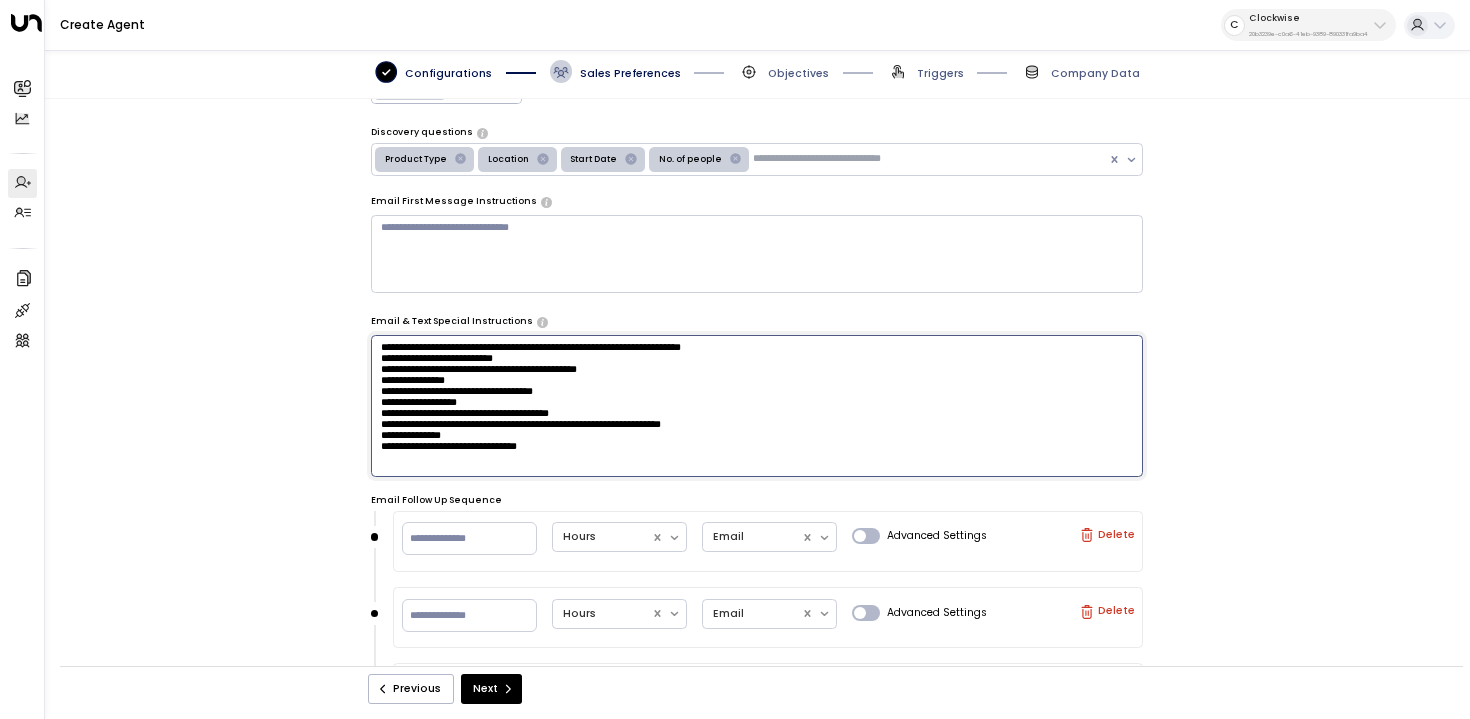 click on "**********" at bounding box center [757, 406] 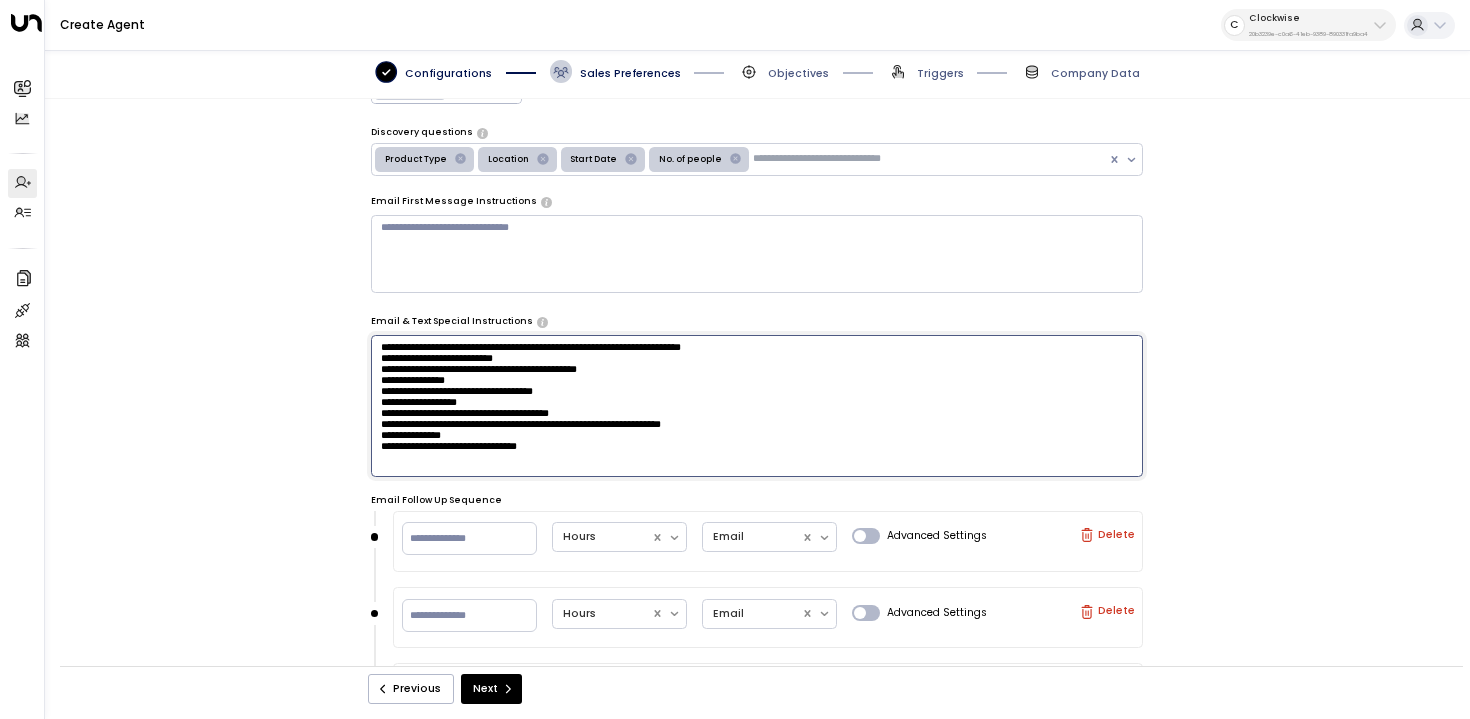 scroll, scrollTop: 3, scrollLeft: 0, axis: vertical 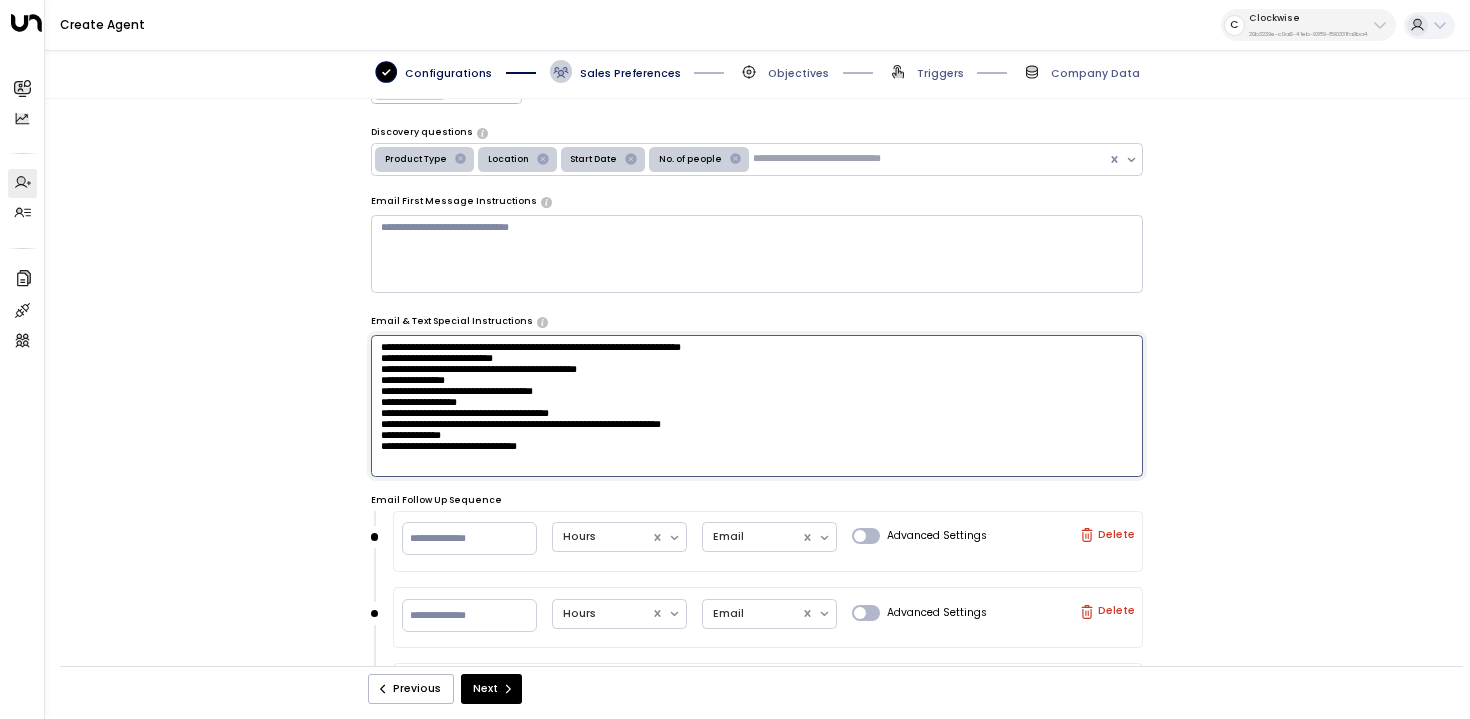 drag, startPoint x: 568, startPoint y: 354, endPoint x: 300, endPoint y: 354, distance: 268 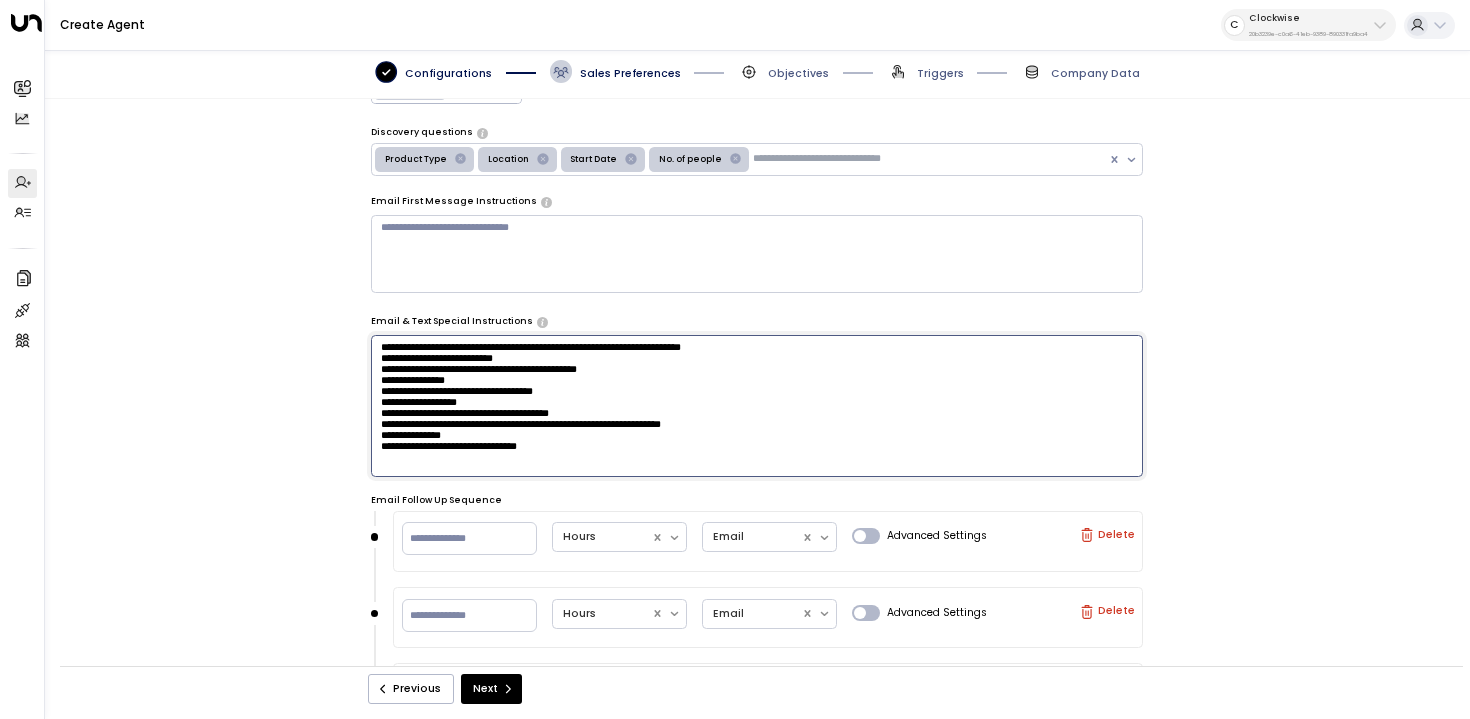 click on "**********" at bounding box center (757, 391) 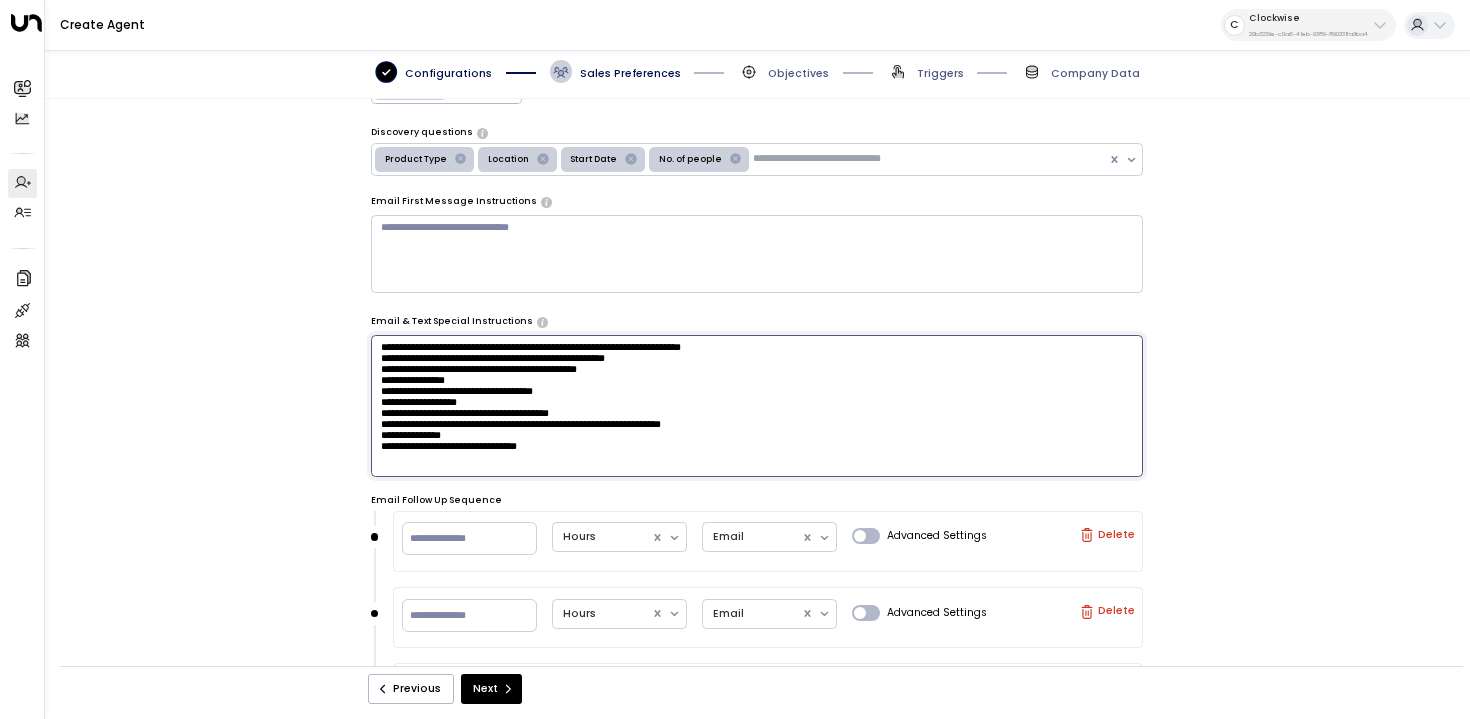paste on "**********" 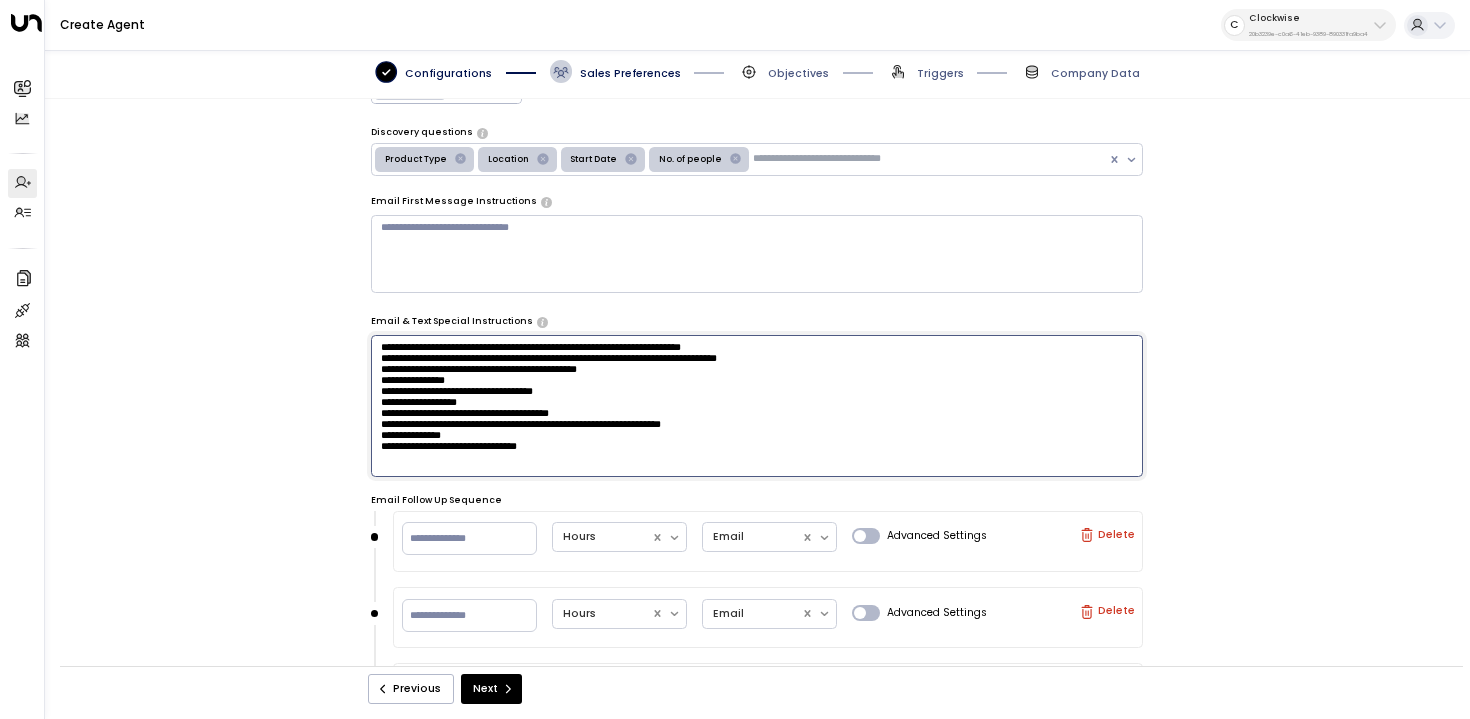 paste on "**********" 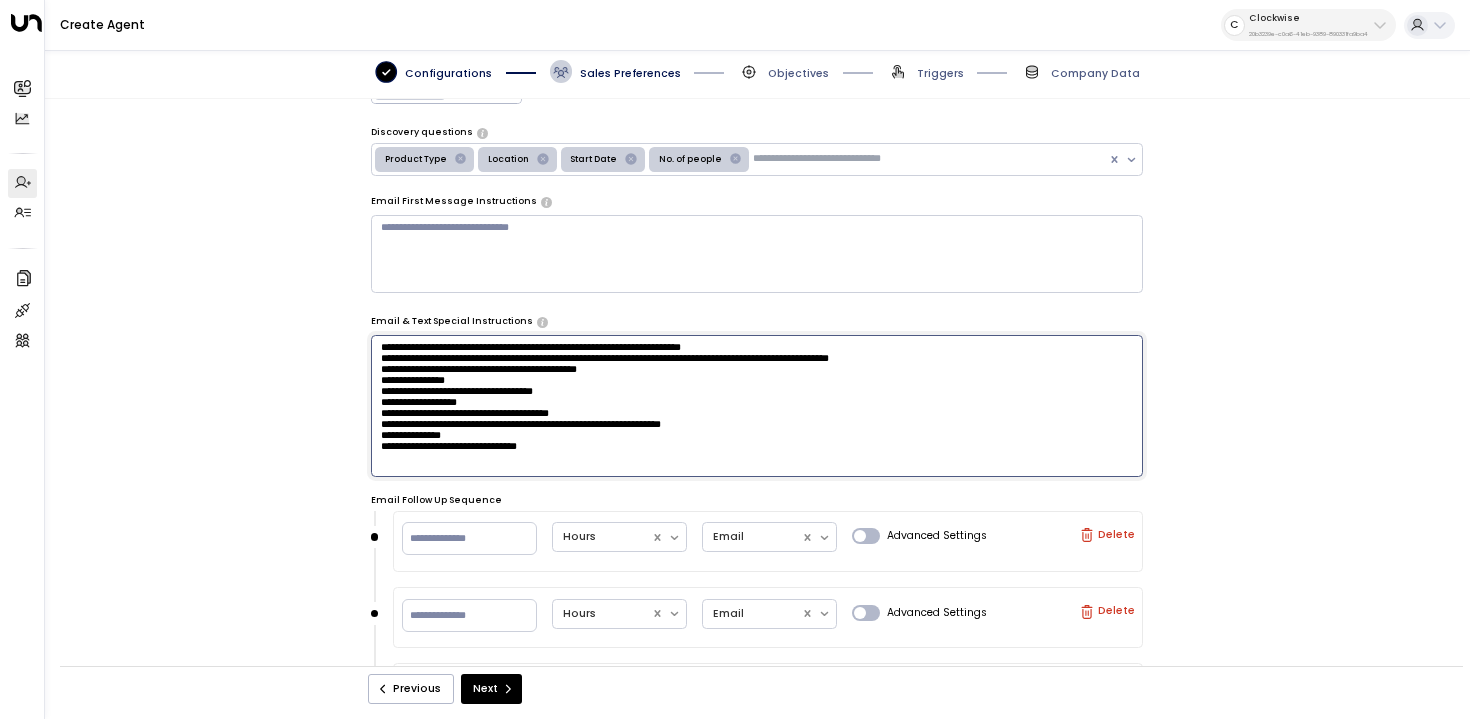 scroll, scrollTop: 58, scrollLeft: 0, axis: vertical 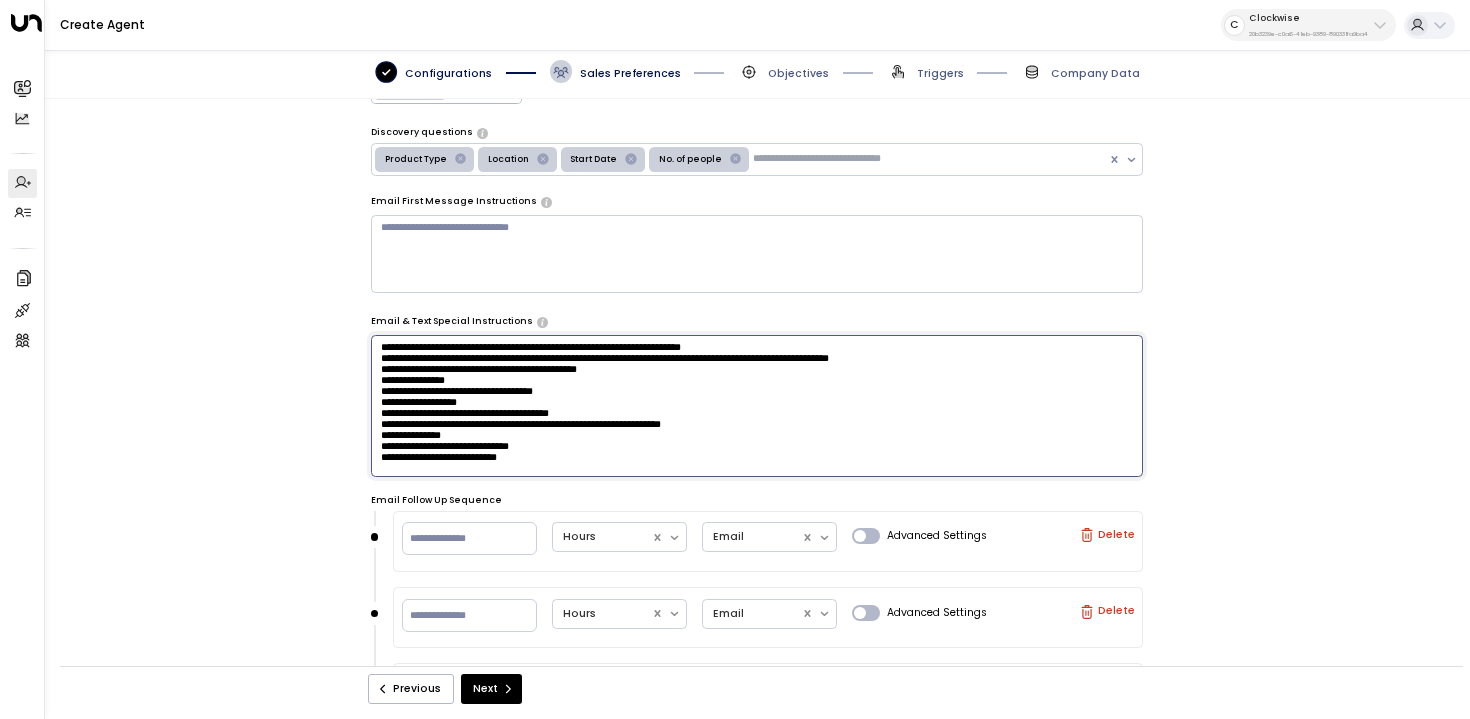 paste on "**********" 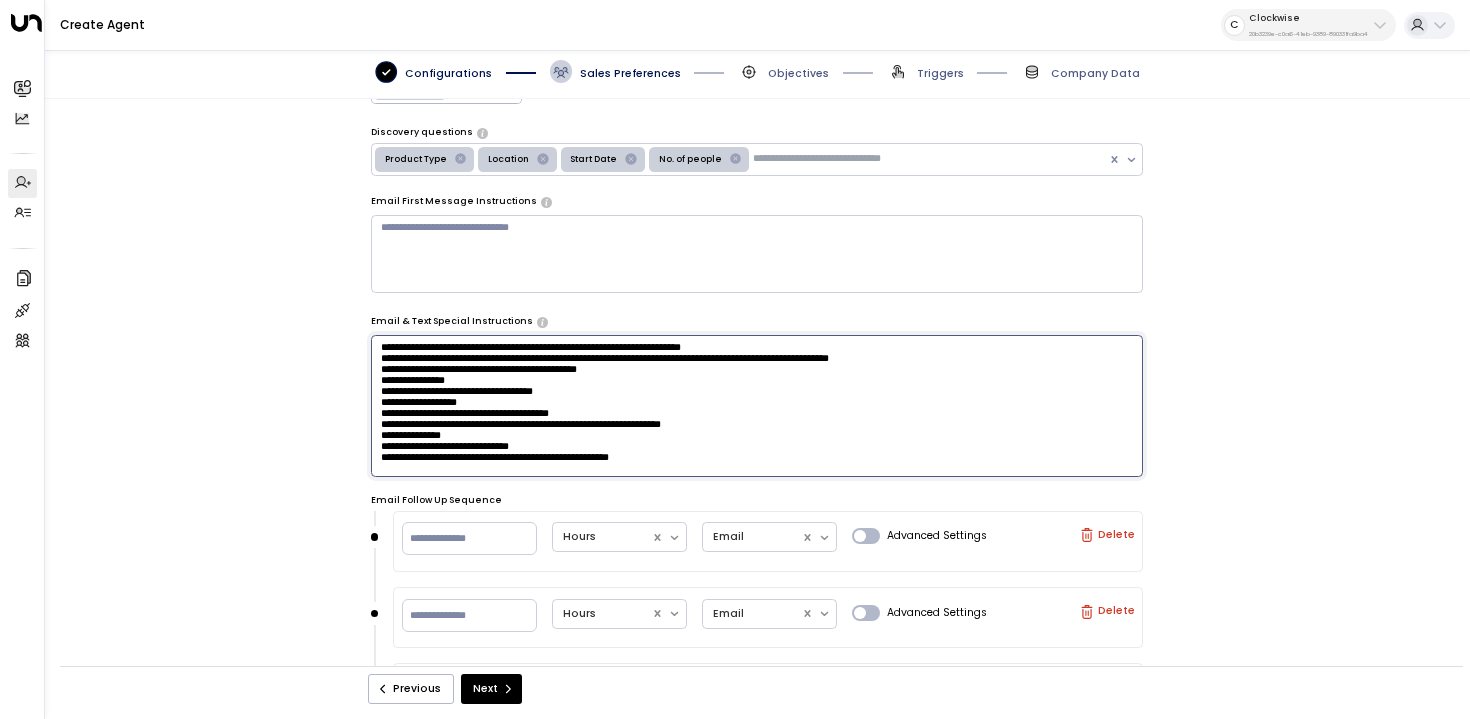 paste on "**********" 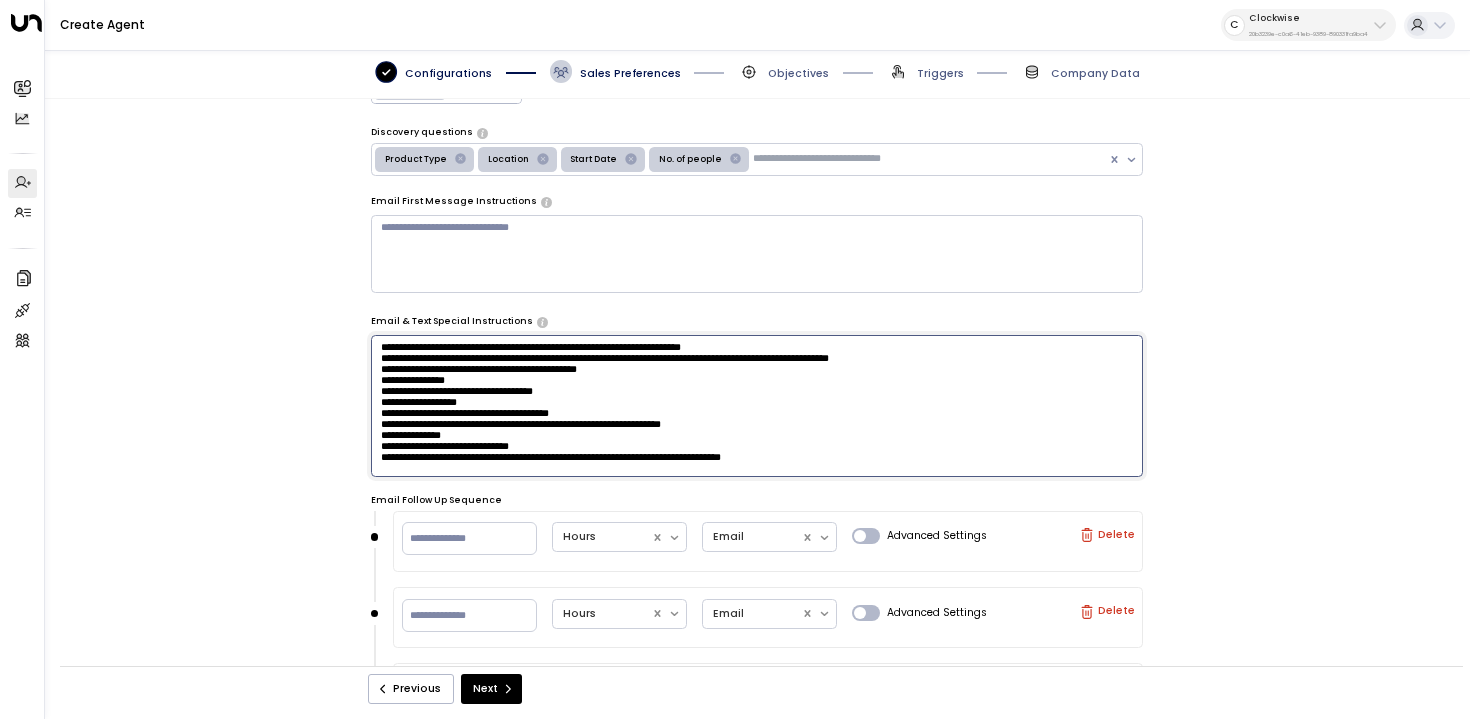 paste on "**********" 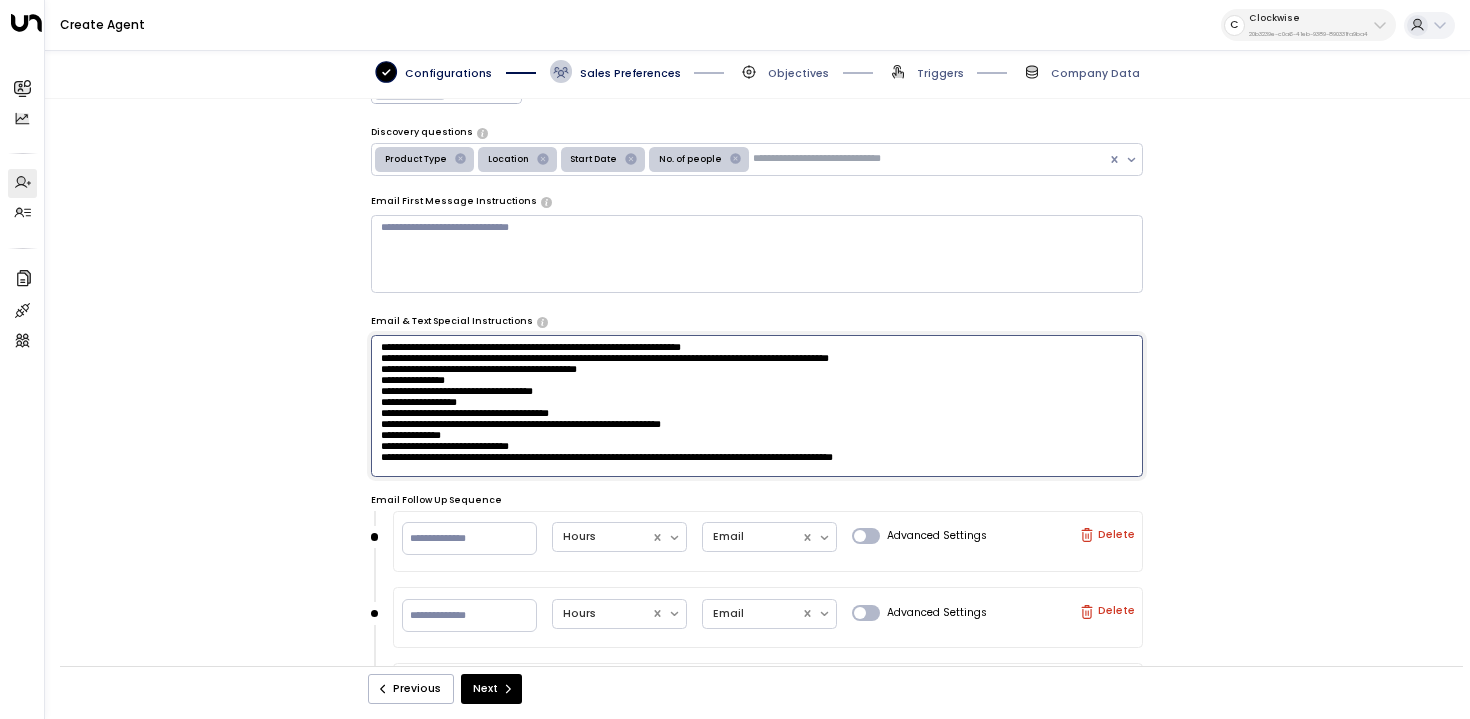 scroll, scrollTop: 0, scrollLeft: 0, axis: both 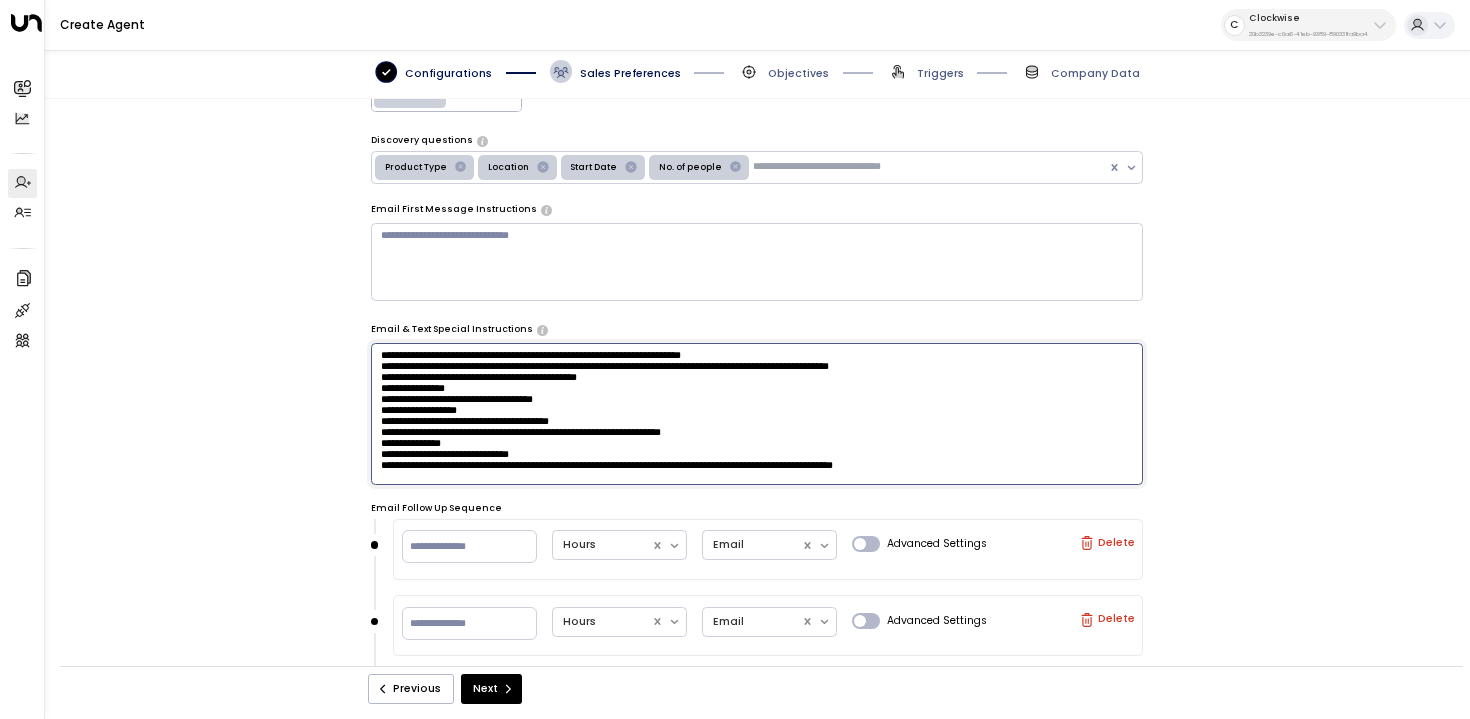type on "**********" 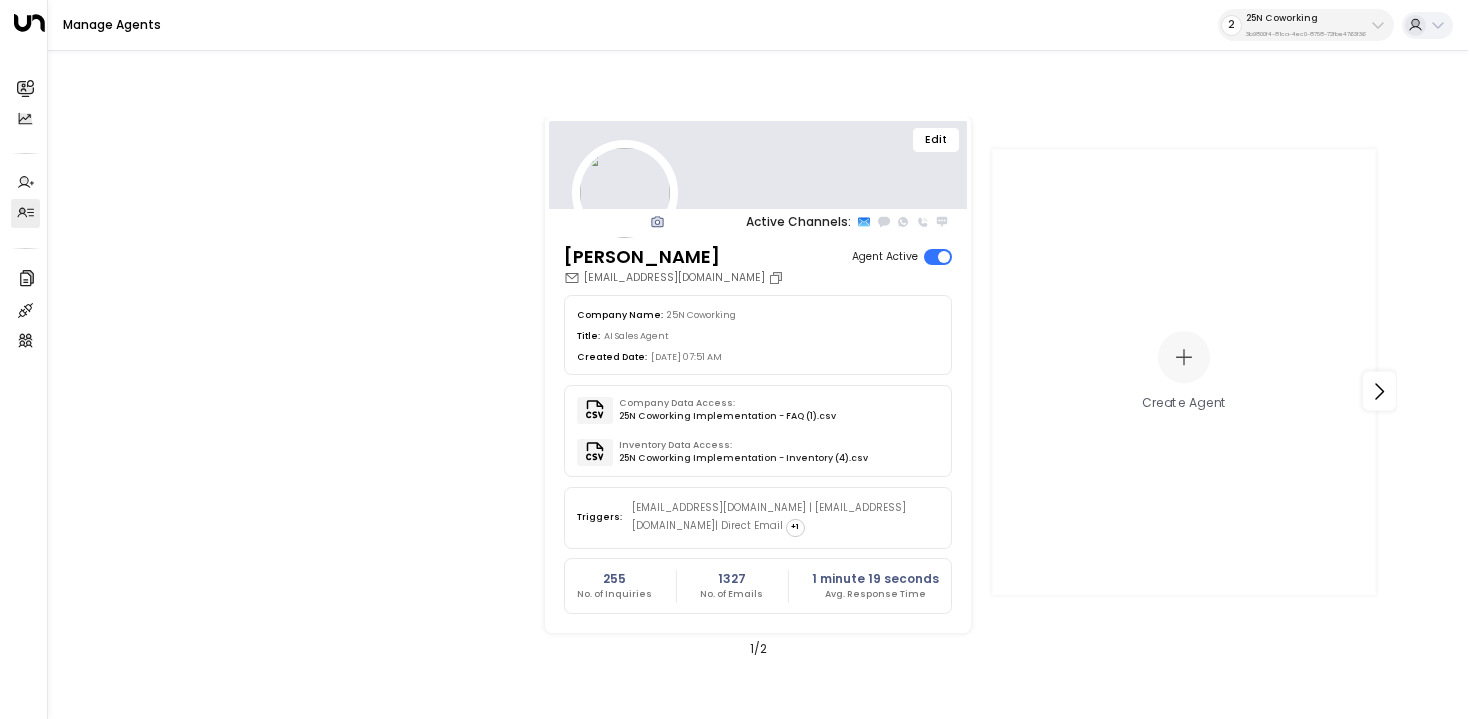 scroll, scrollTop: 0, scrollLeft: 0, axis: both 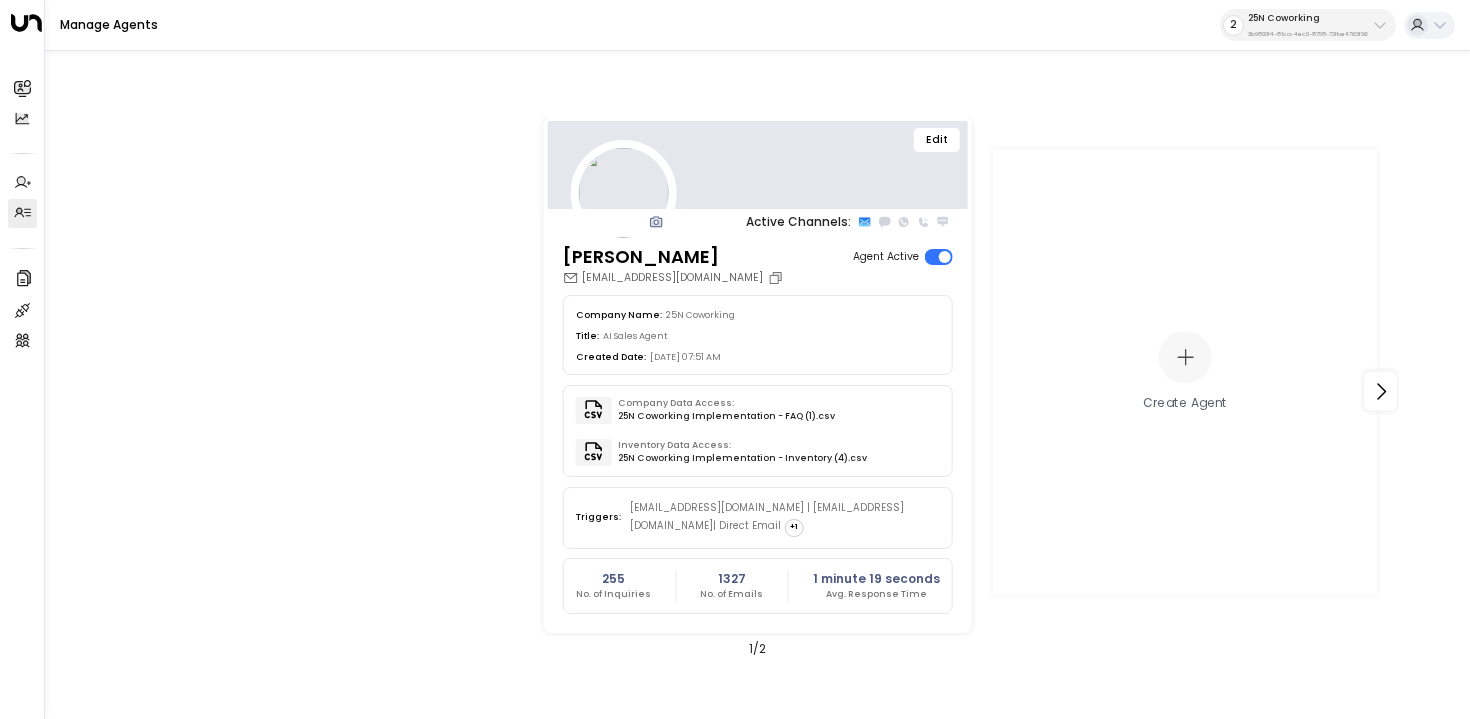 click on "3b9800f4-81ca-4ec0-8758-72fbe4763f36" at bounding box center [1308, 34] 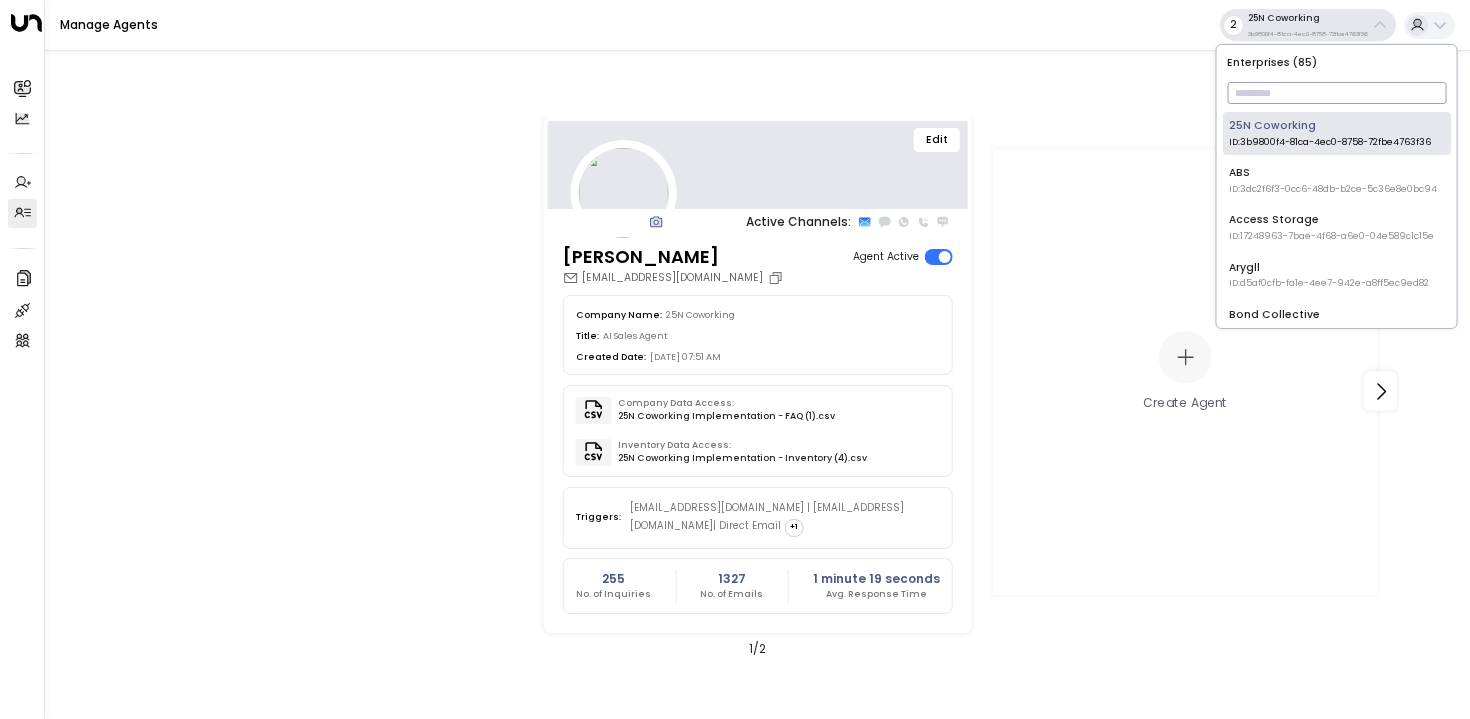 click at bounding box center (1336, 93) 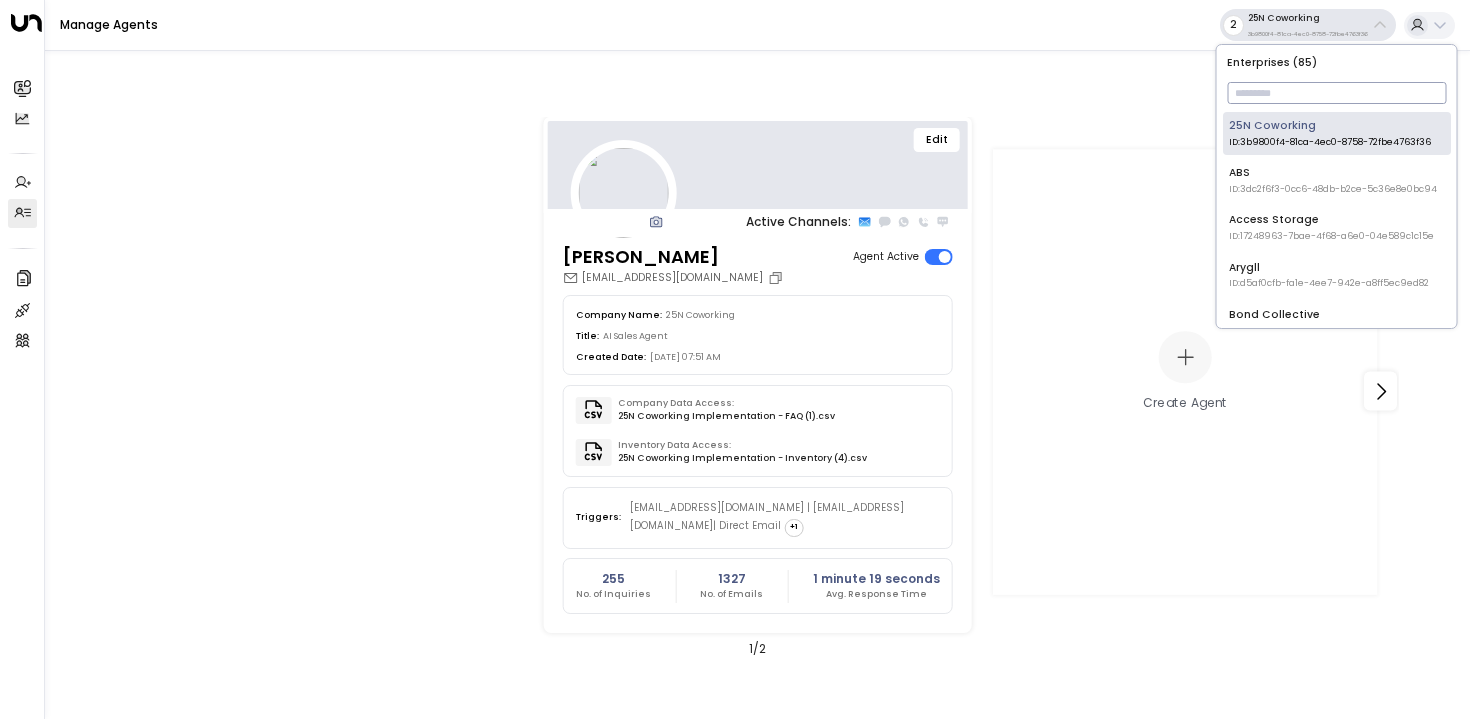 type on "*" 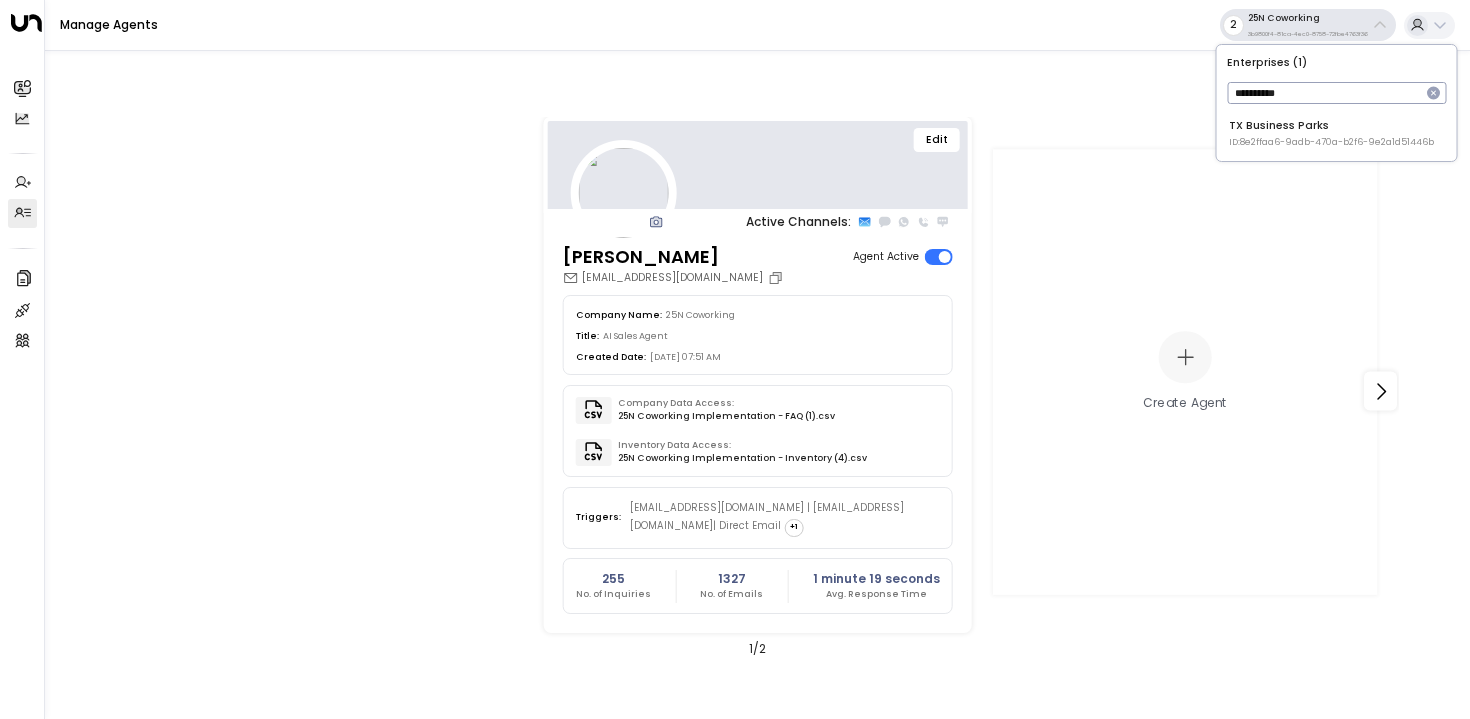 type on "**********" 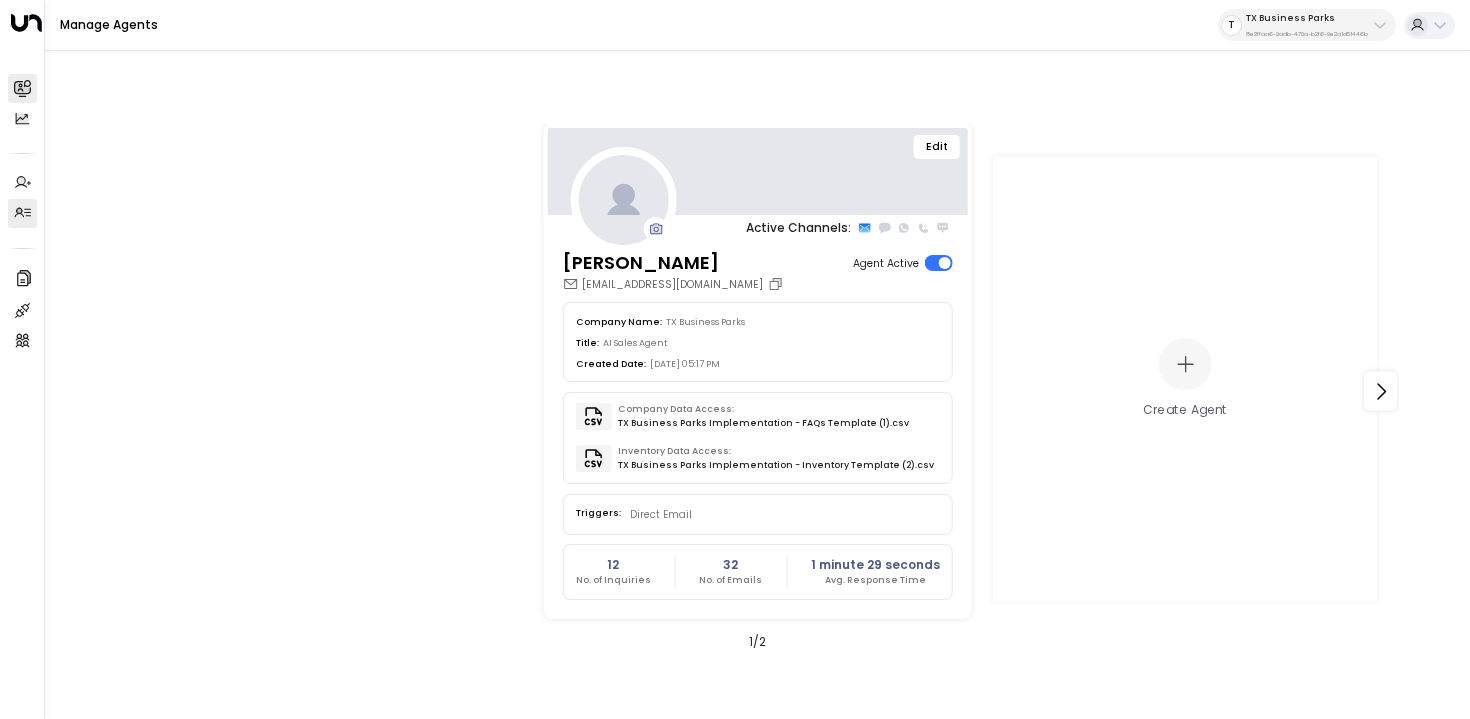 click 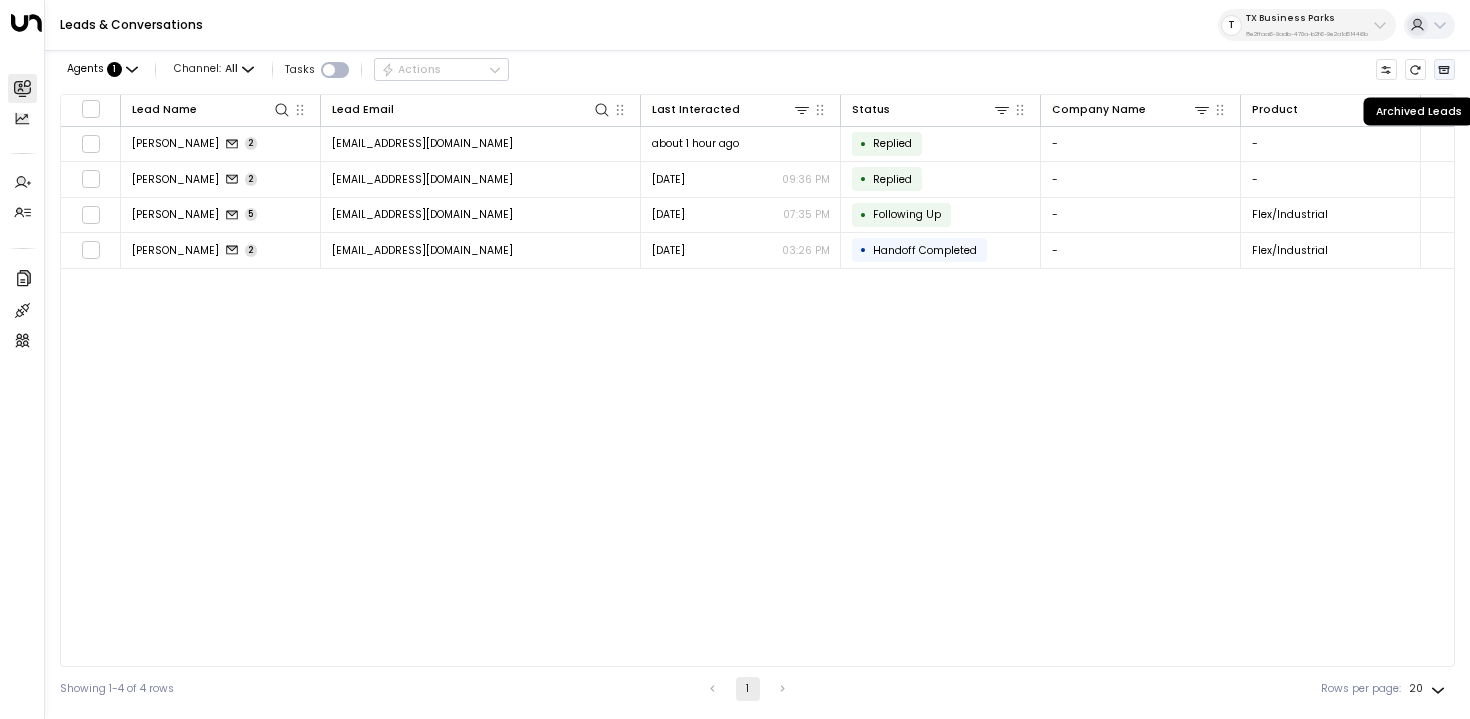 click at bounding box center (1445, 70) 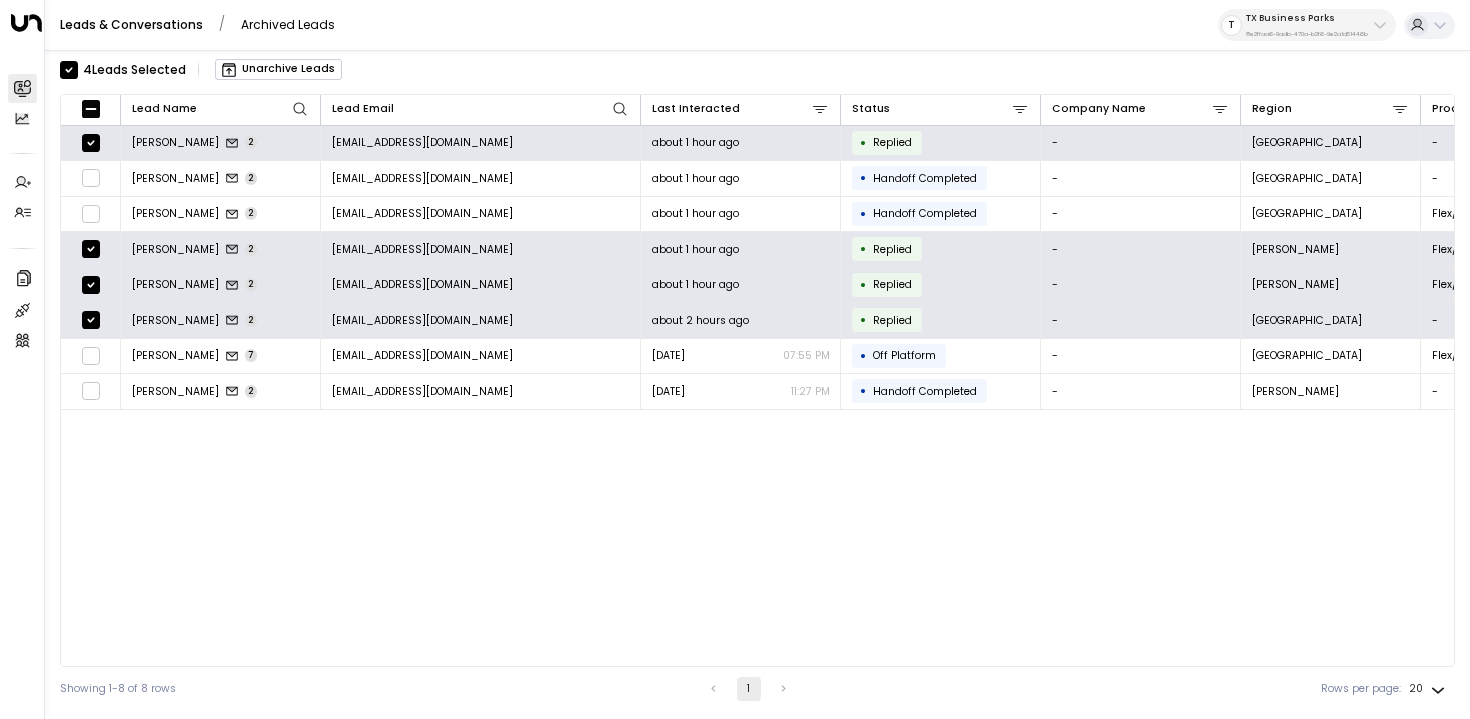 click on "Unarchive Leads" at bounding box center (278, 69) 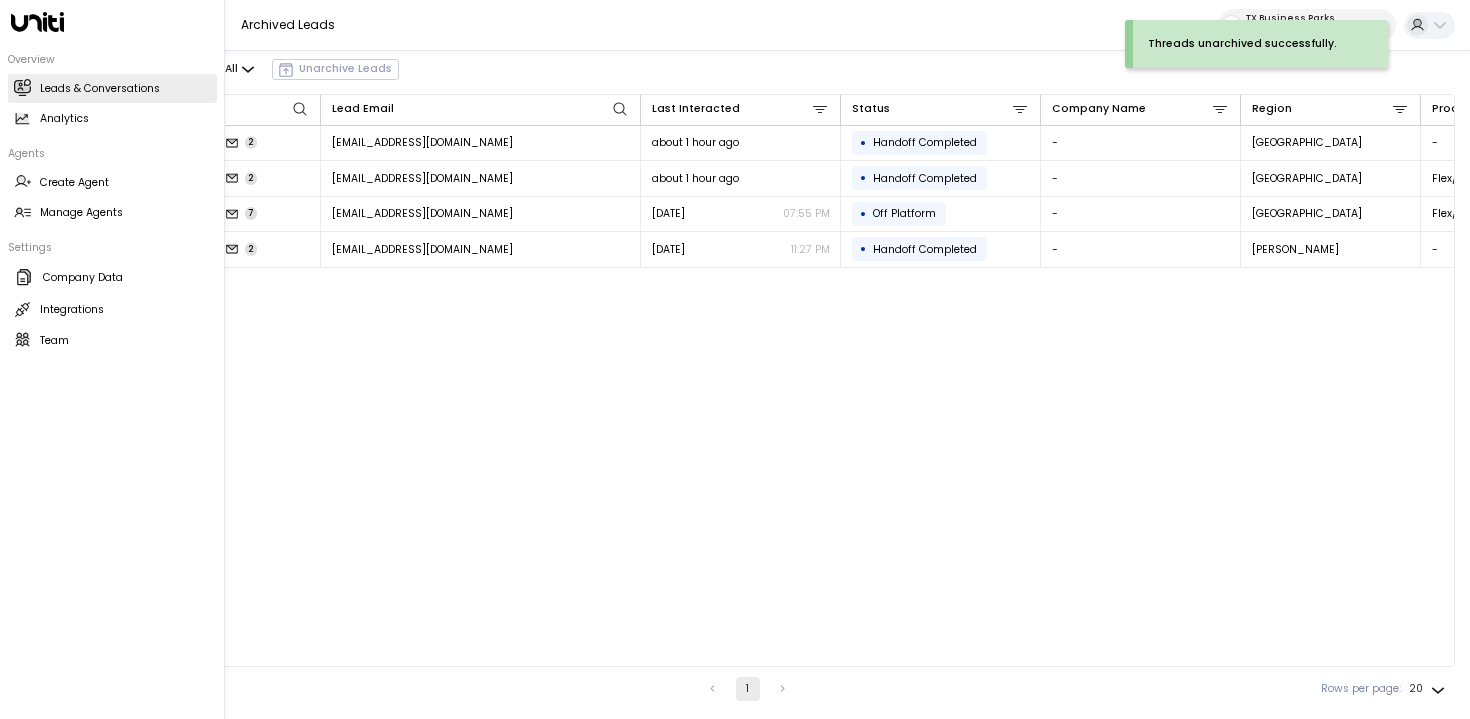 click on "Leads & Conversations Leads & Conversations" at bounding box center [112, 88] 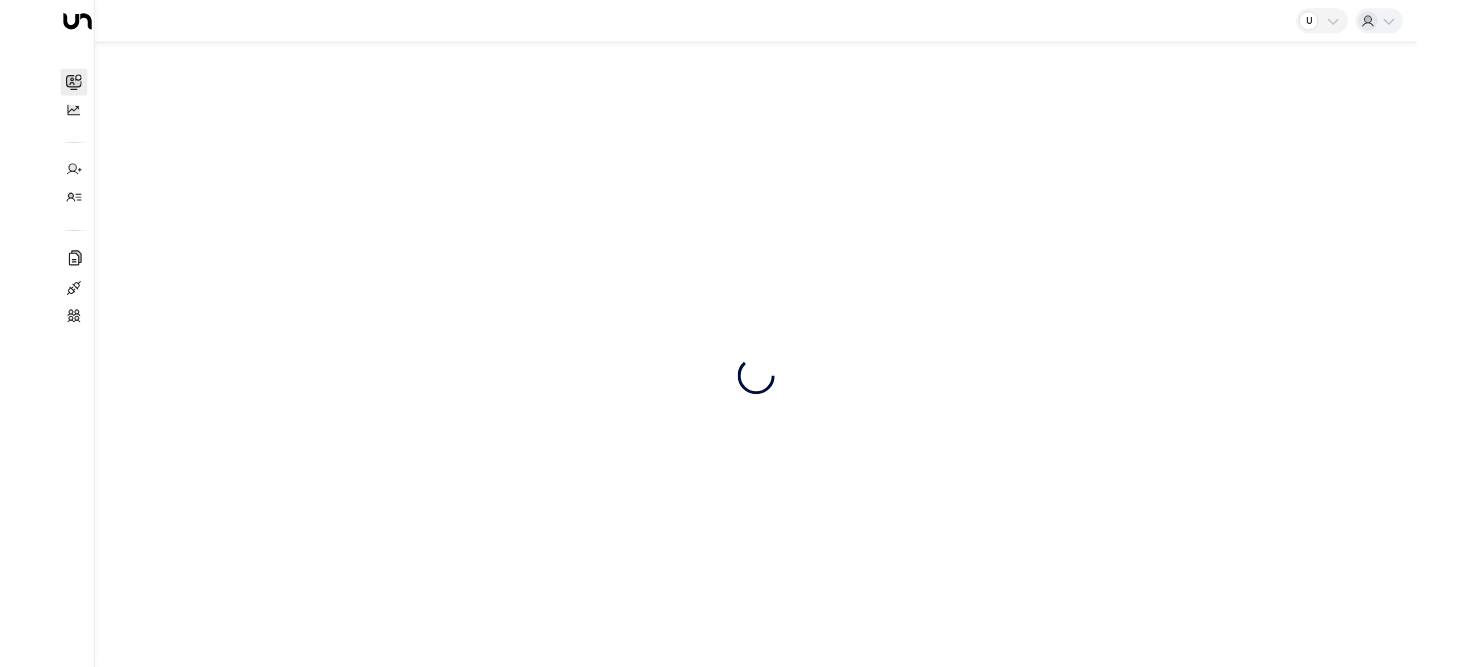 scroll, scrollTop: 0, scrollLeft: 0, axis: both 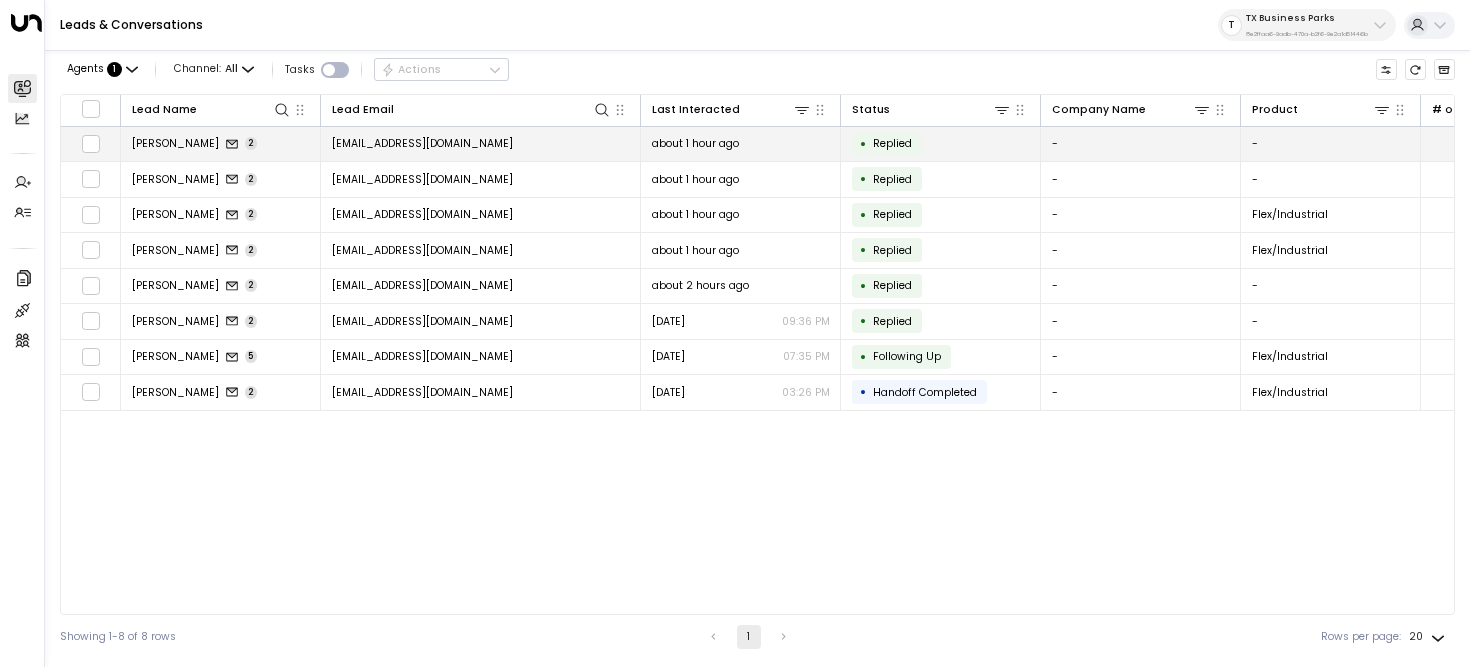 click on "rayan.habbab@gmail.com" at bounding box center (422, 143) 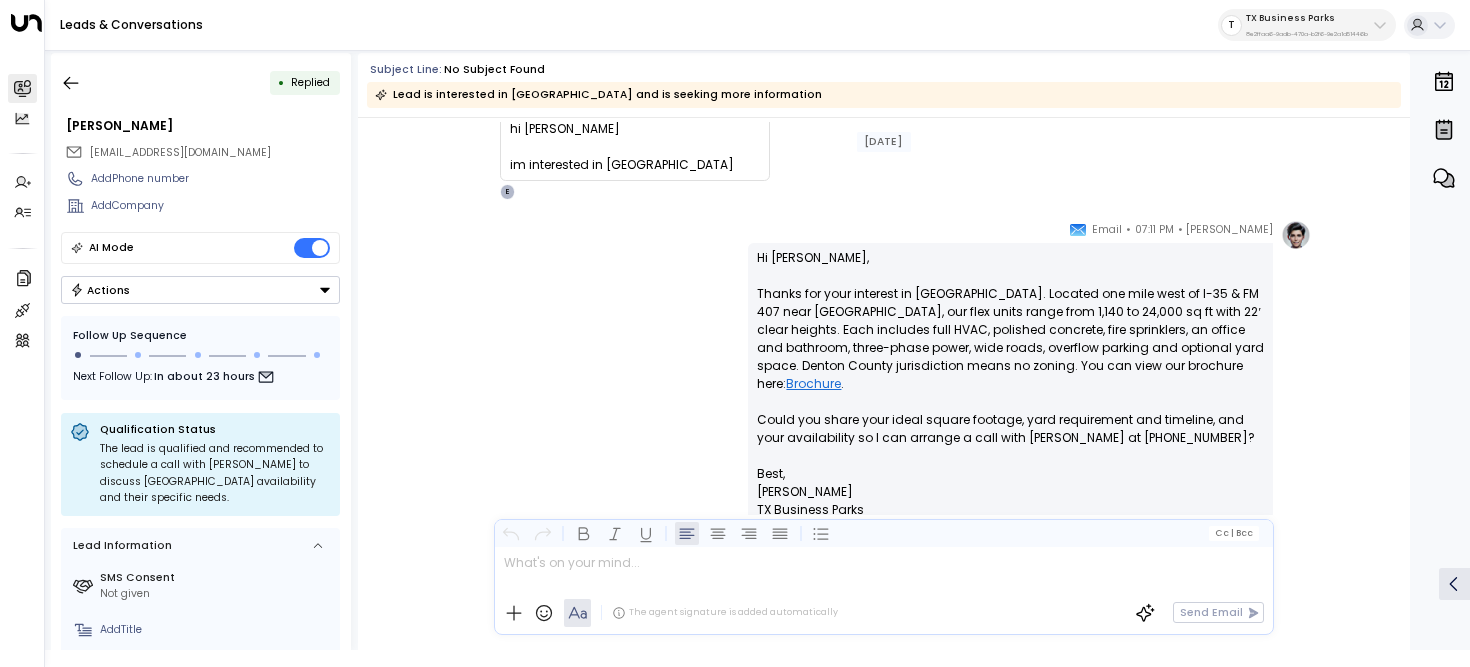 scroll, scrollTop: 152, scrollLeft: 0, axis: vertical 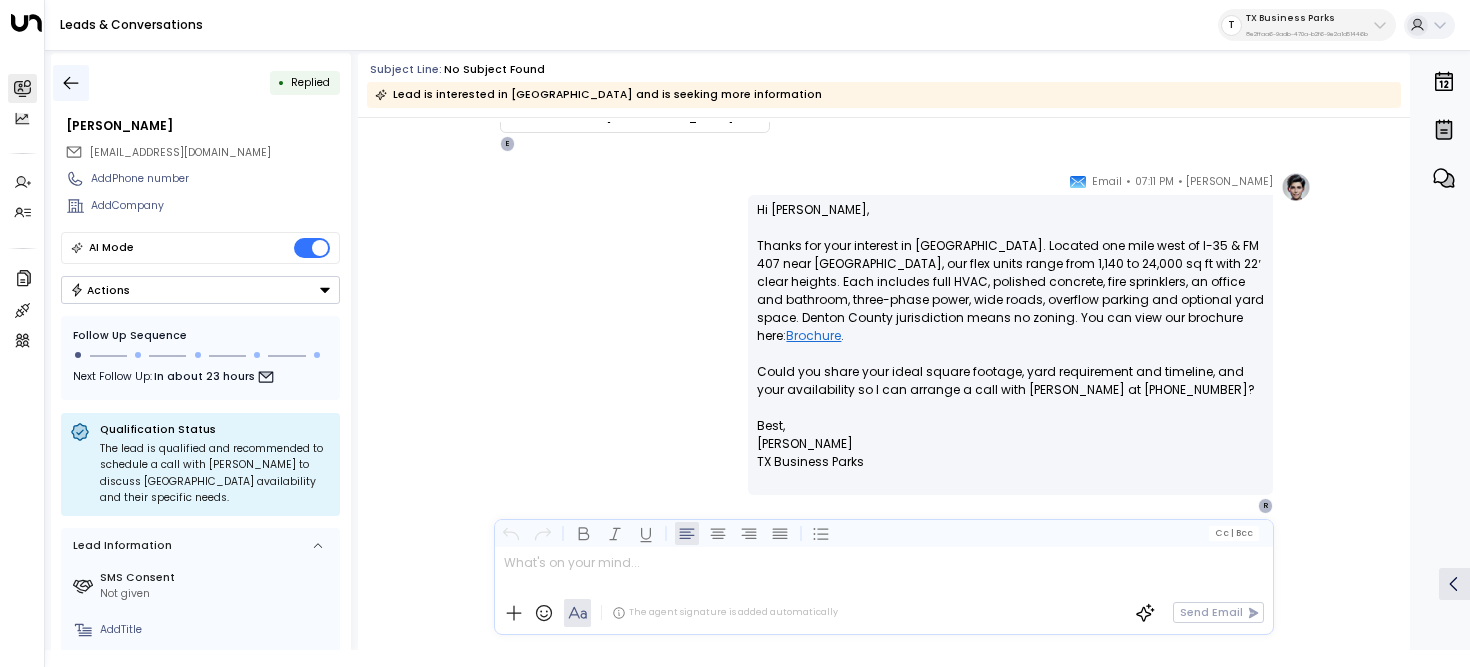 click 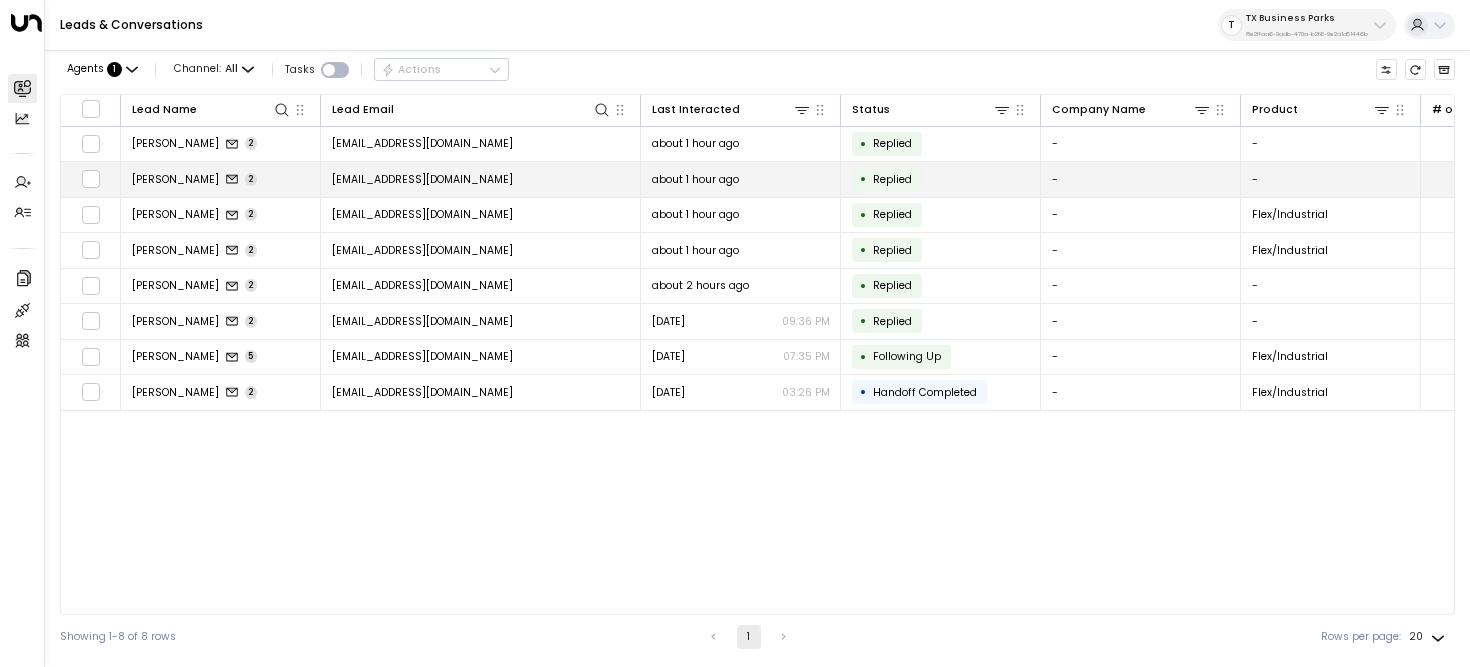 click on "Rayan Habbab 2" at bounding box center (221, 179) 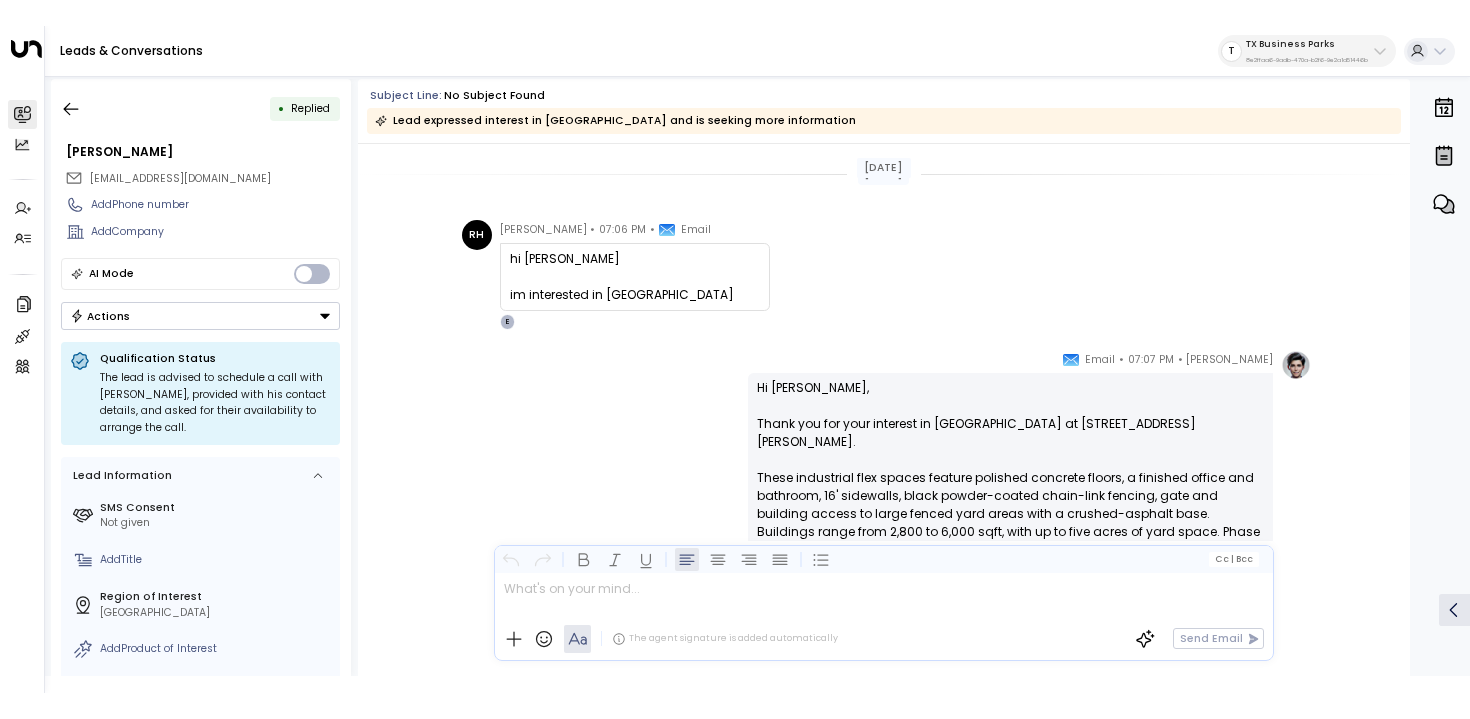 scroll, scrollTop: 260, scrollLeft: 0, axis: vertical 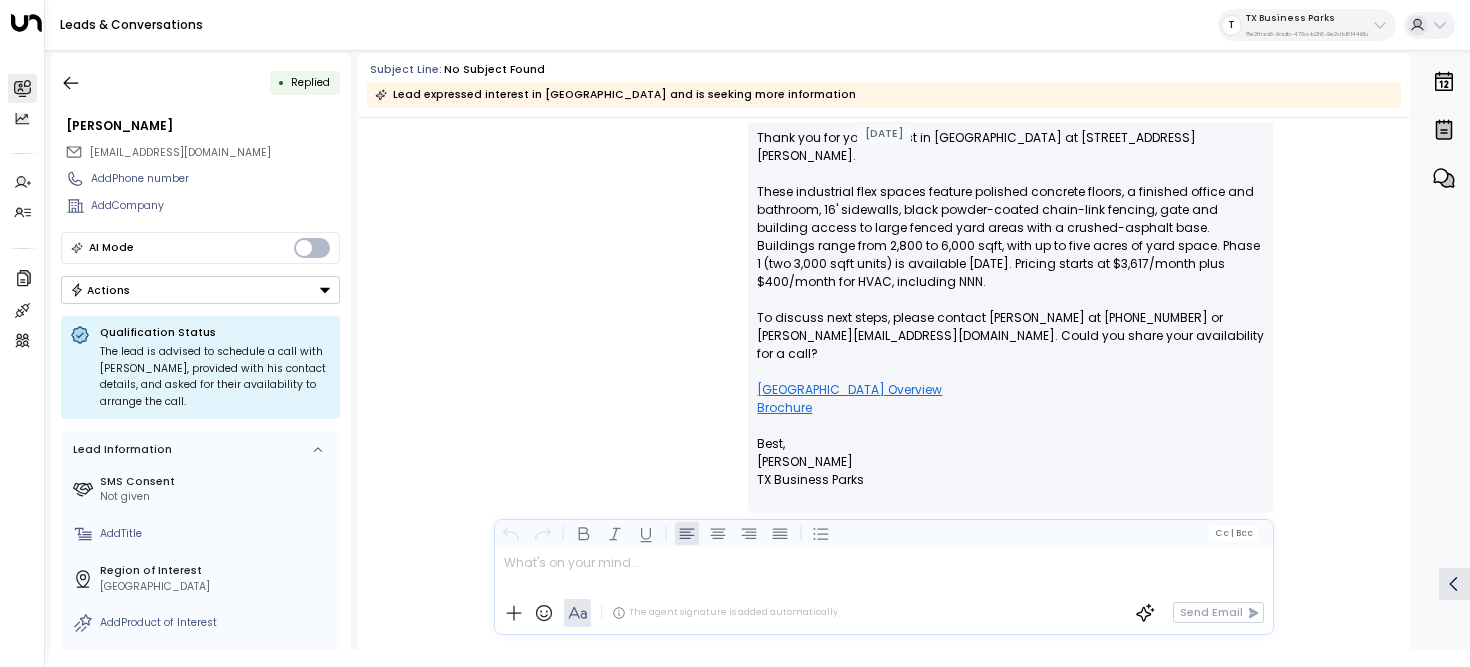 click on "Brochure" at bounding box center (784, 408) 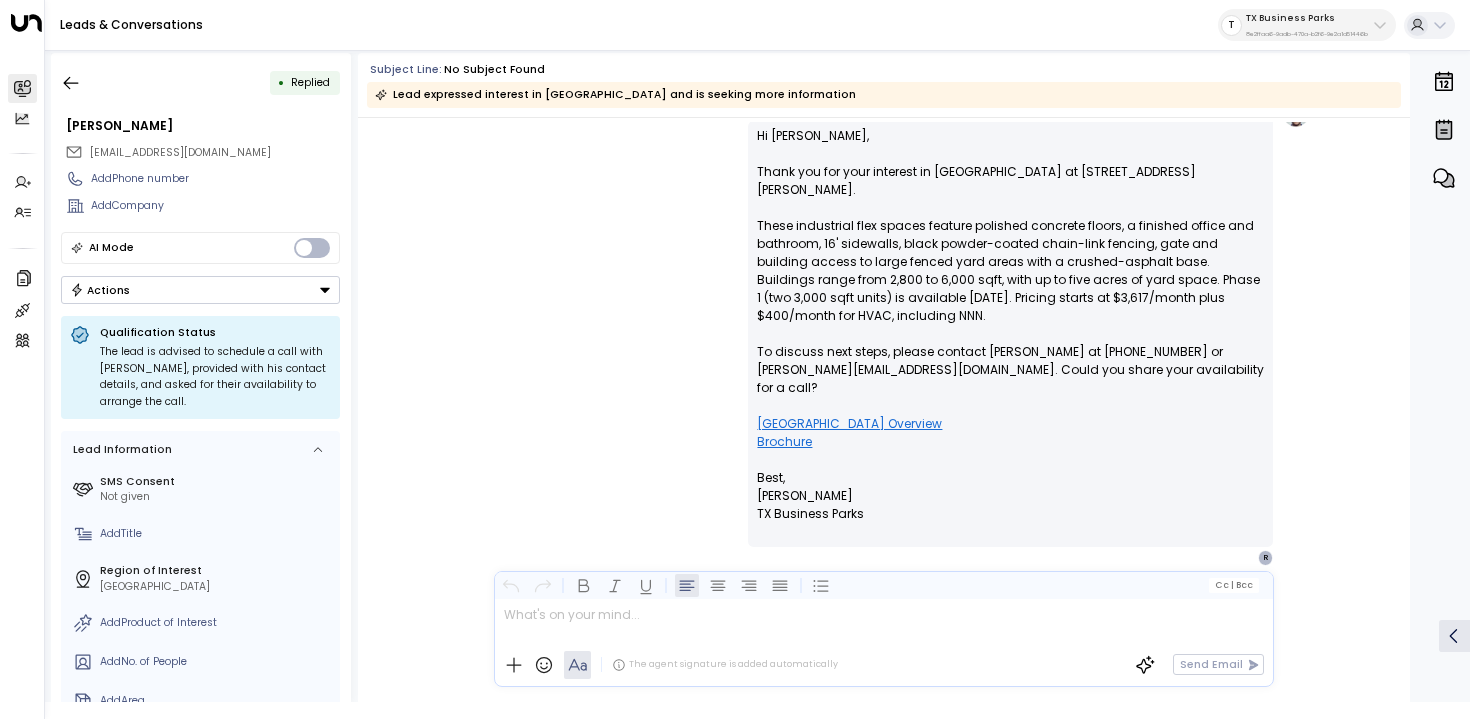 scroll, scrollTop: 208, scrollLeft: 0, axis: vertical 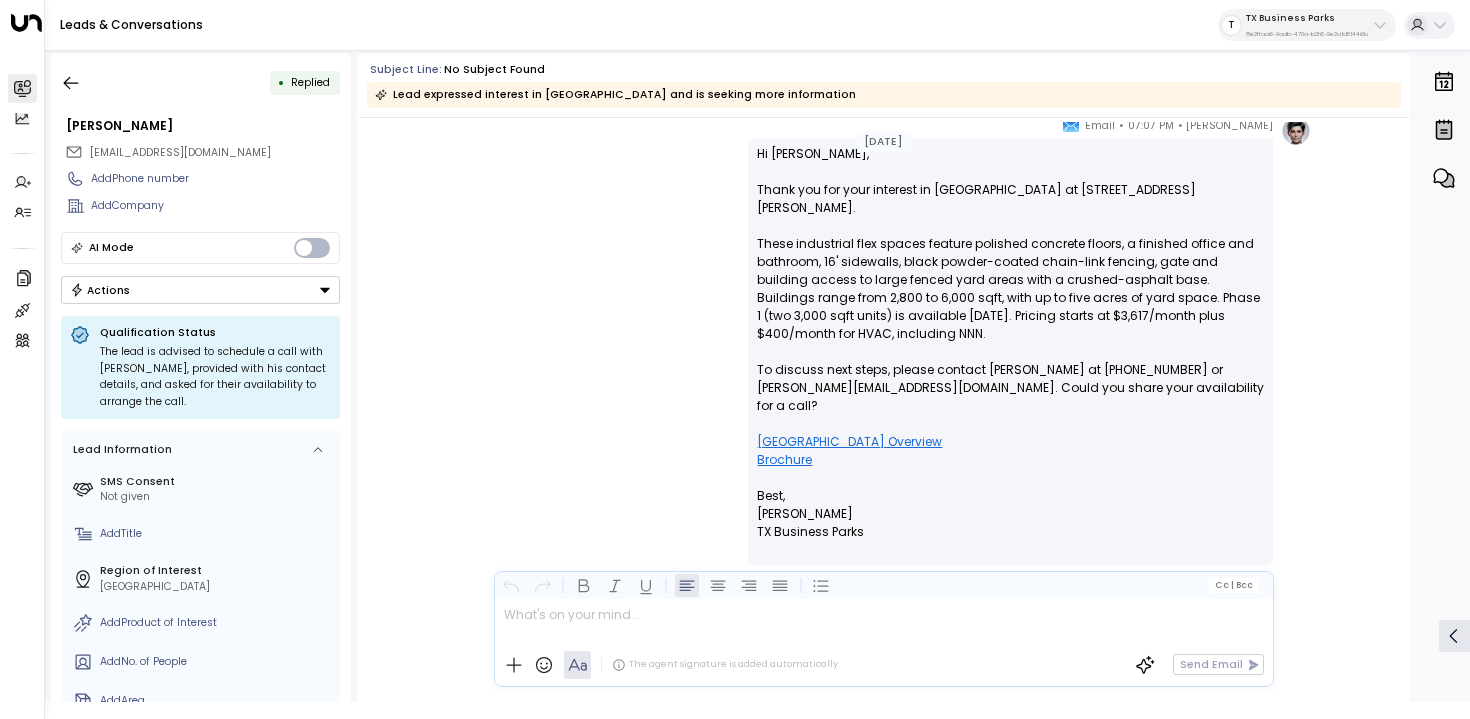 drag, startPoint x: 753, startPoint y: 185, endPoint x: 1016, endPoint y: 207, distance: 263.91855 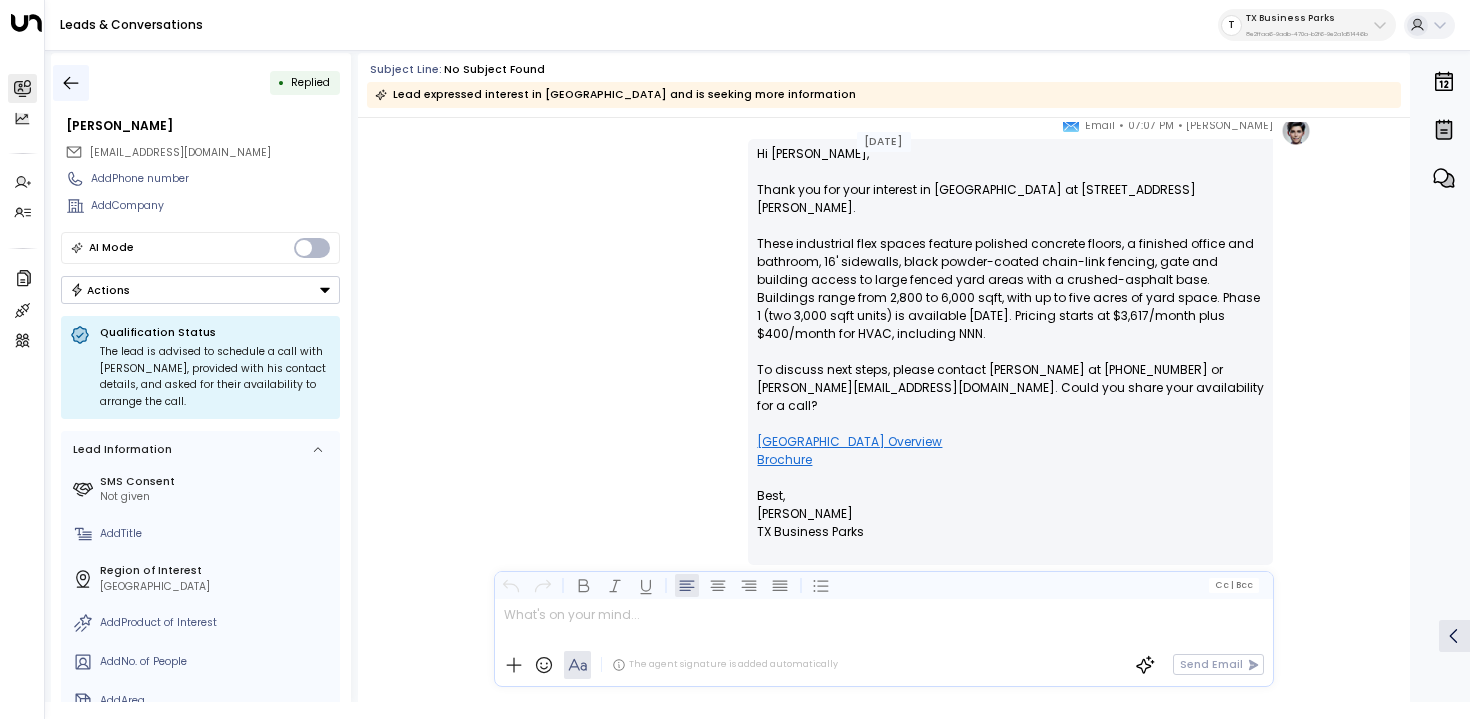 click at bounding box center [71, 83] 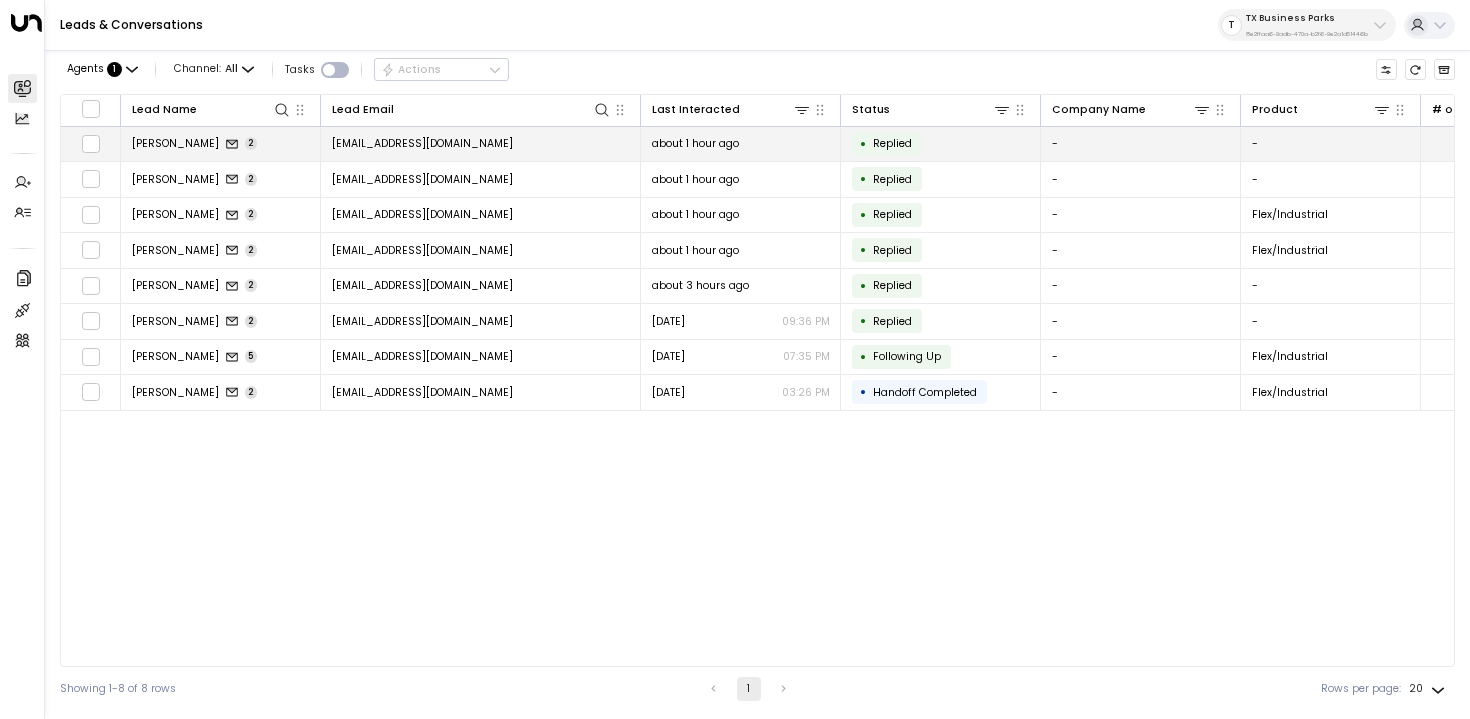 click on "Rayan Habbab 2" at bounding box center [221, 144] 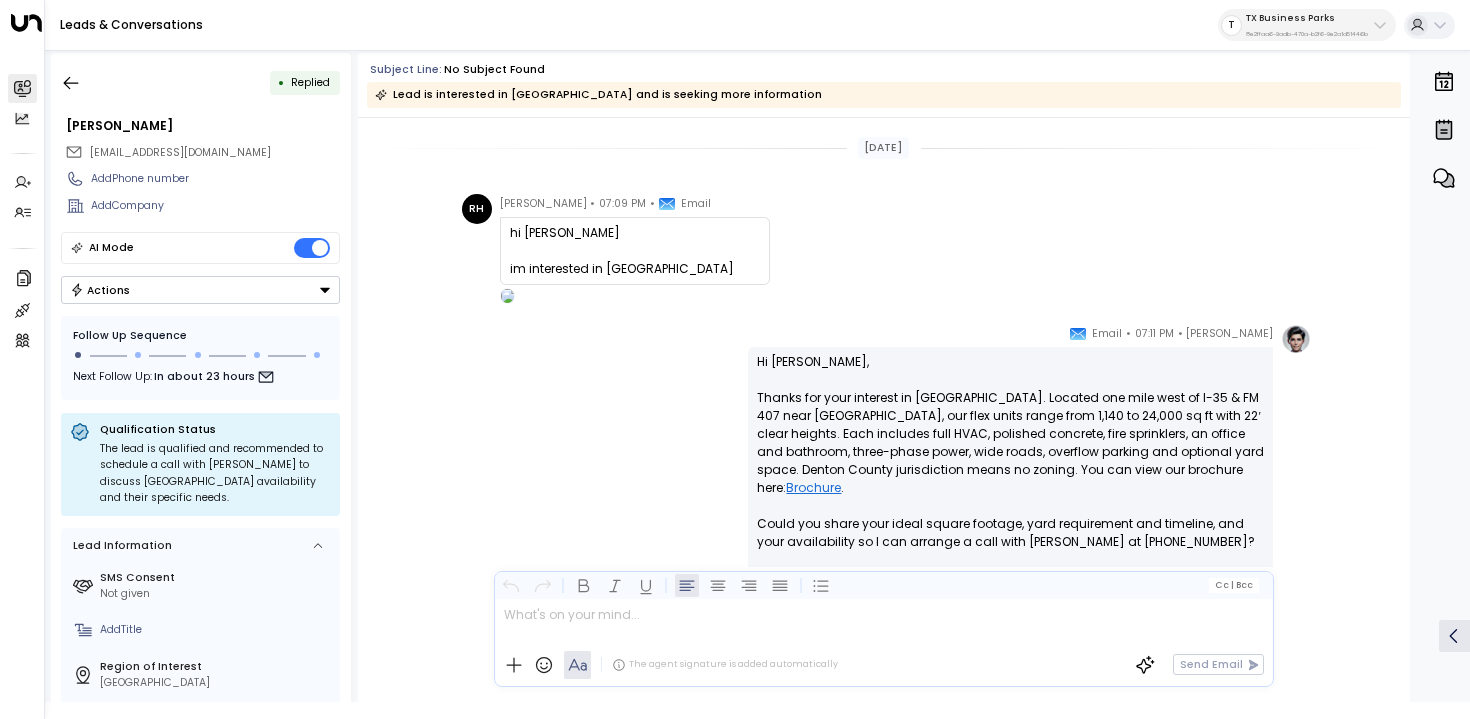 scroll, scrollTop: 100, scrollLeft: 0, axis: vertical 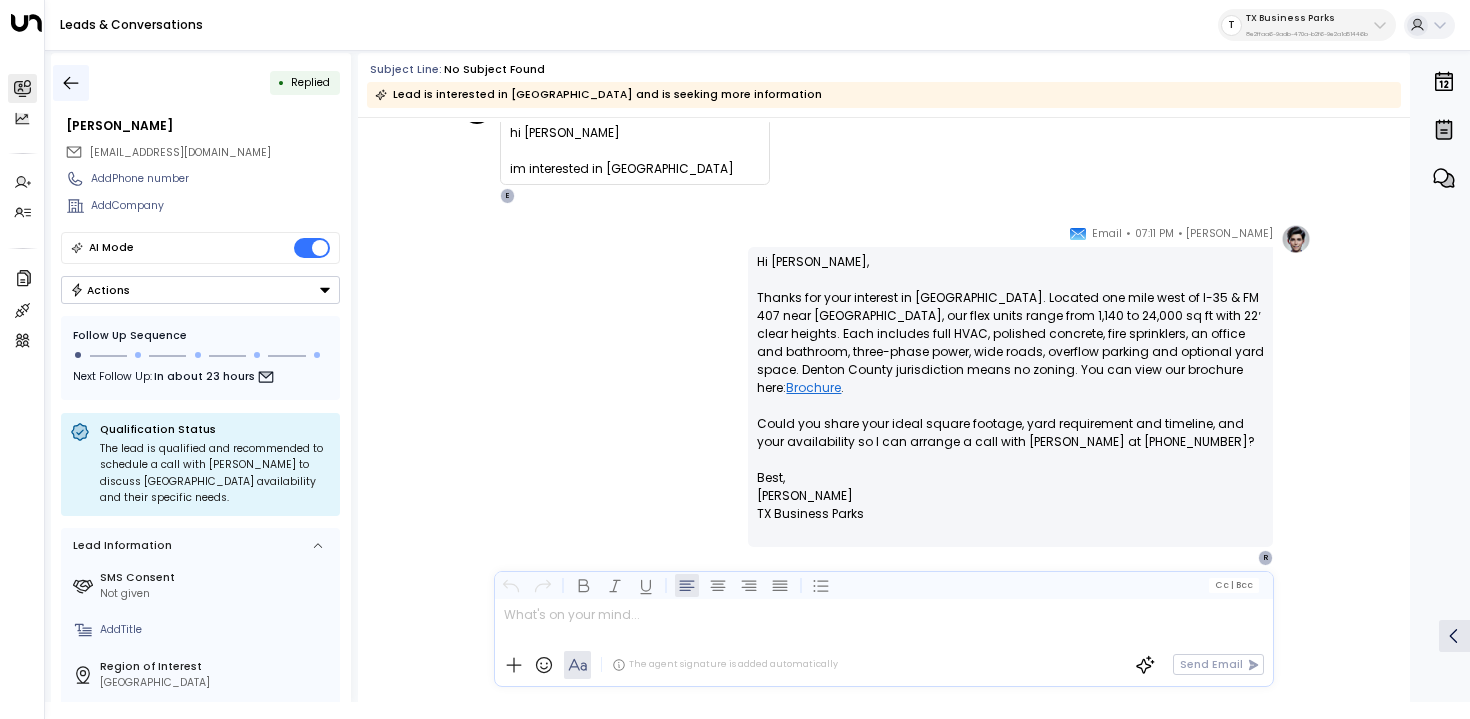 click 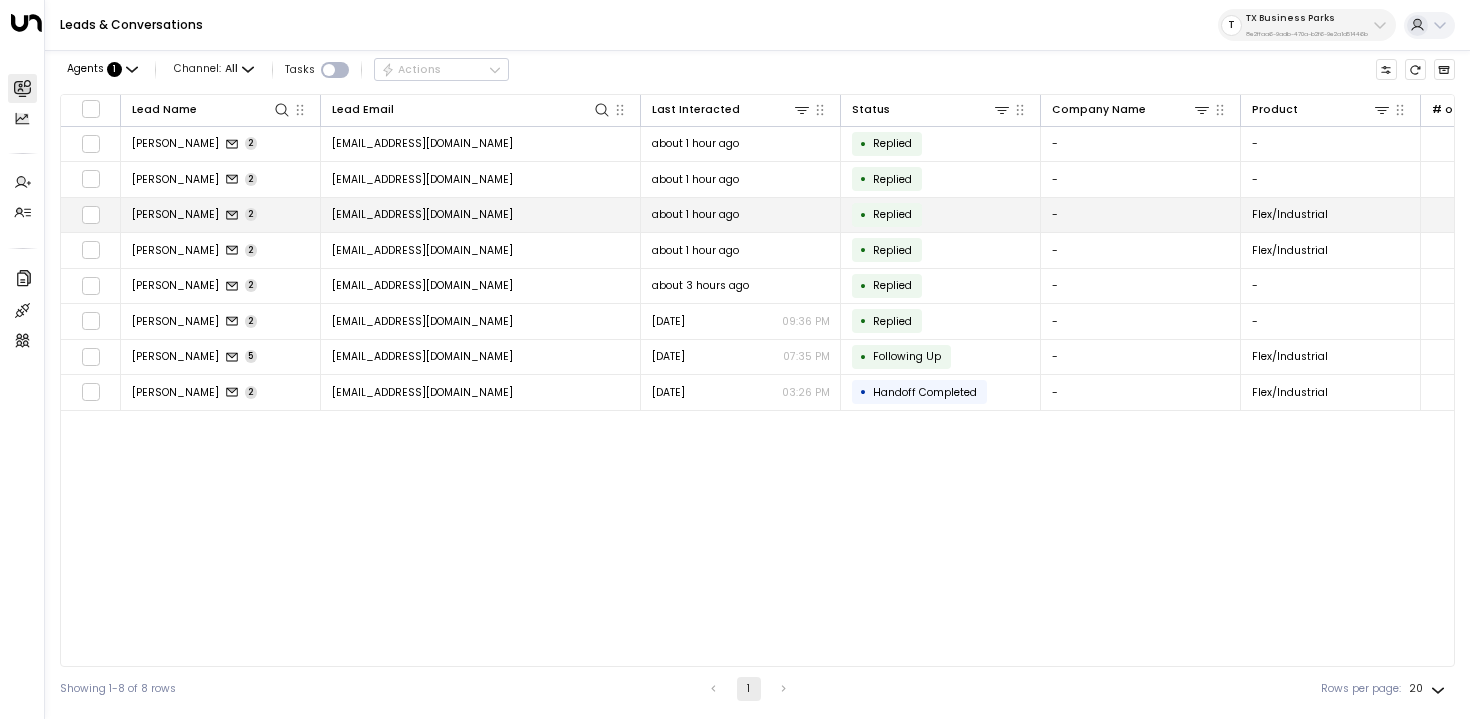 click on "Rayan Habbab 2" at bounding box center (221, 215) 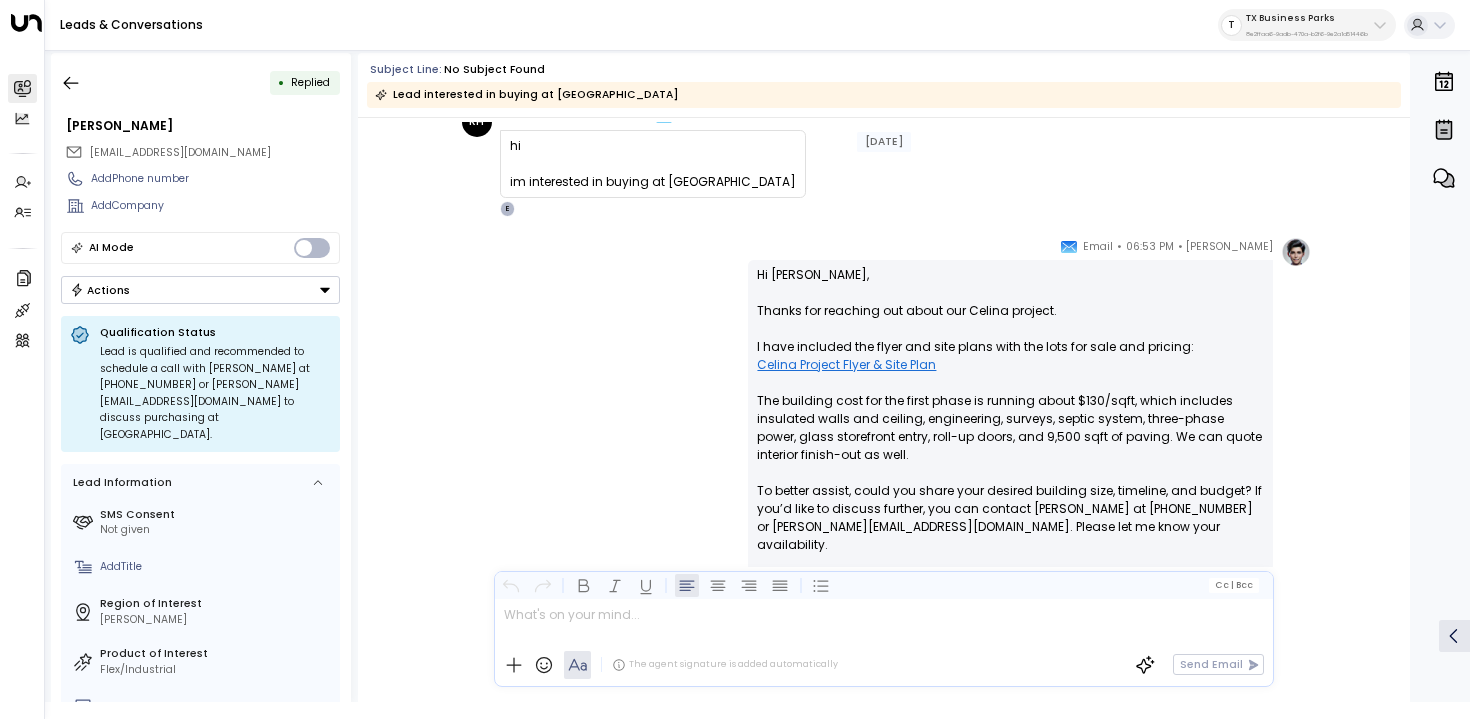 scroll, scrollTop: 172, scrollLeft: 0, axis: vertical 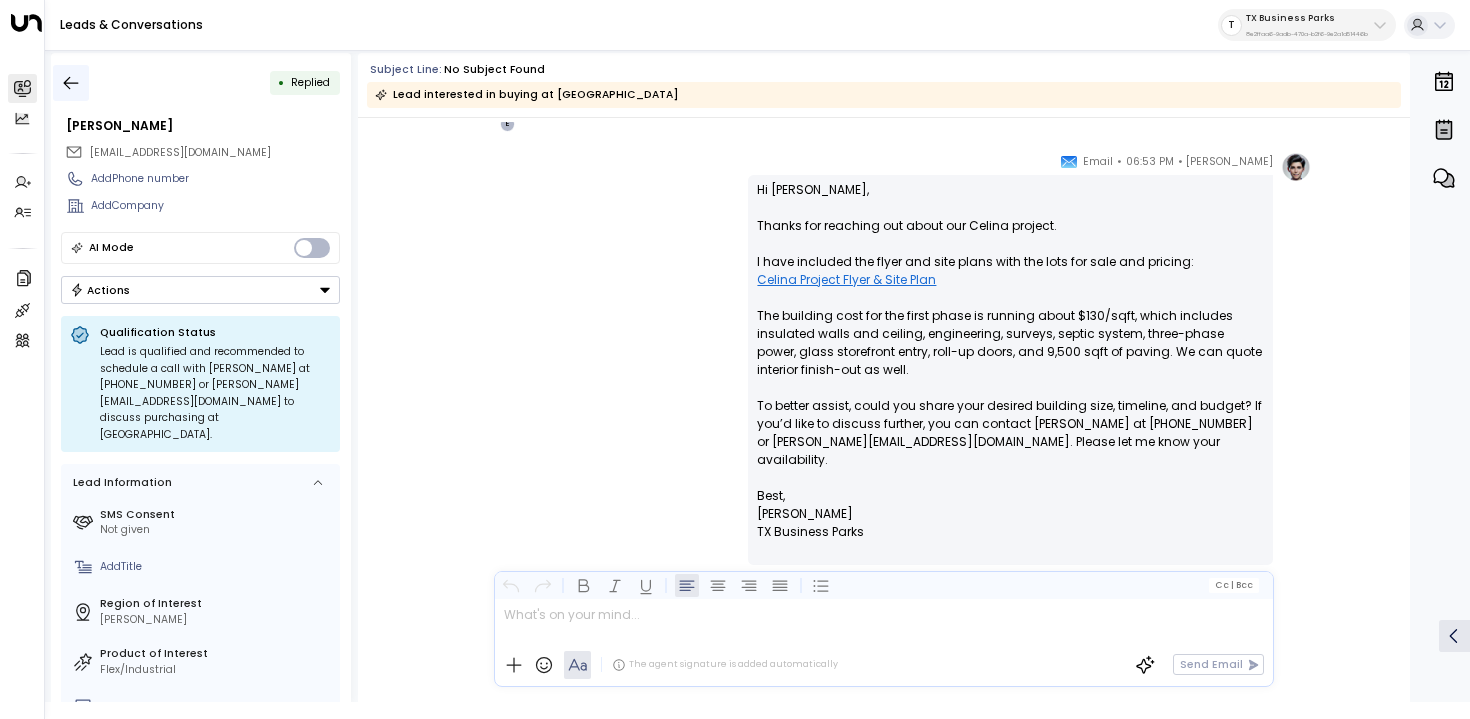 click at bounding box center [71, 83] 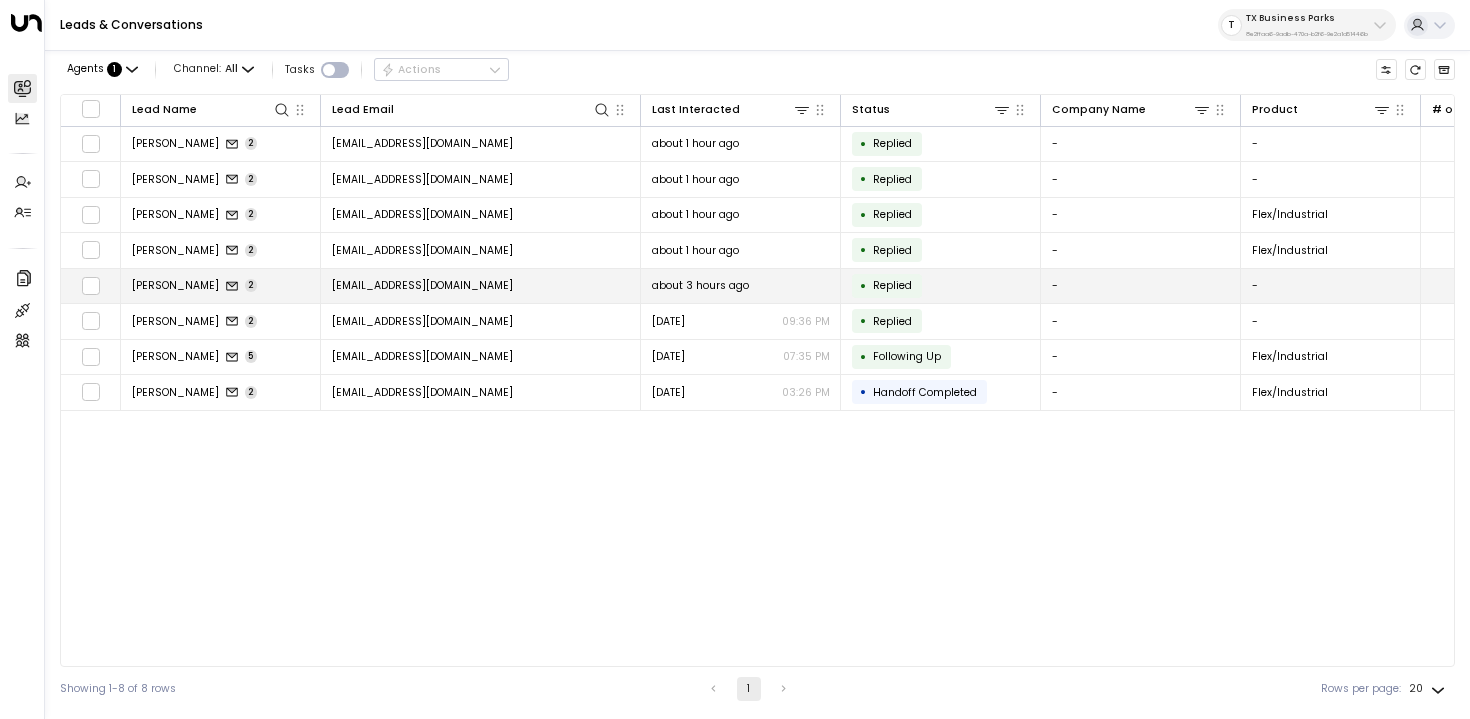 click on "Rayan Habbab 2" at bounding box center (221, 286) 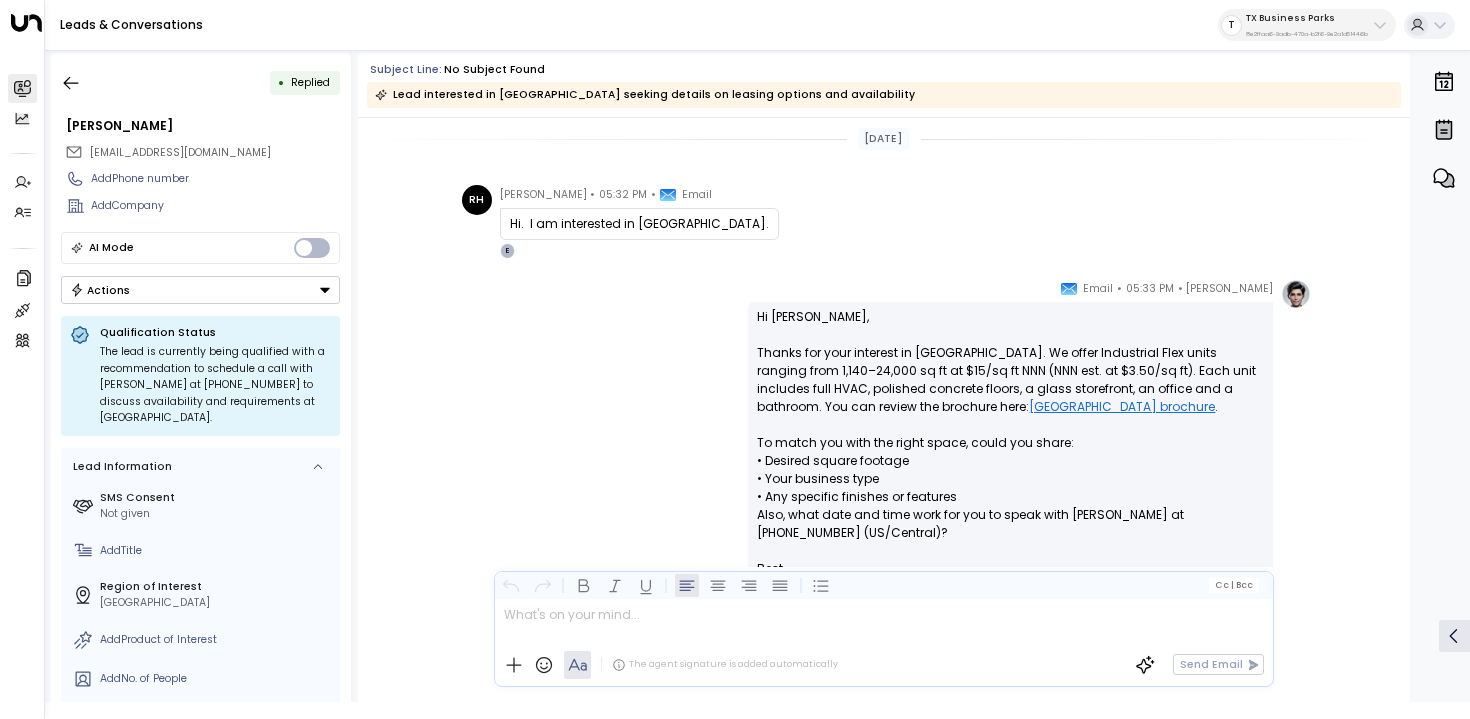 scroll, scrollTop: 8, scrollLeft: 0, axis: vertical 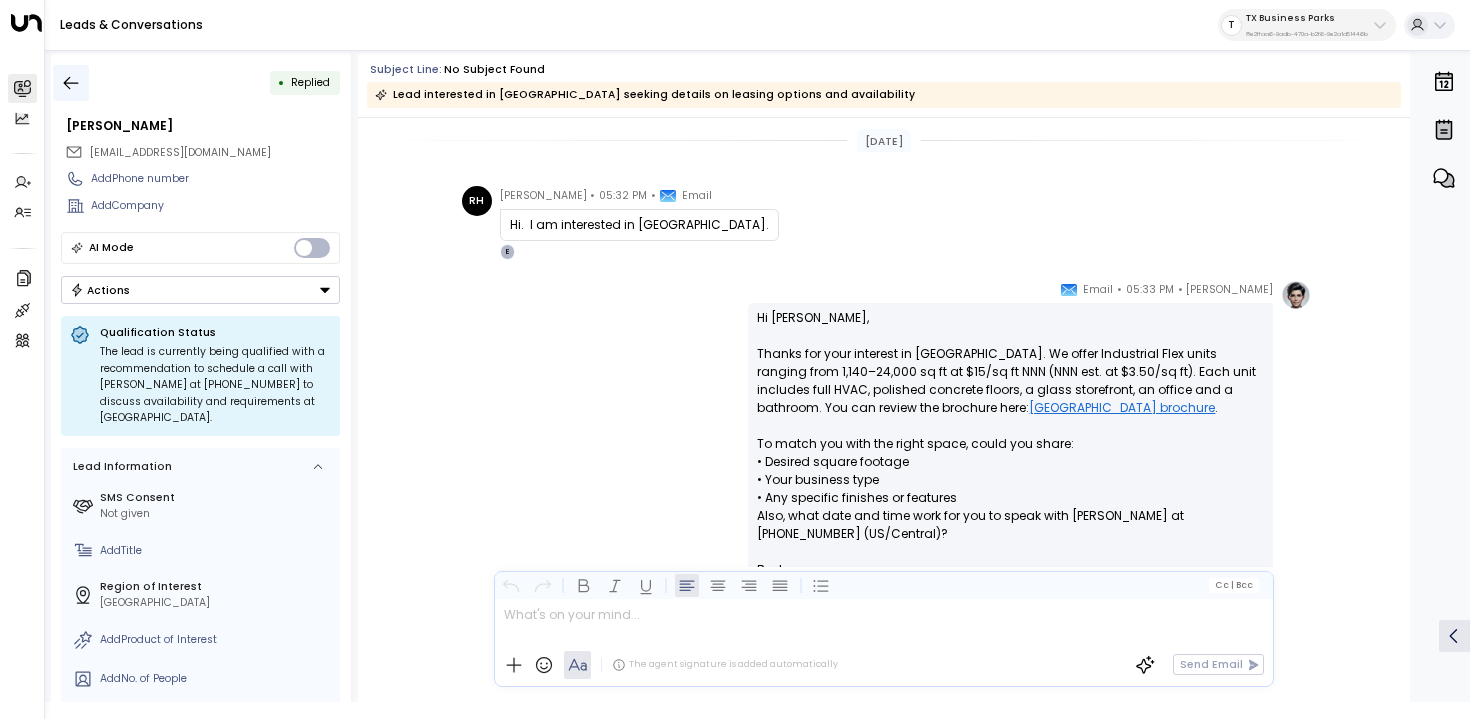 click at bounding box center [71, 83] 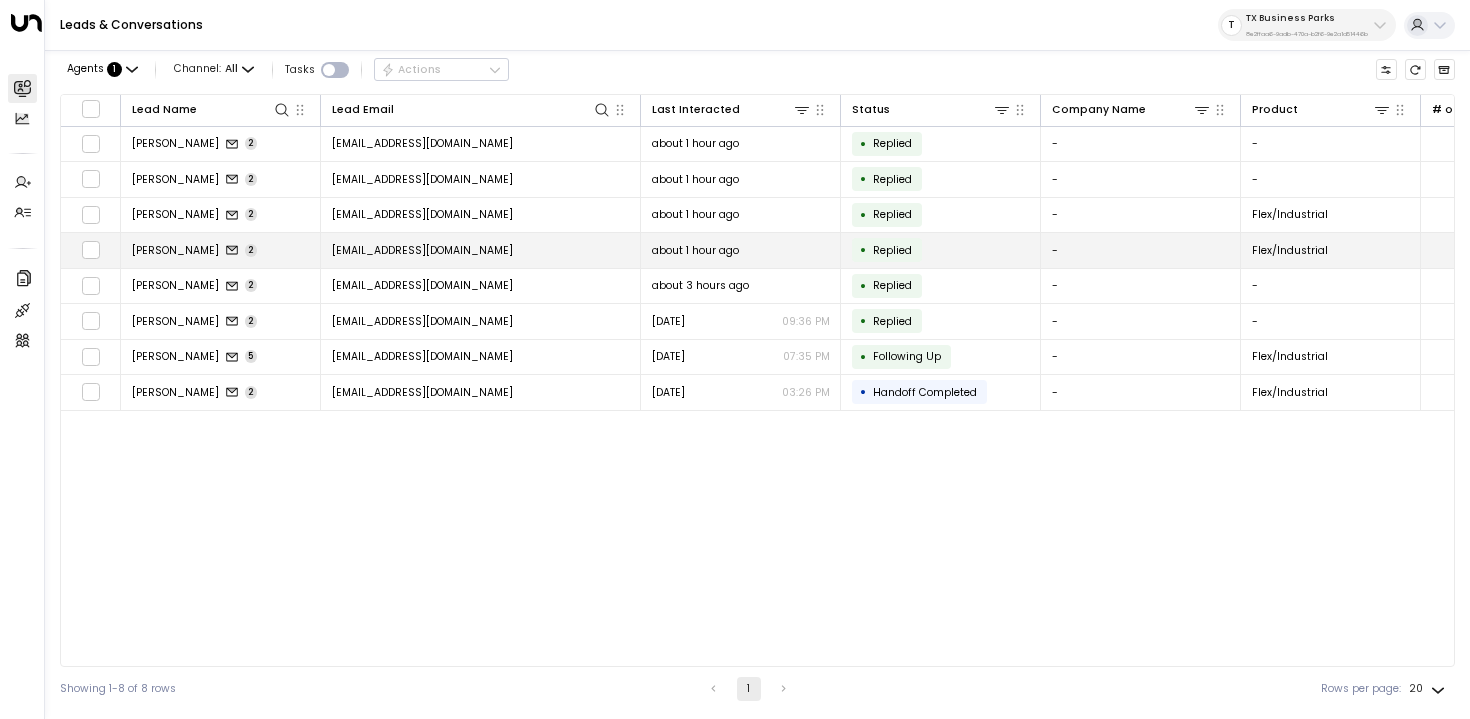click on "Rayan Habbab 2" at bounding box center [221, 250] 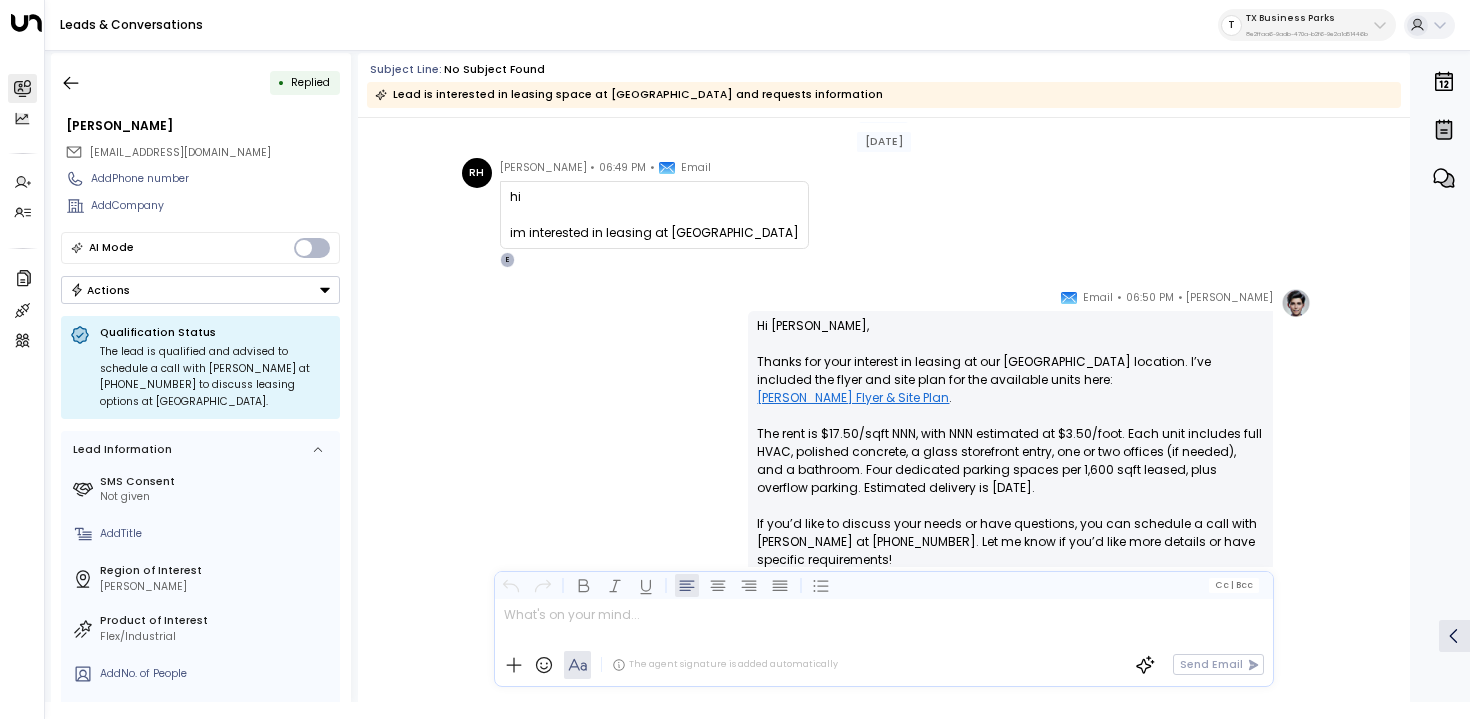 scroll, scrollTop: 136, scrollLeft: 0, axis: vertical 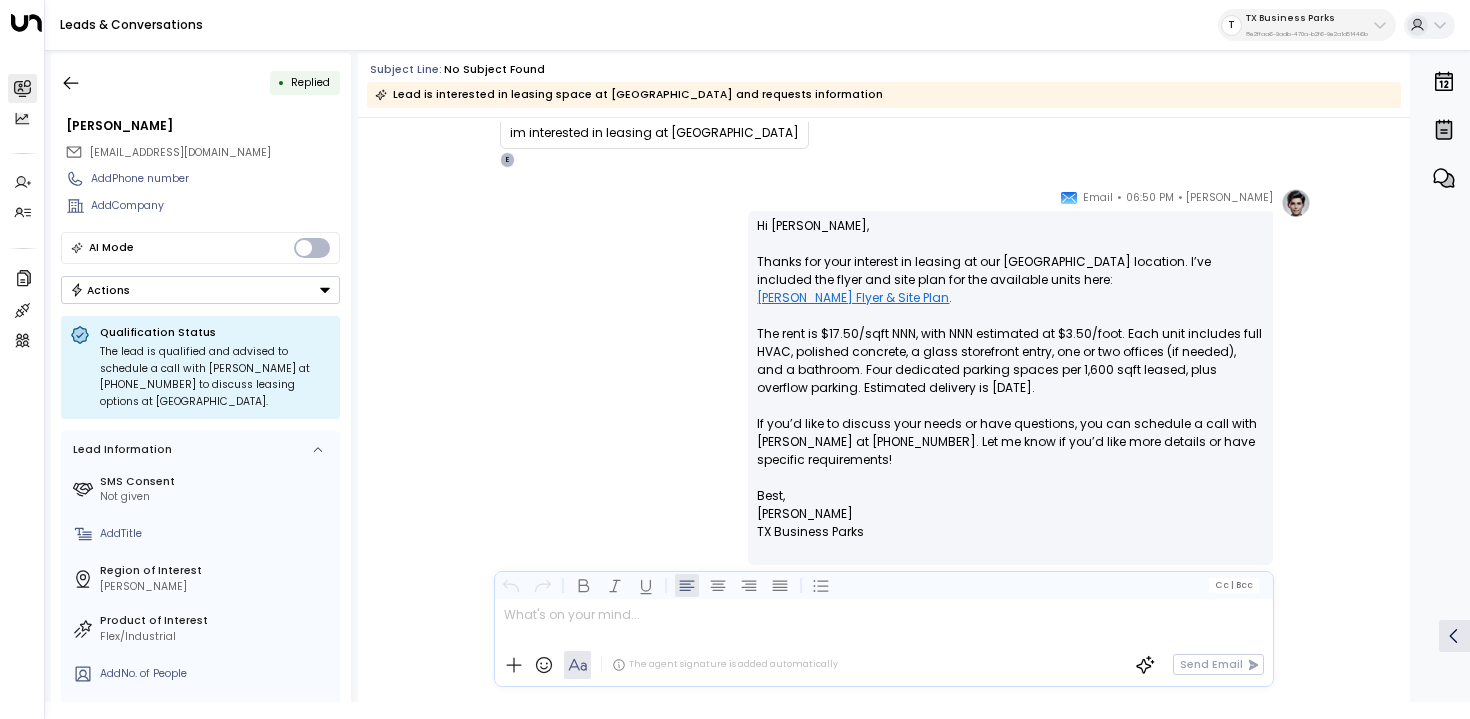 click on "TX Business Parks" at bounding box center (1307, 18) 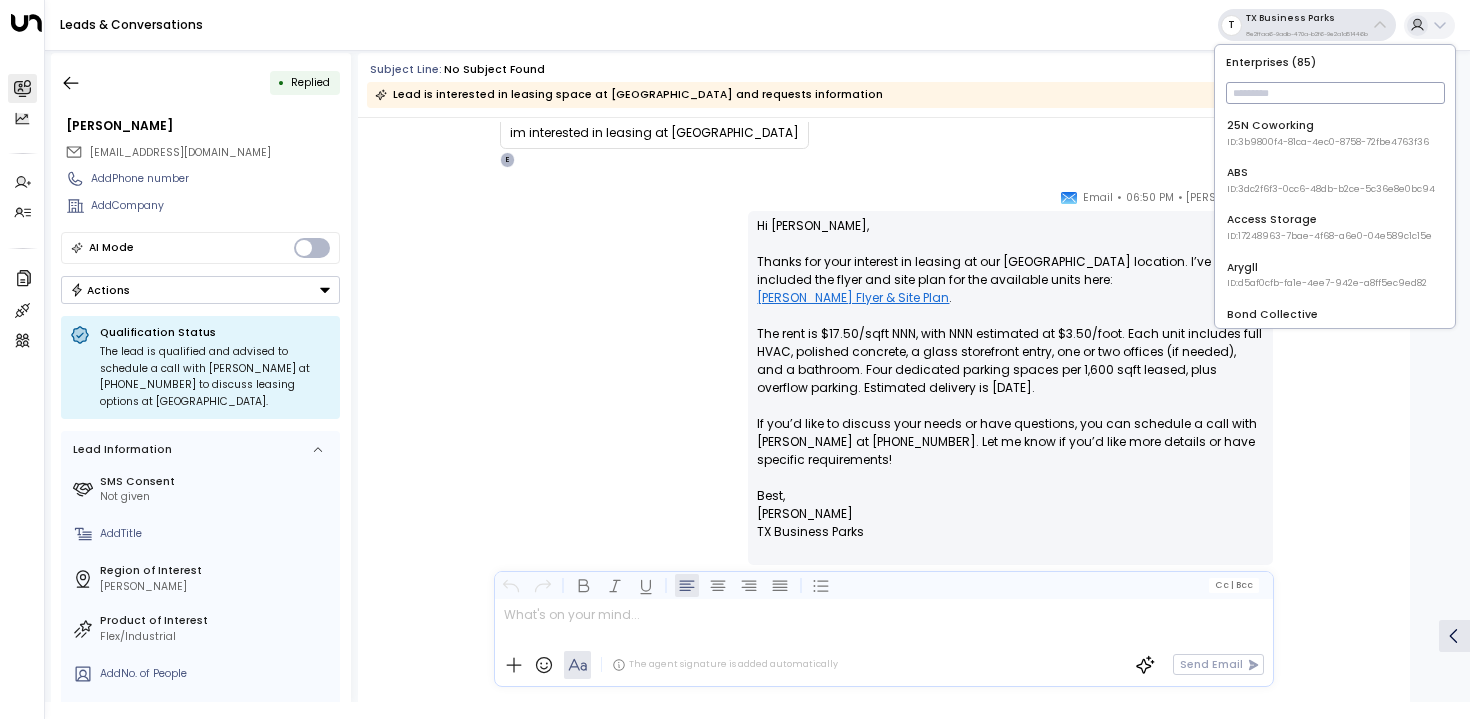 click at bounding box center (1335, 93) 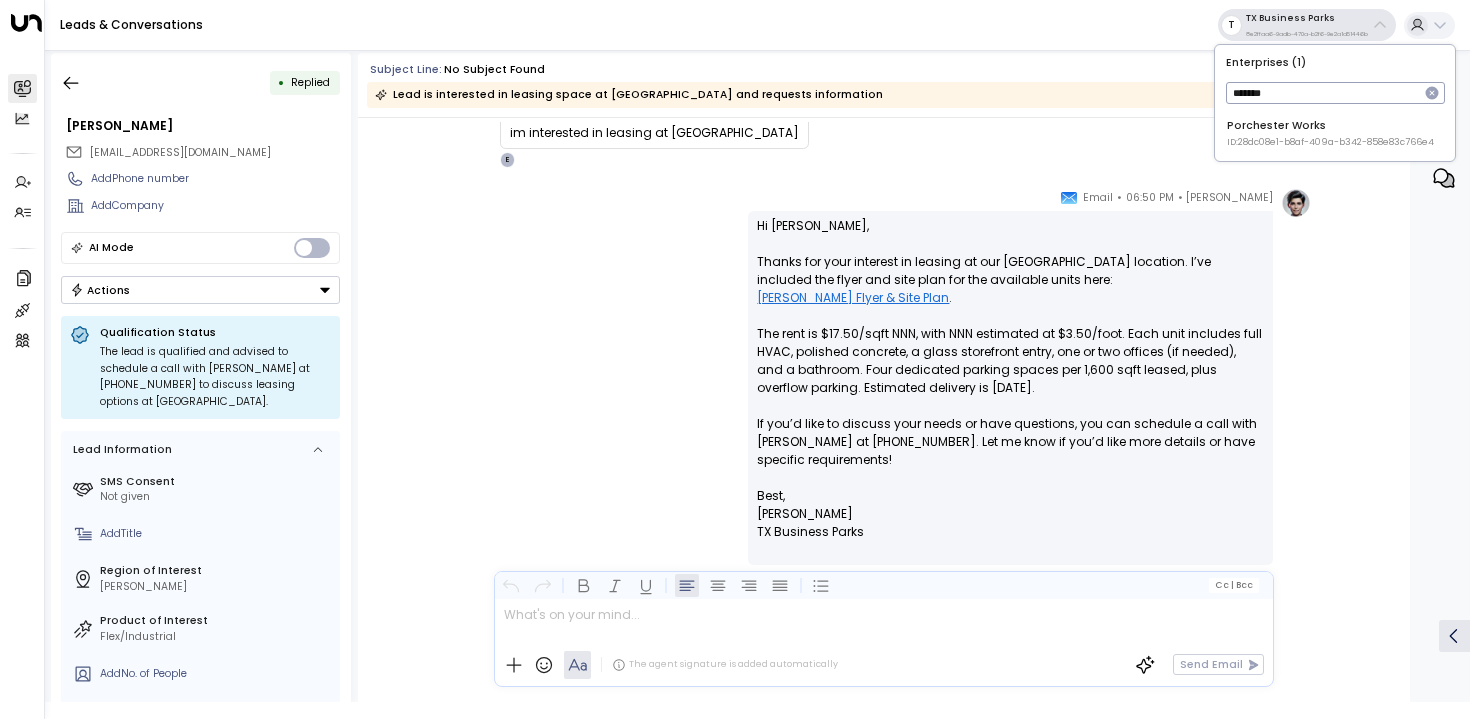 type on "*******" 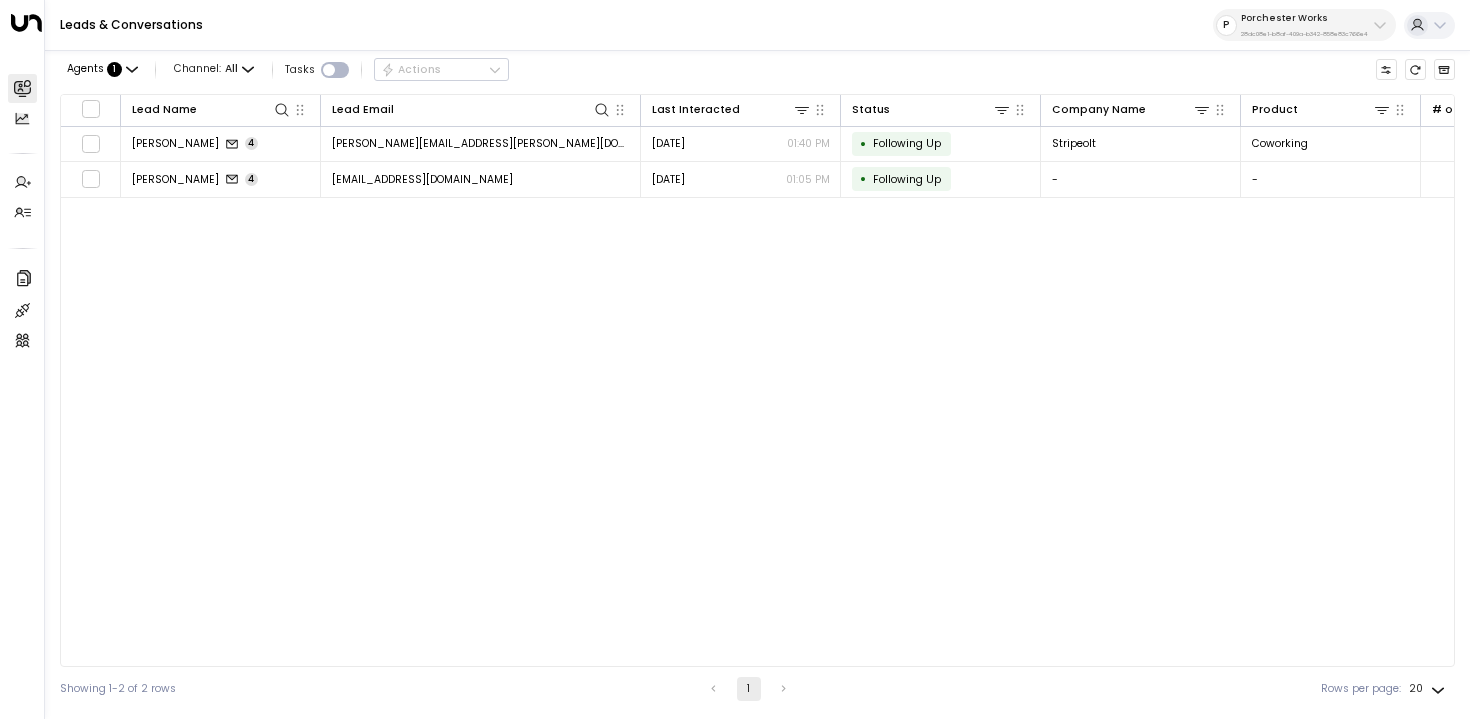 click on "Porchester Works 28dc08e1-b8af-409a-b342-858e83c766e4" at bounding box center (1304, 25) 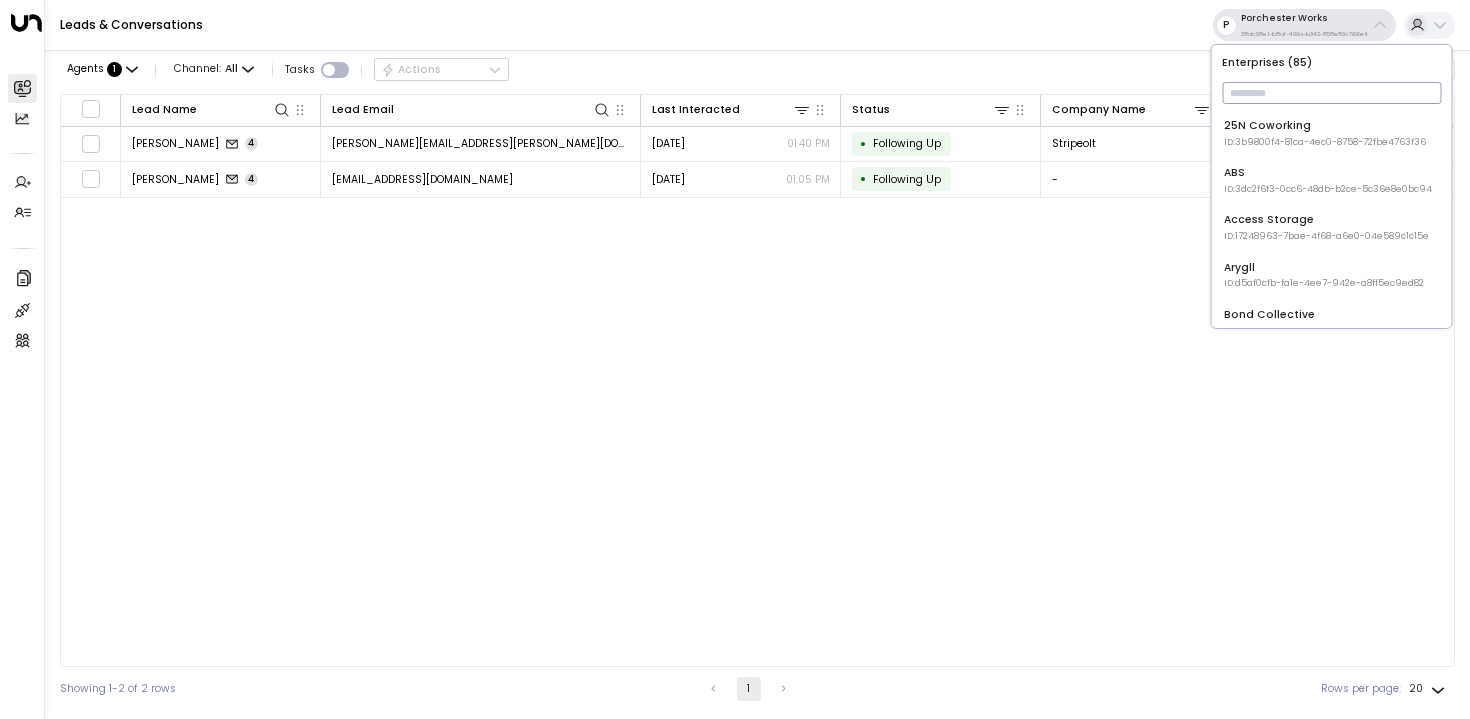 click at bounding box center (1331, 93) 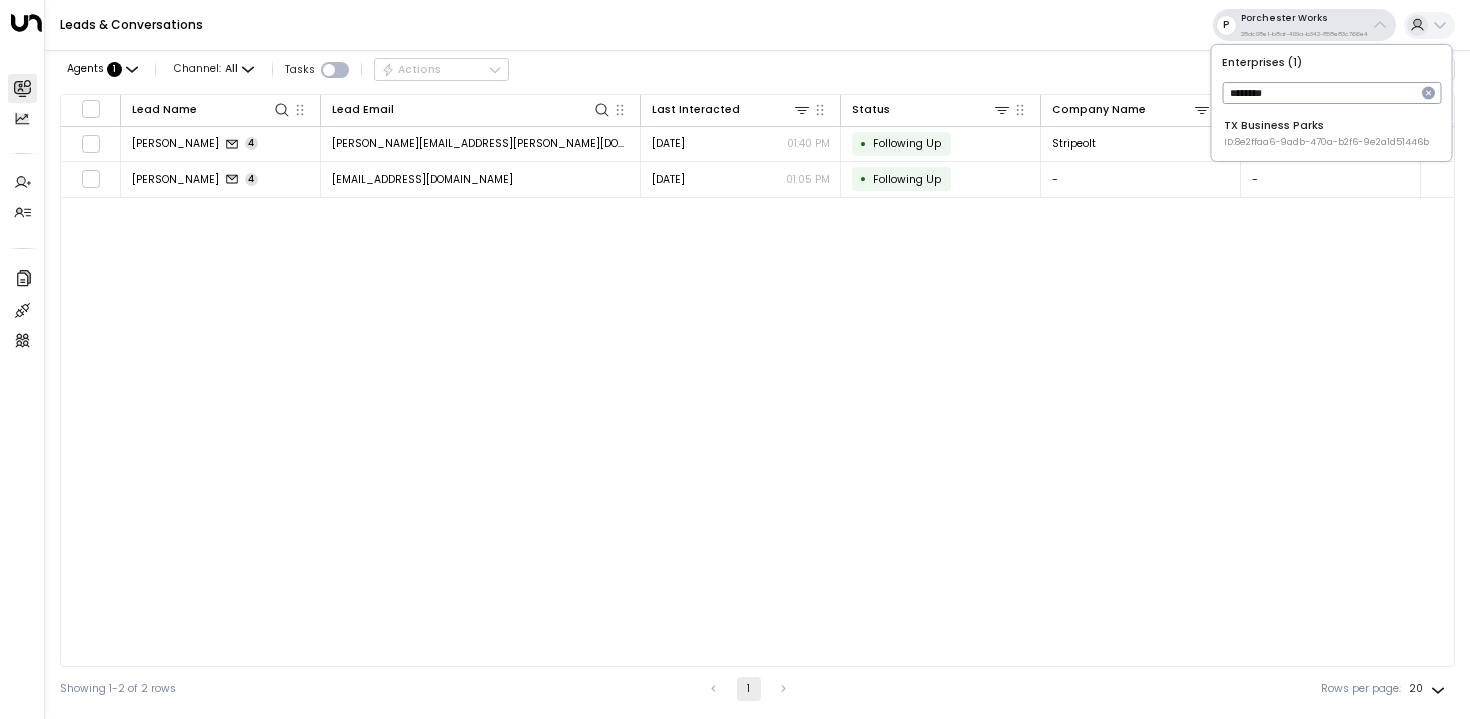 type on "********" 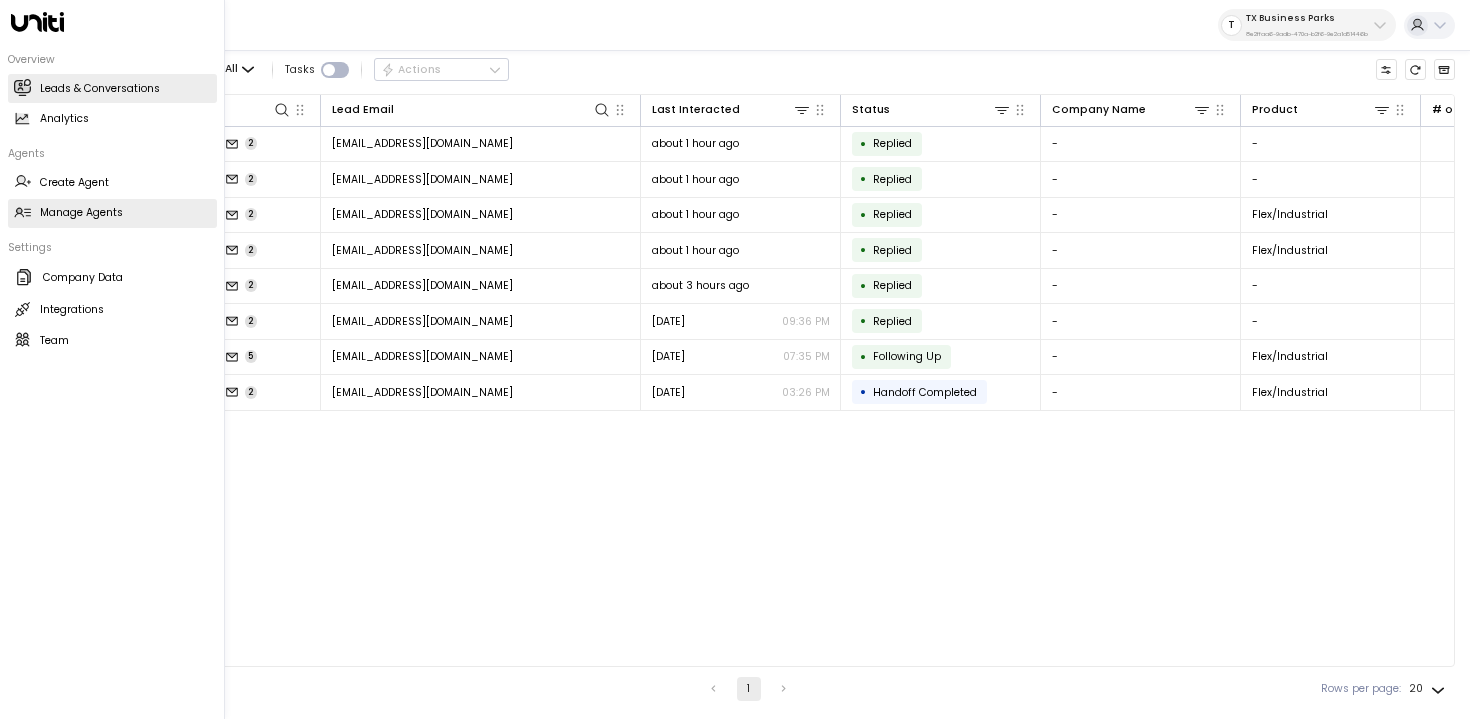 click on "Manage Agents" at bounding box center (81, 213) 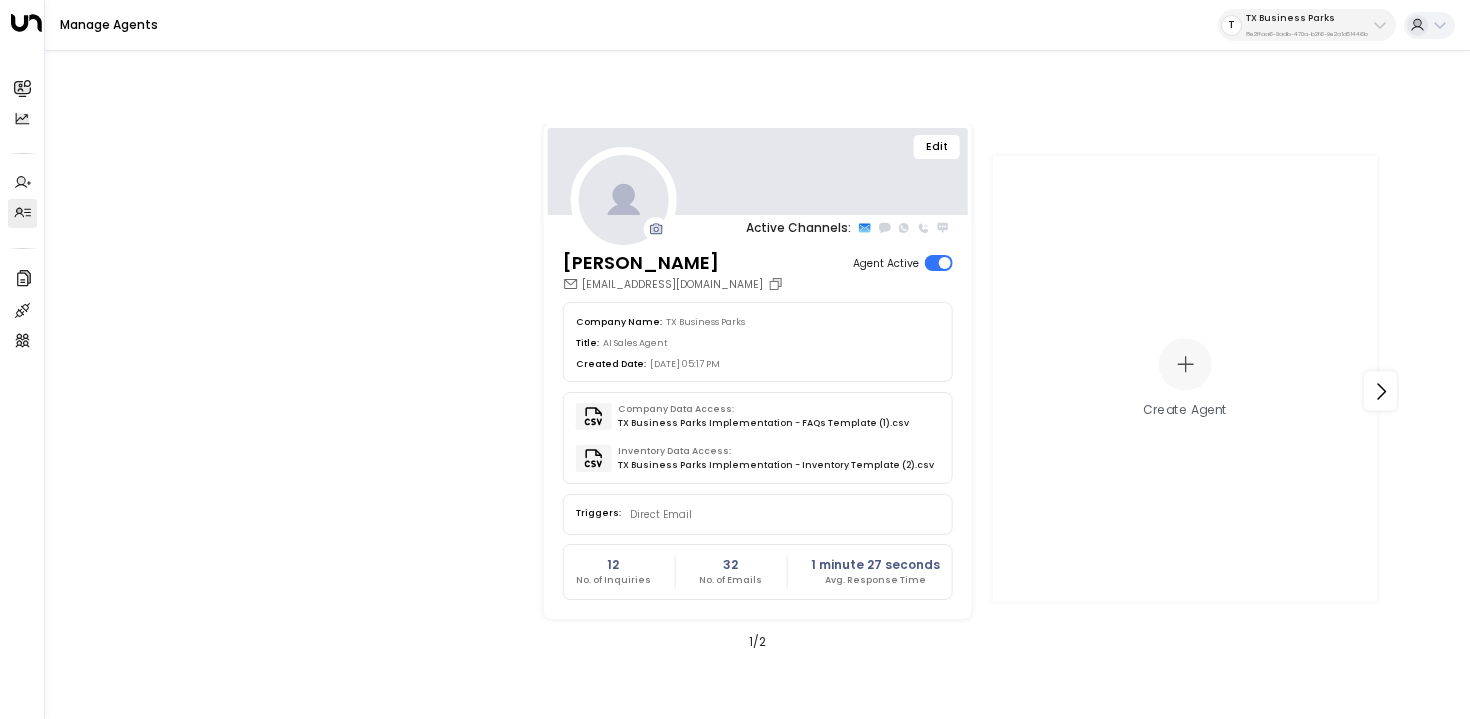 click on "Edit" at bounding box center [757, 172] 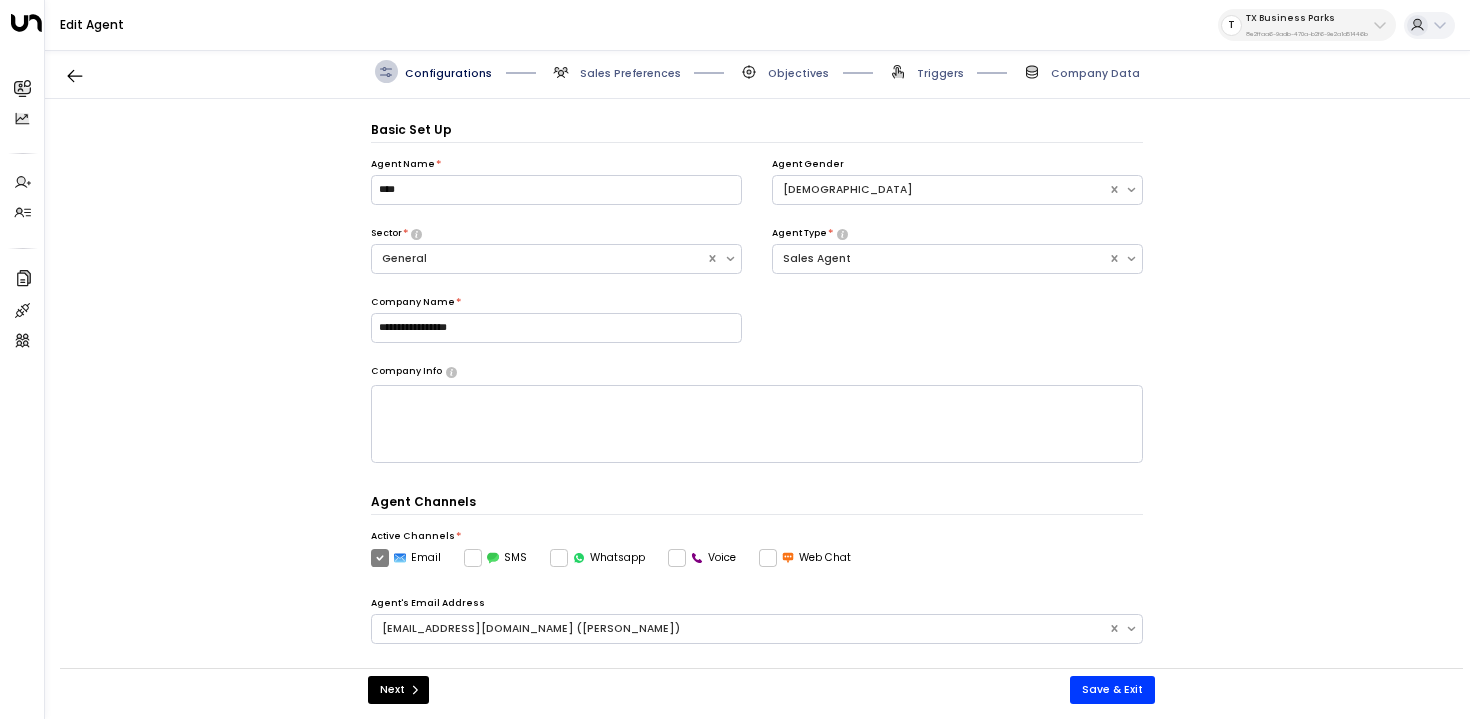 scroll, scrollTop: 22, scrollLeft: 0, axis: vertical 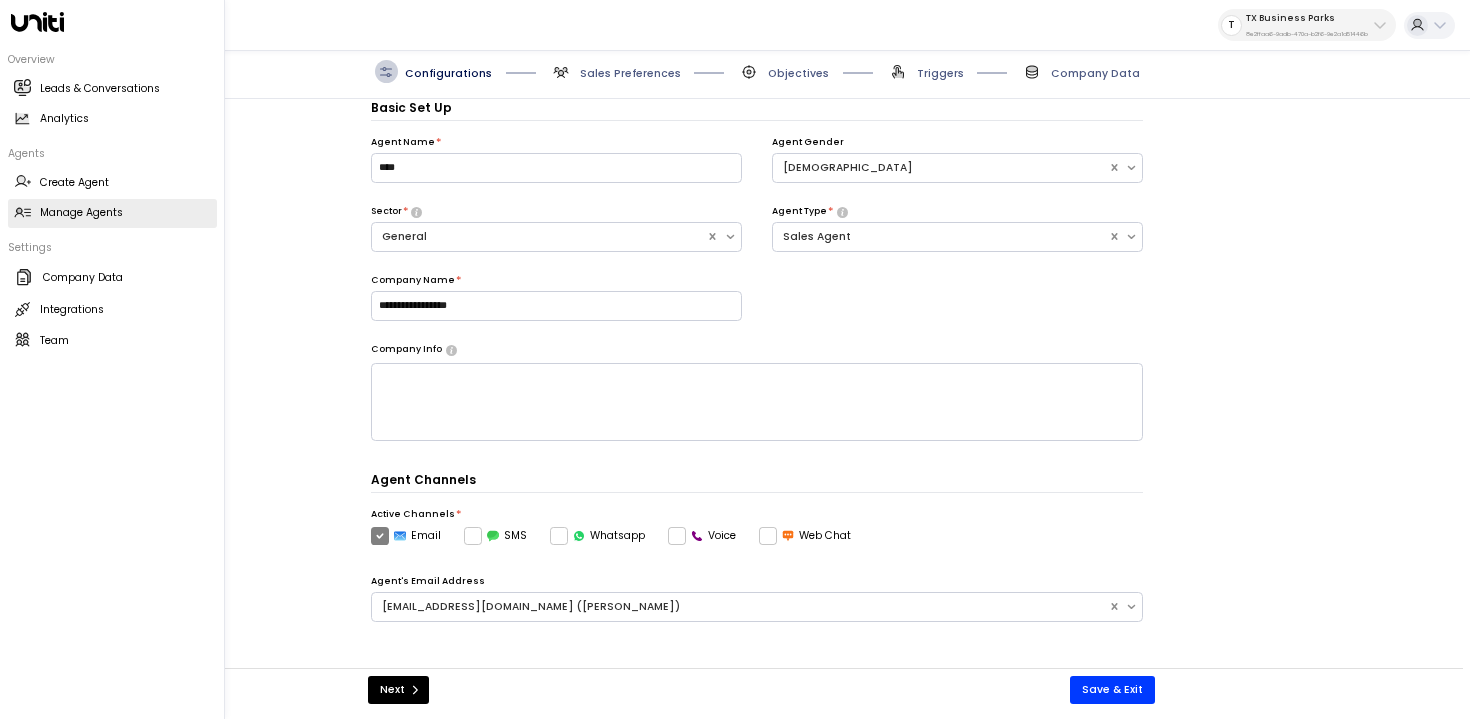 click on "Manage Agents Manage Agents" at bounding box center [112, 213] 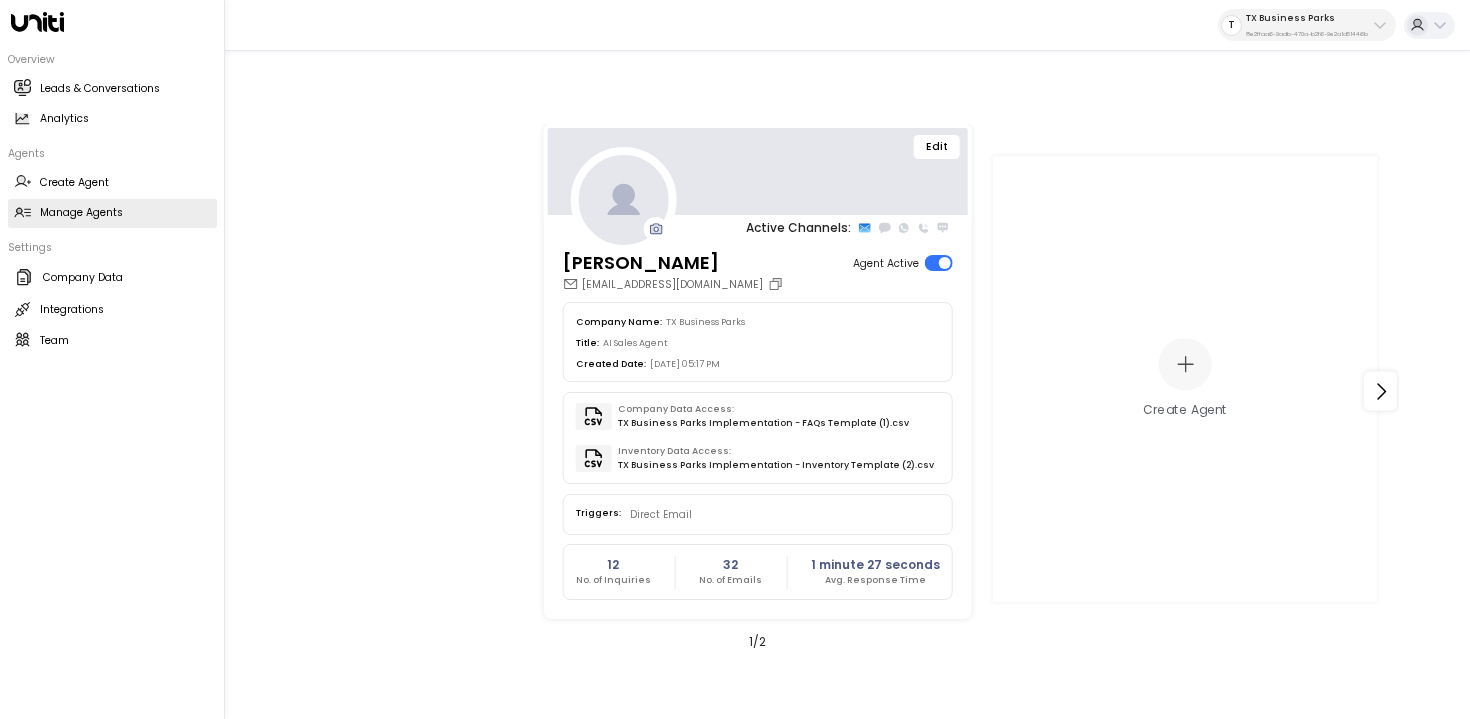 click on "Manage Agents Manage Agents" at bounding box center [112, 213] 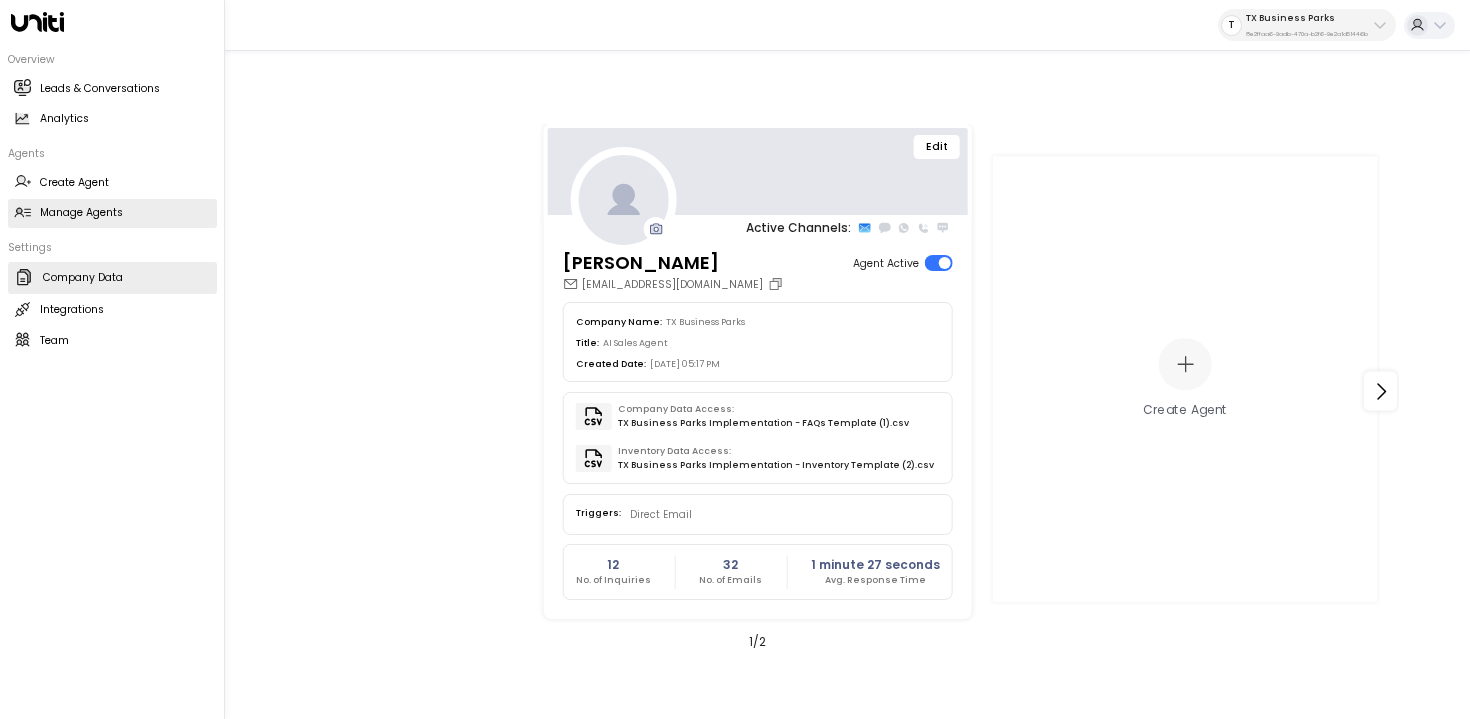 click on "Company Data" at bounding box center (83, 278) 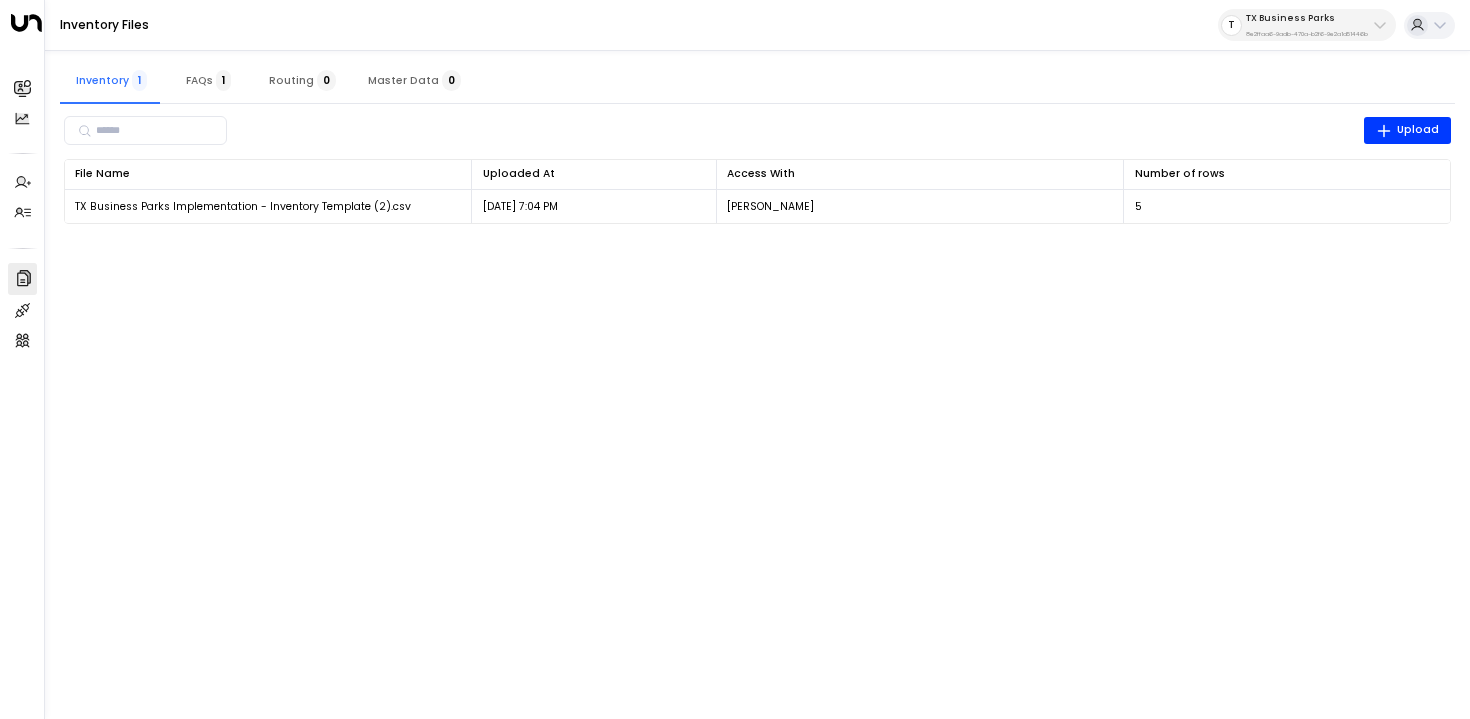 drag, startPoint x: 1402, startPoint y: 200, endPoint x: 1313, endPoint y: 428, distance: 244.75497 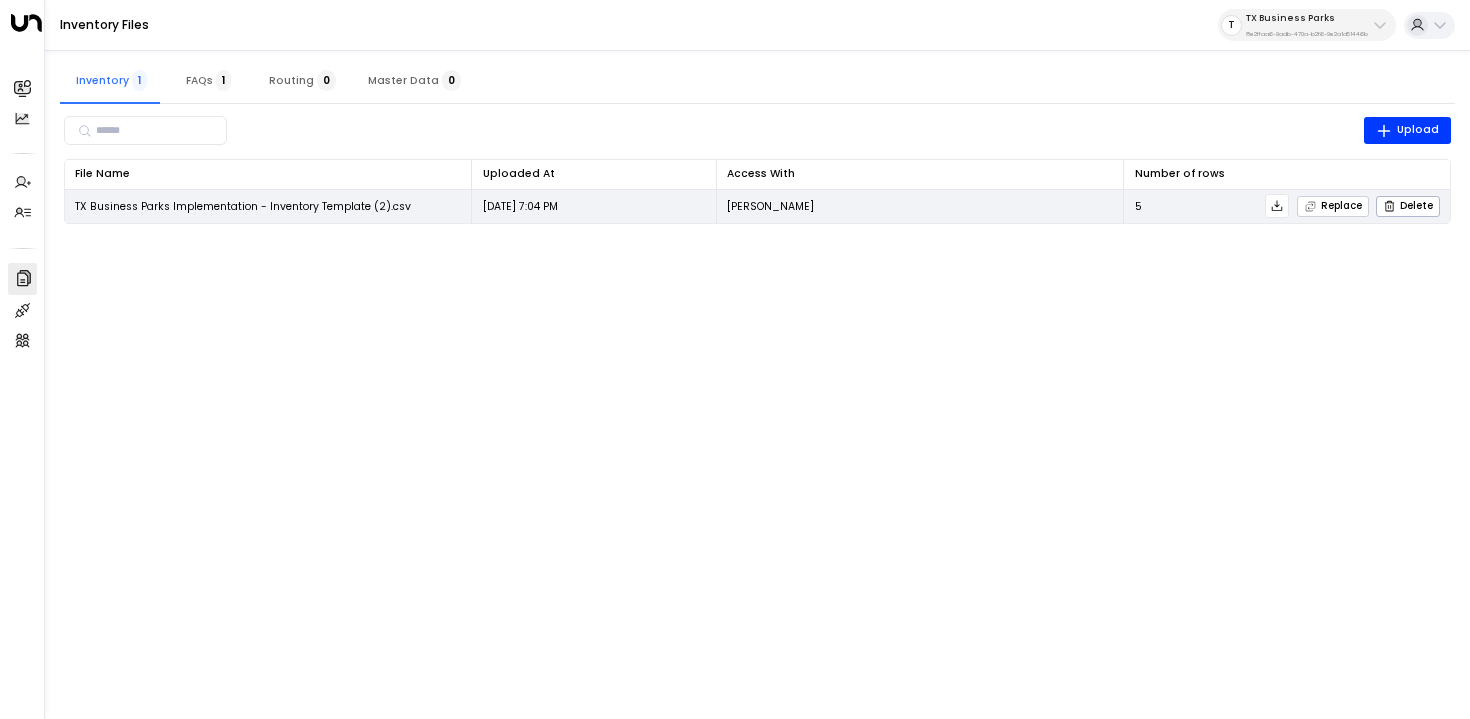 click on "Replace" at bounding box center (1333, 206) 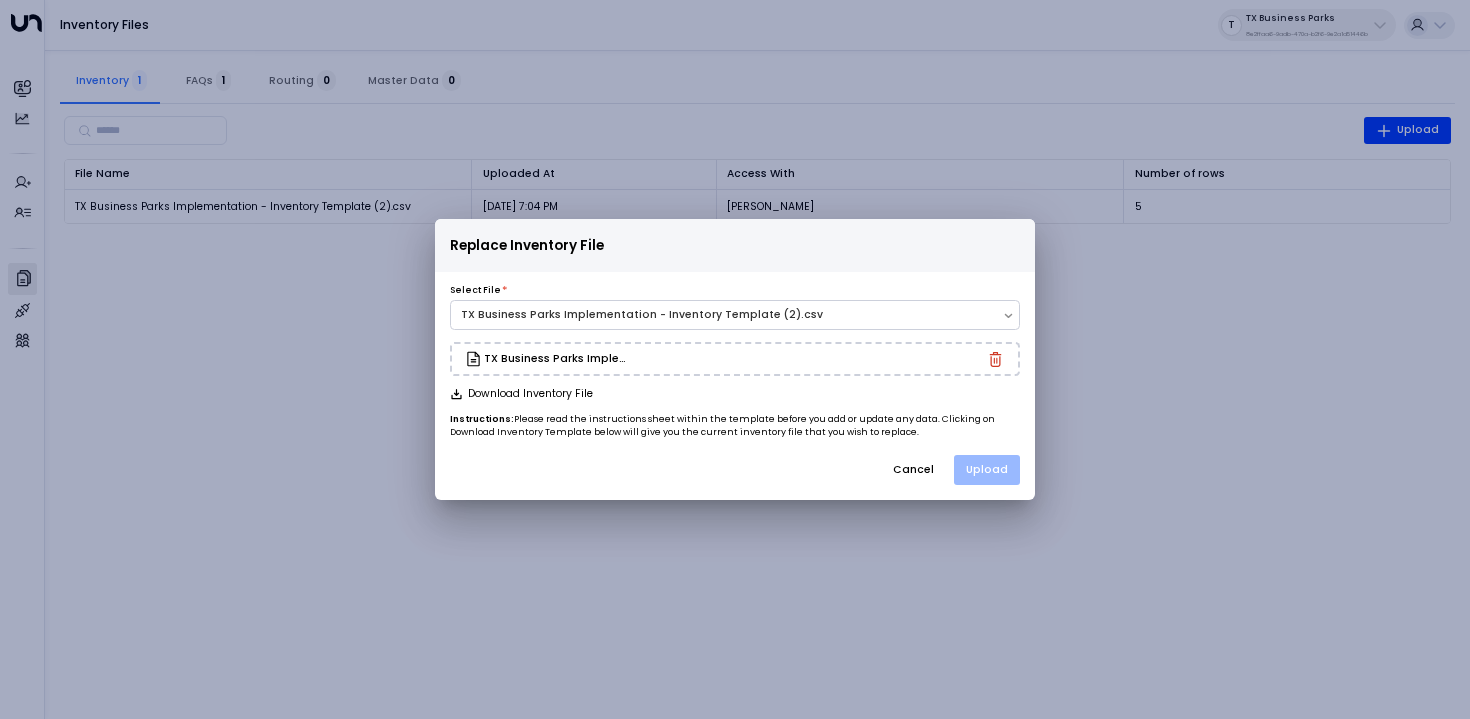 click on "Upload" at bounding box center [987, 470] 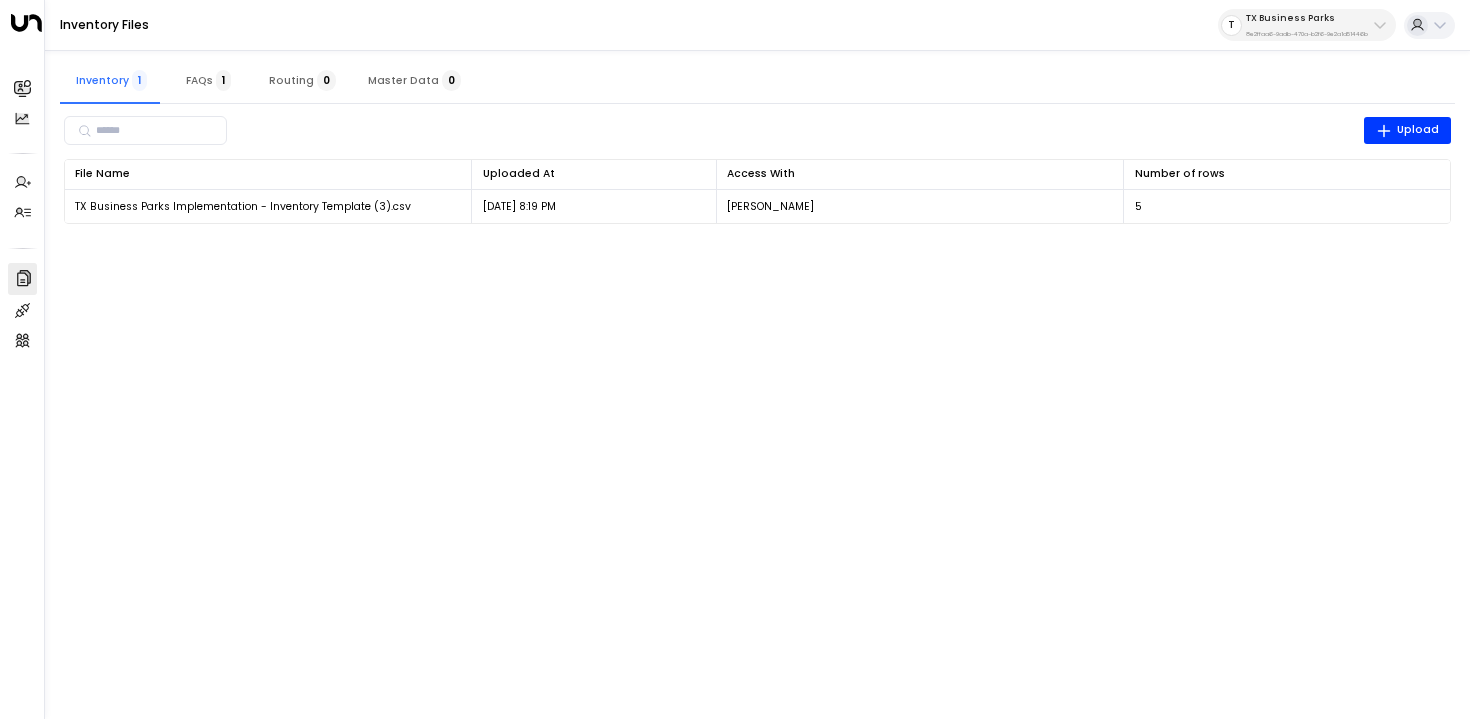 type 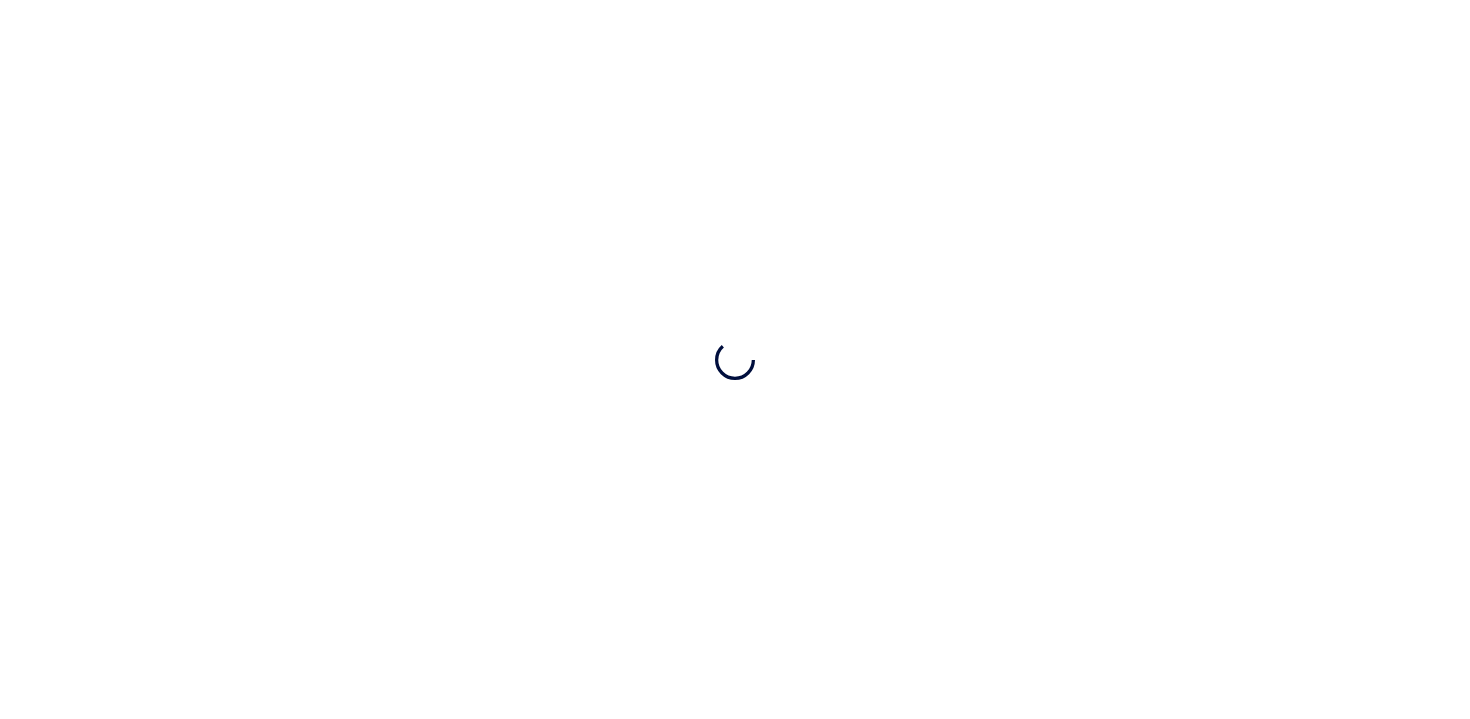 scroll, scrollTop: 0, scrollLeft: 0, axis: both 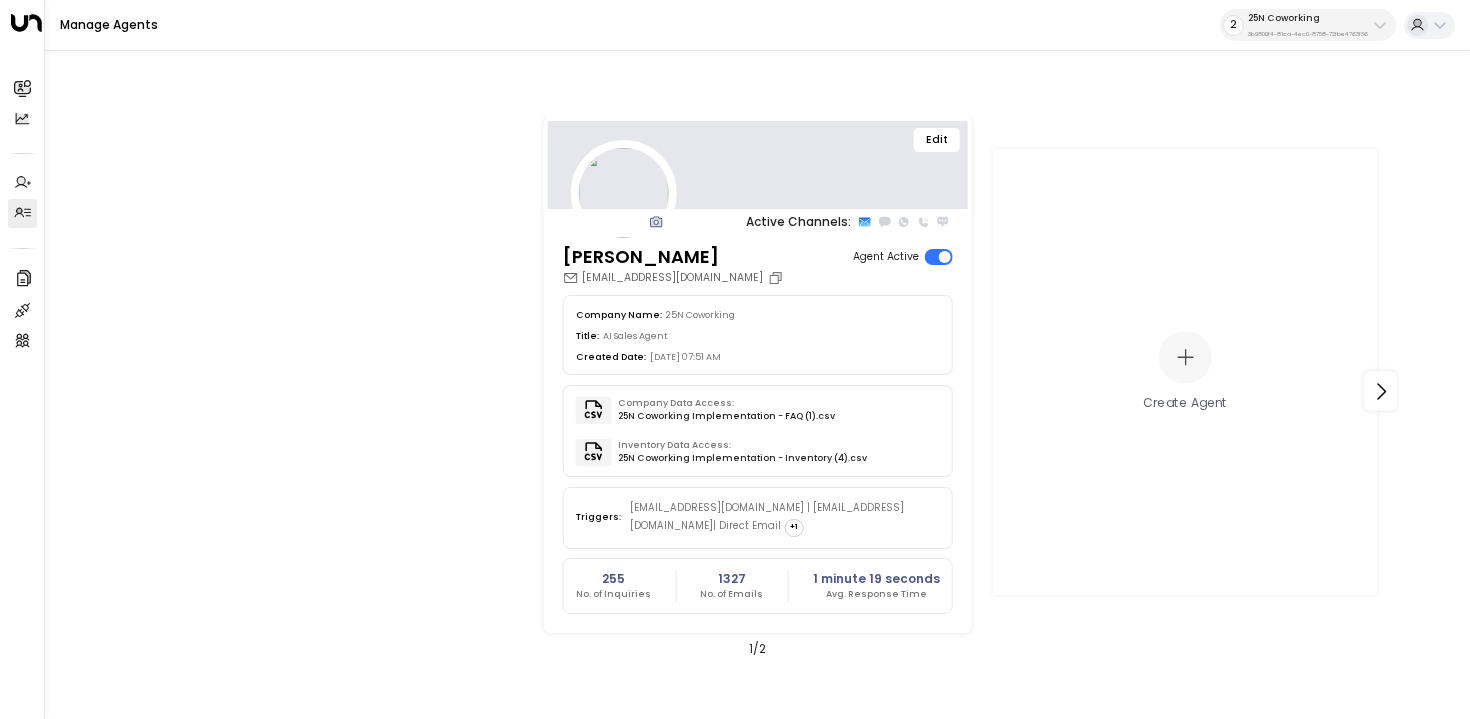 click on "25N Coworking" at bounding box center [1308, 18] 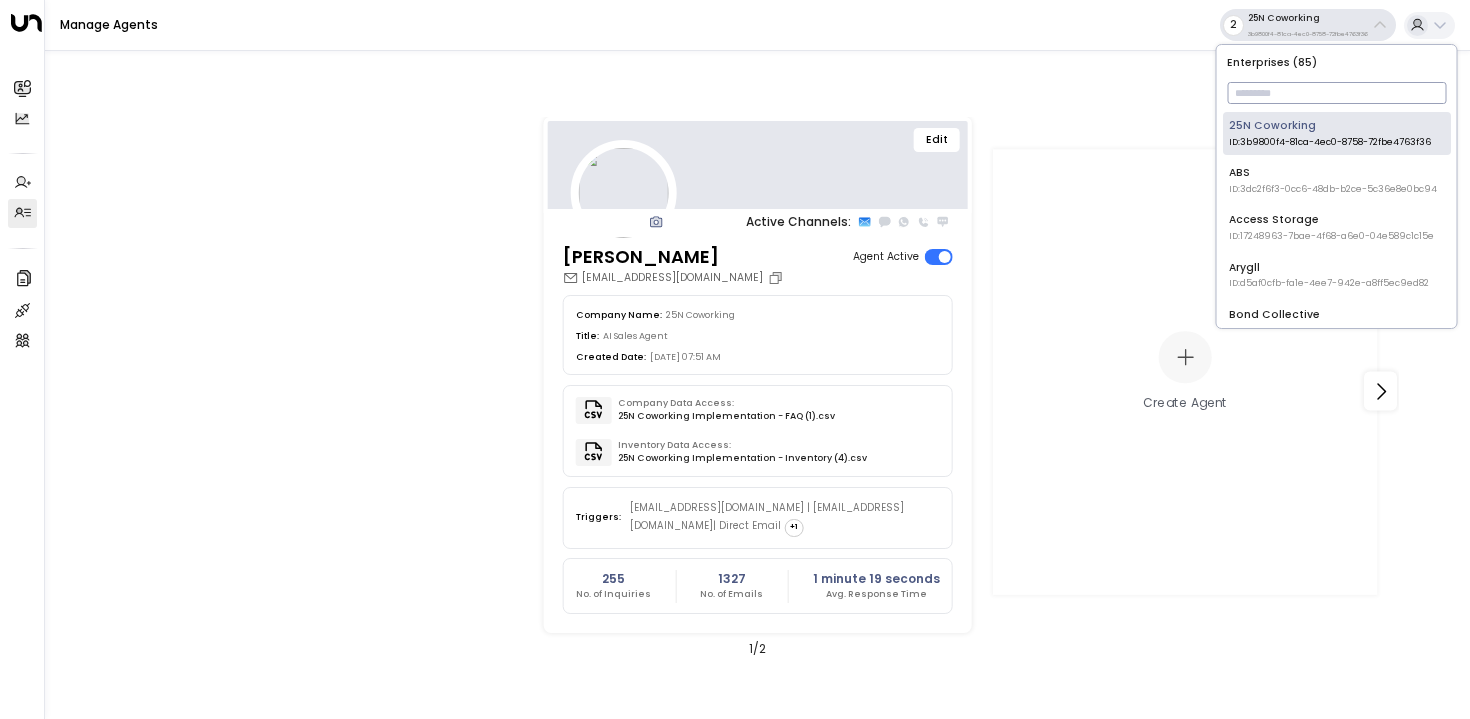 click at bounding box center (1336, 93) 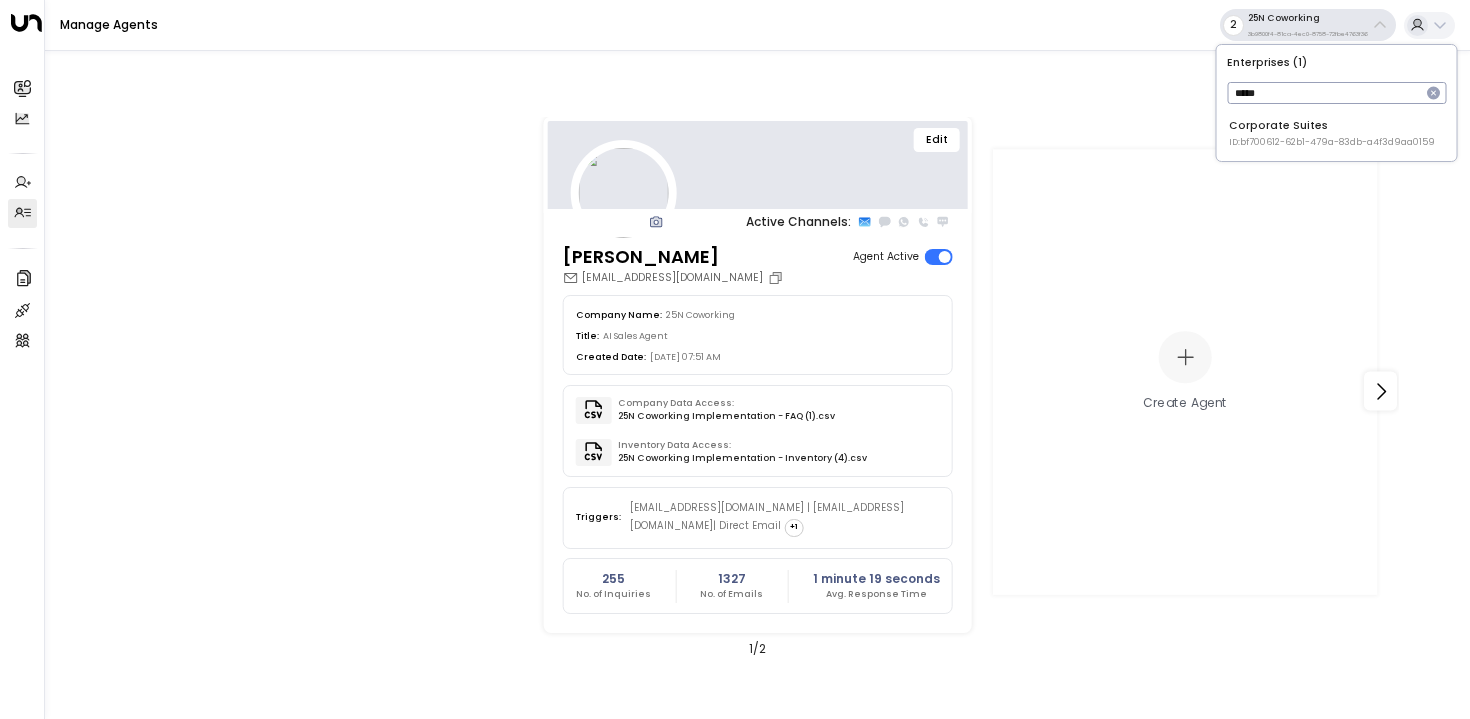 type on "*****" 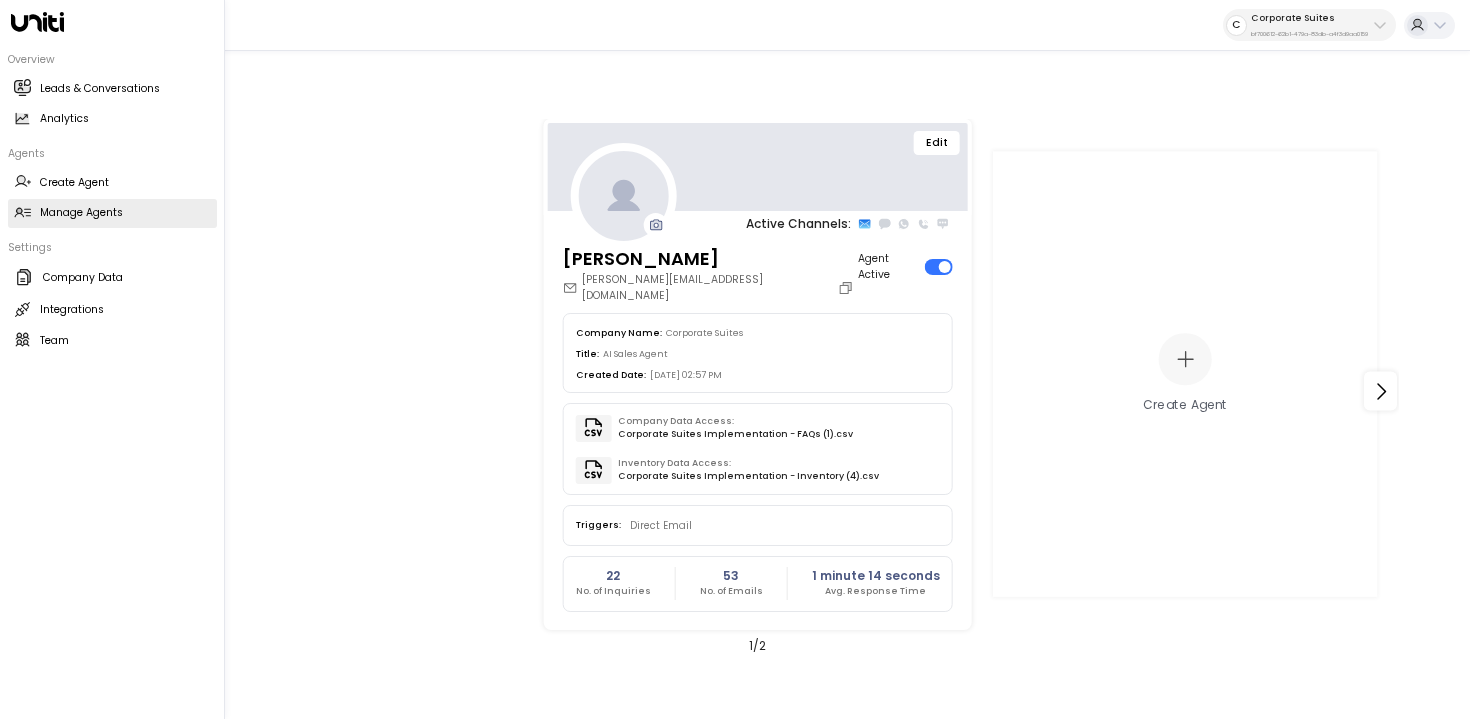 click 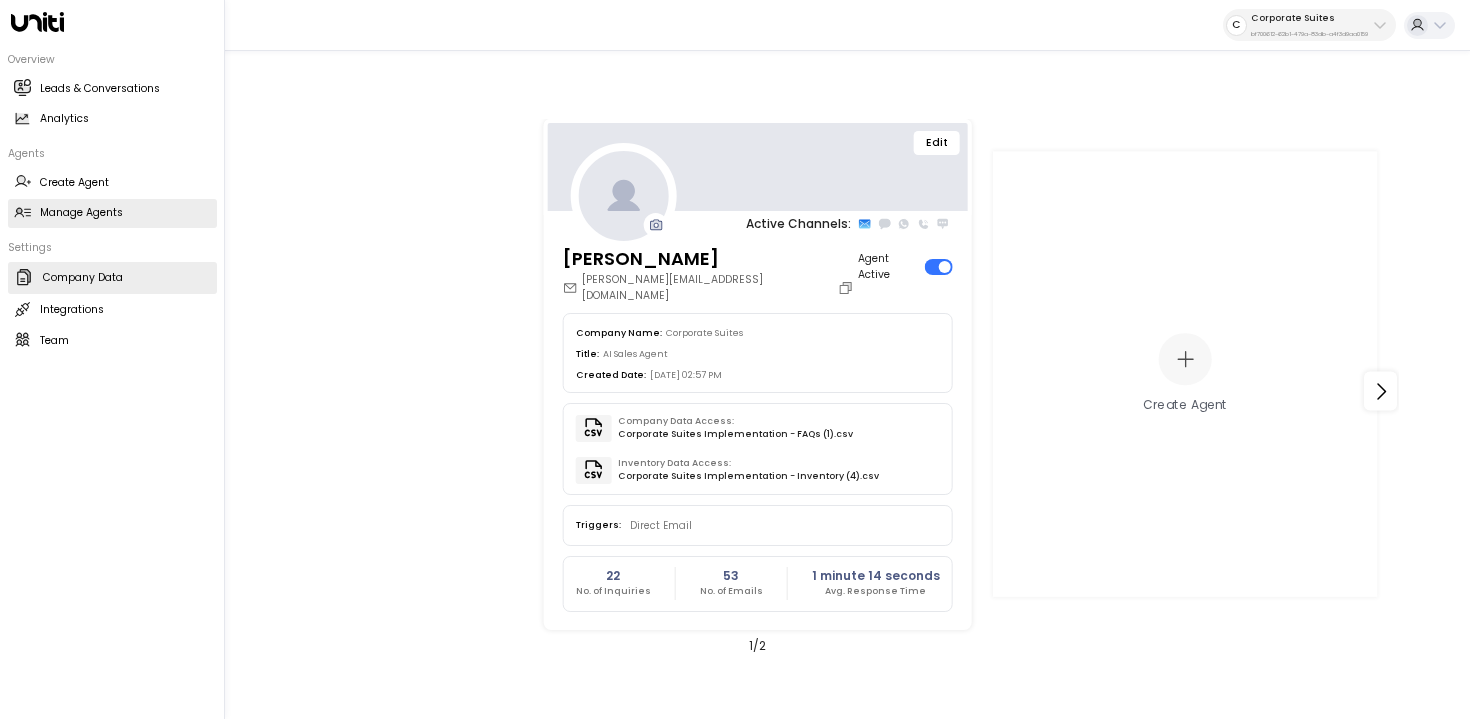 click on "Company Data Company Data" at bounding box center (112, 278) 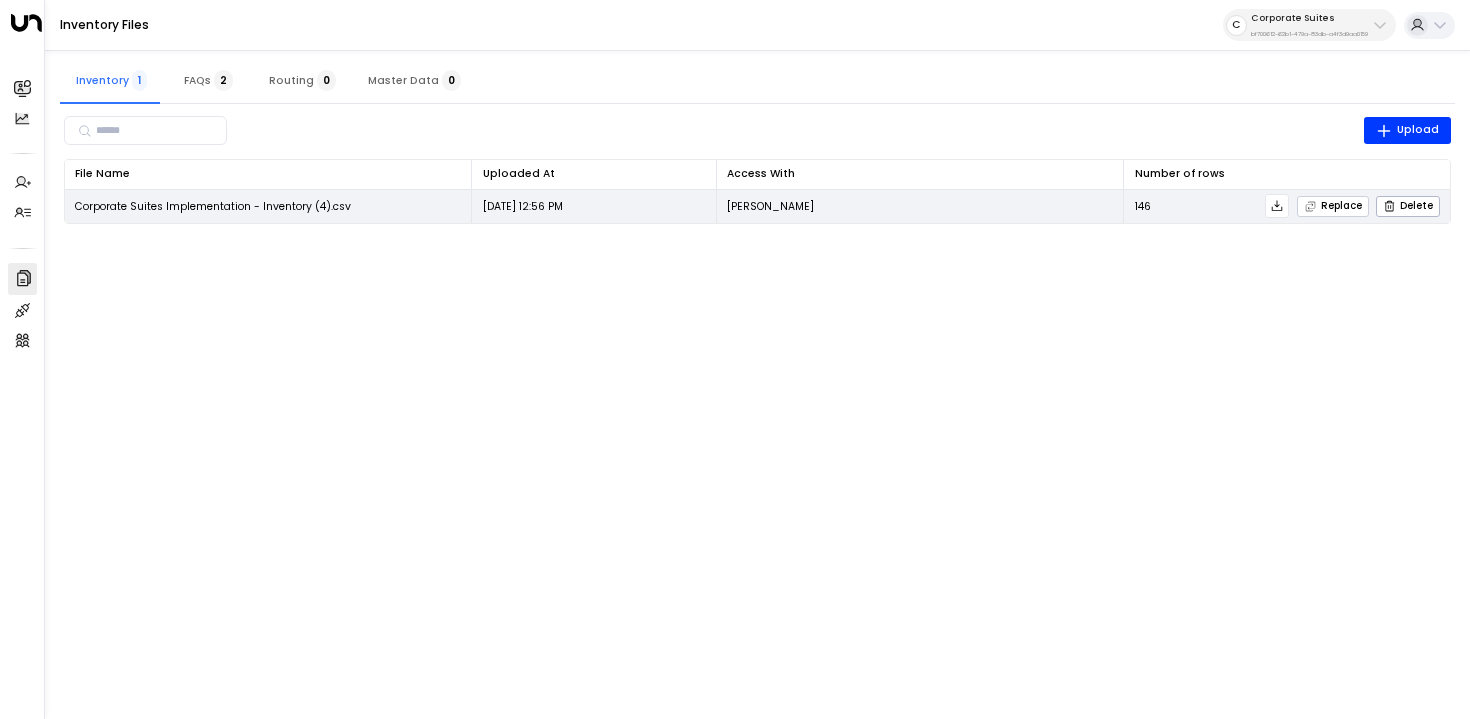 click on "Replace" at bounding box center (1333, 206) 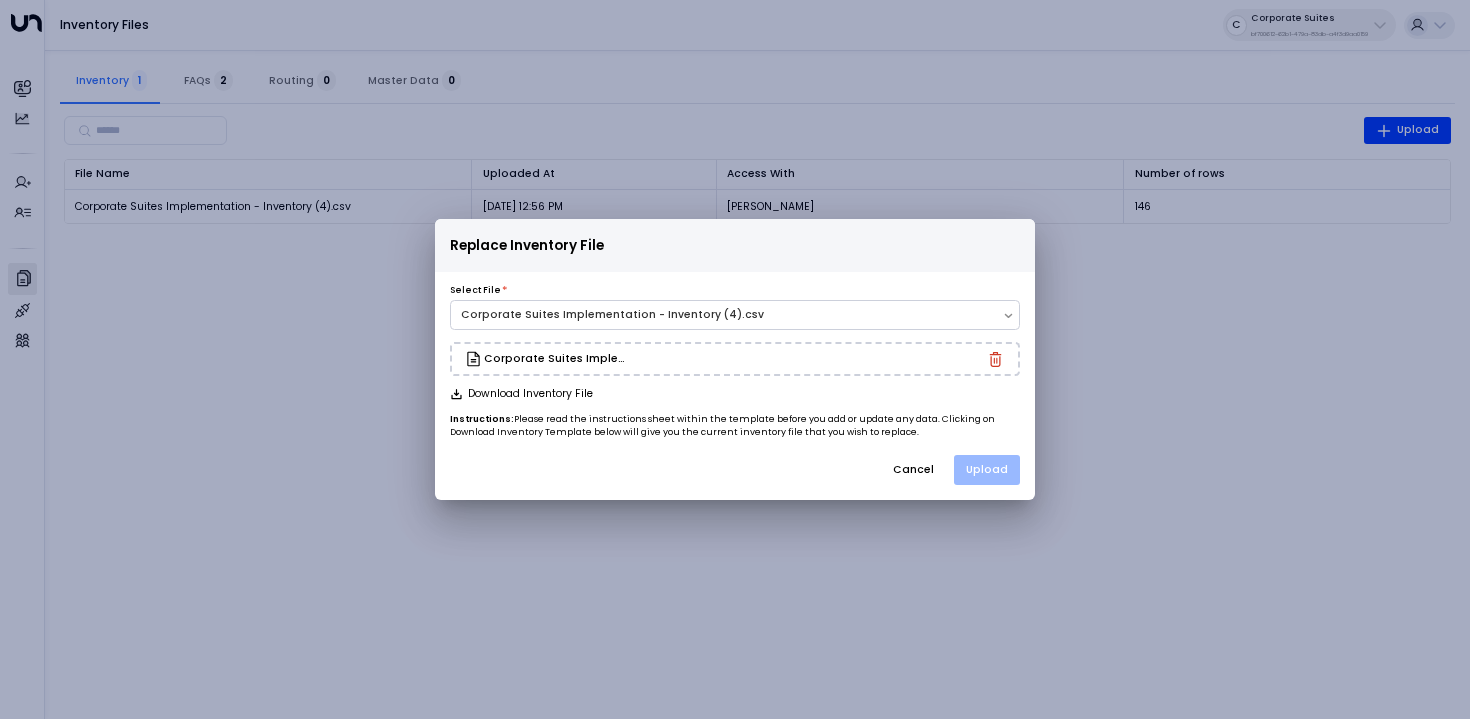 click on "Upload" at bounding box center (987, 470) 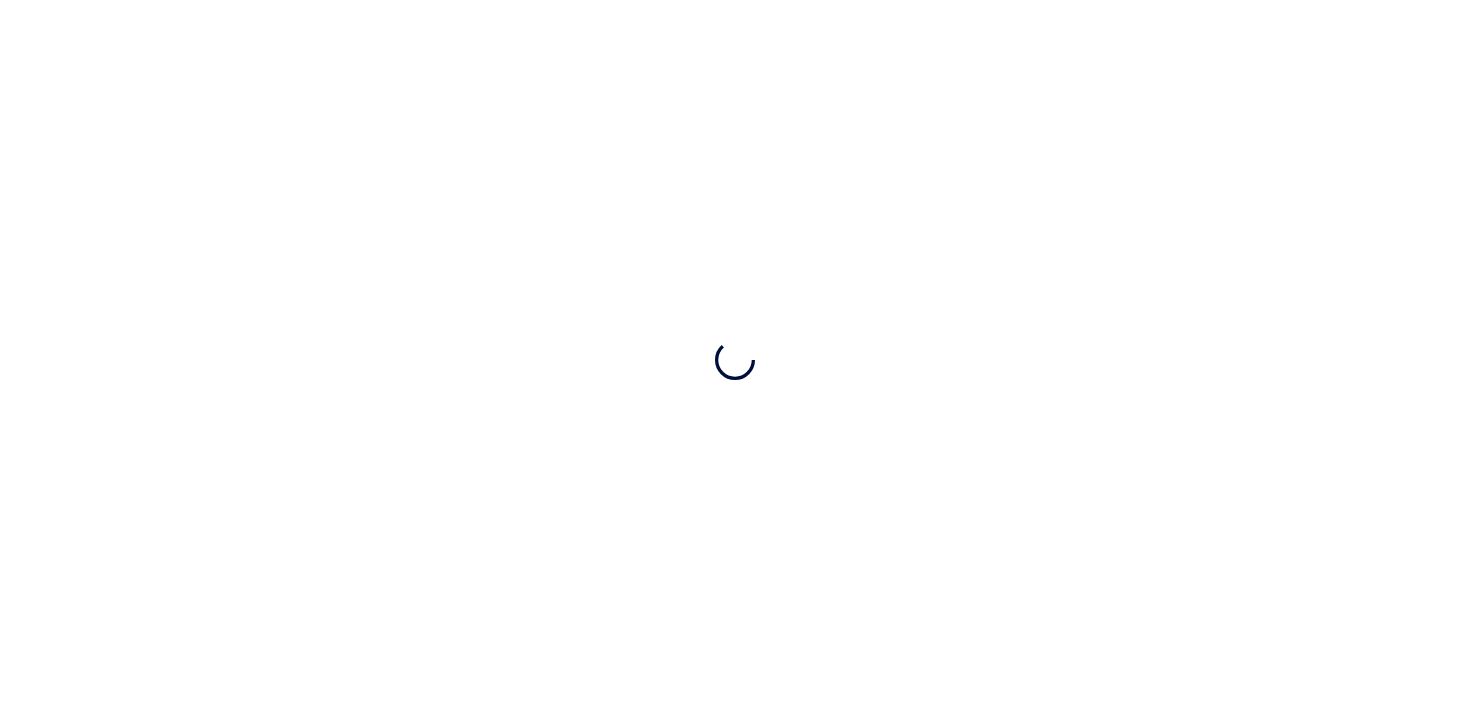scroll, scrollTop: 0, scrollLeft: 0, axis: both 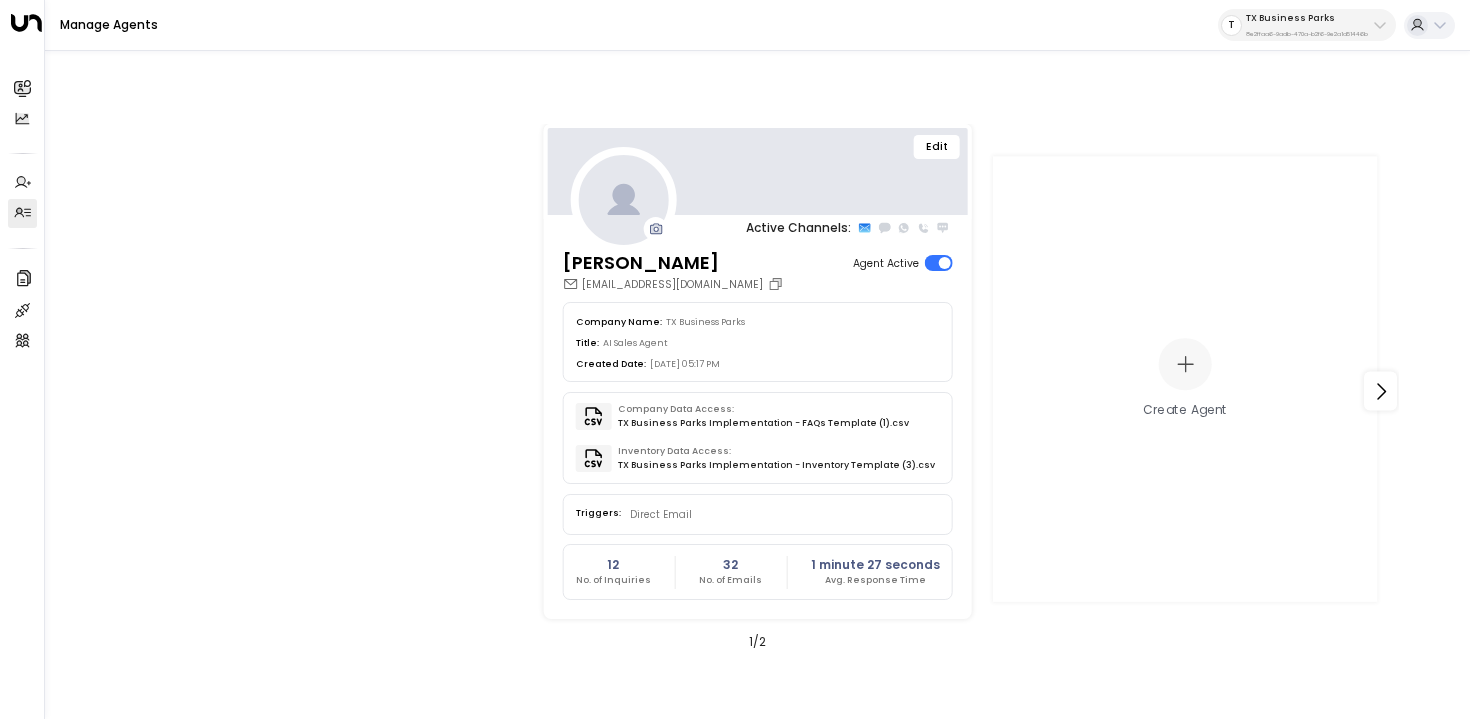 click on "TX Business Parks" at bounding box center [1307, 18] 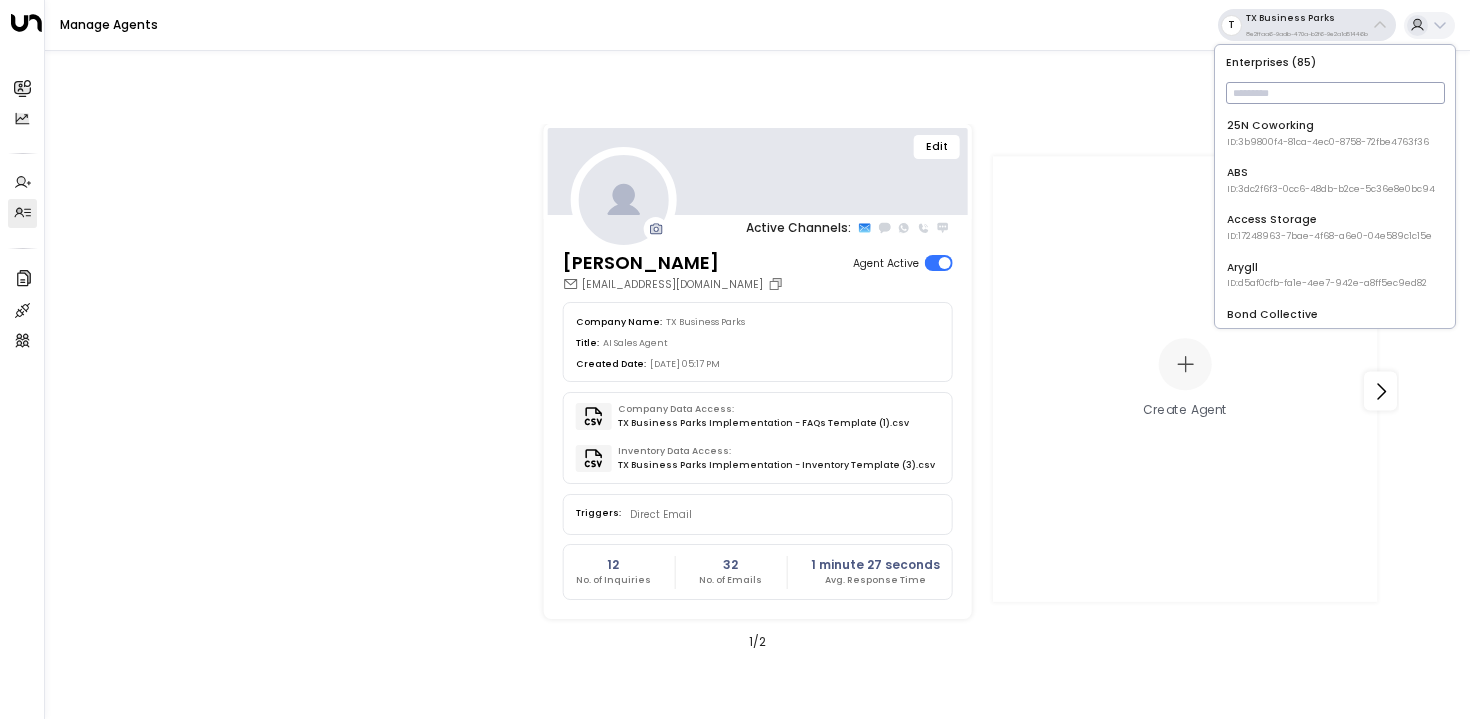 click at bounding box center (1335, 93) 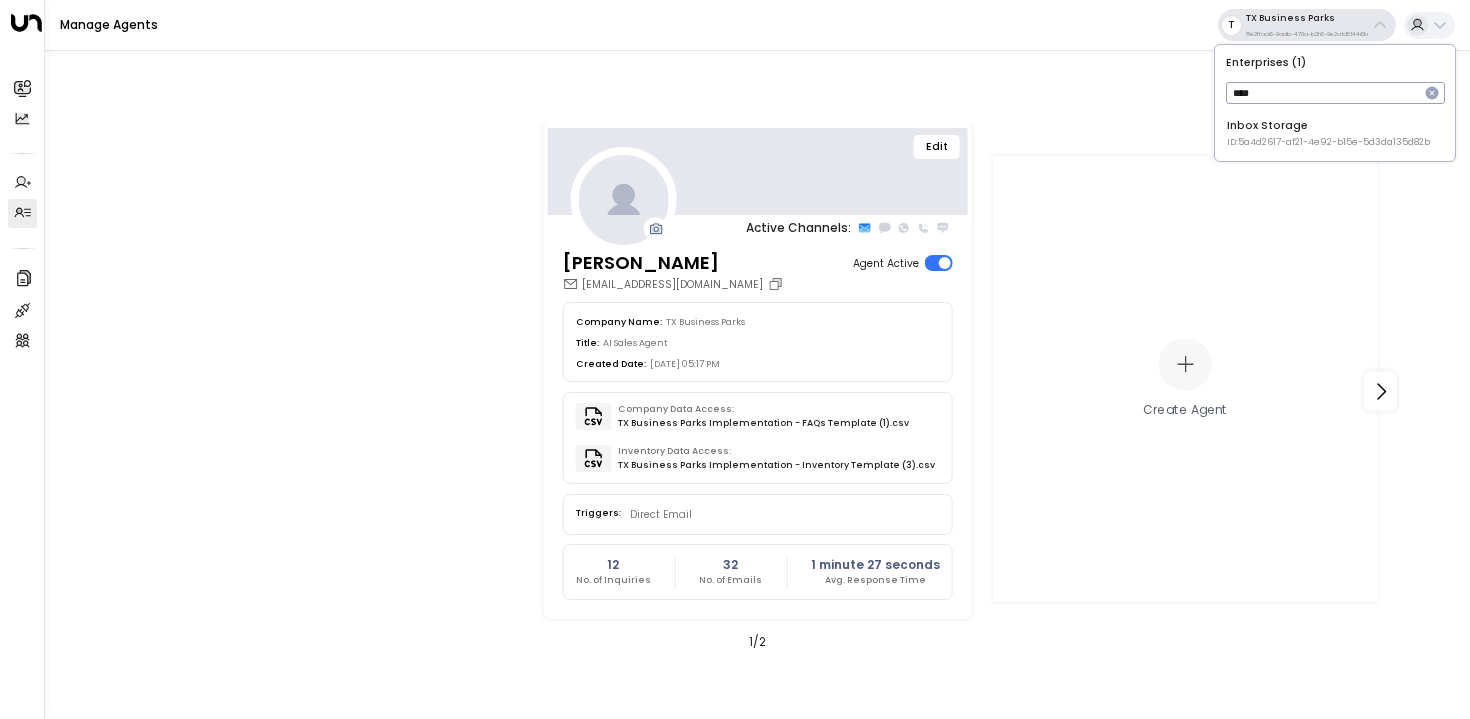 type on "****" 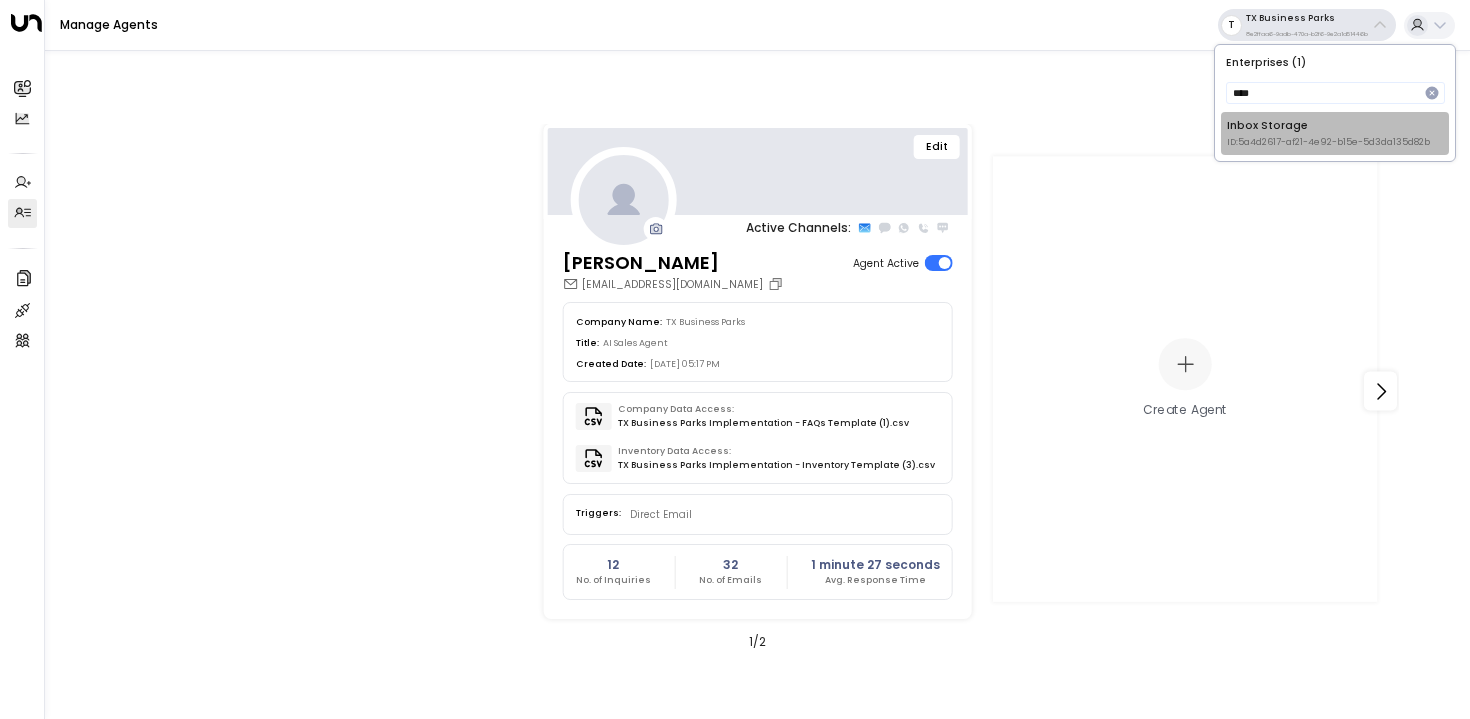 click on "Inbox Storage ID:  5a4d2617-af21-4e92-b15e-5d3da135d82b" at bounding box center [1335, 133] 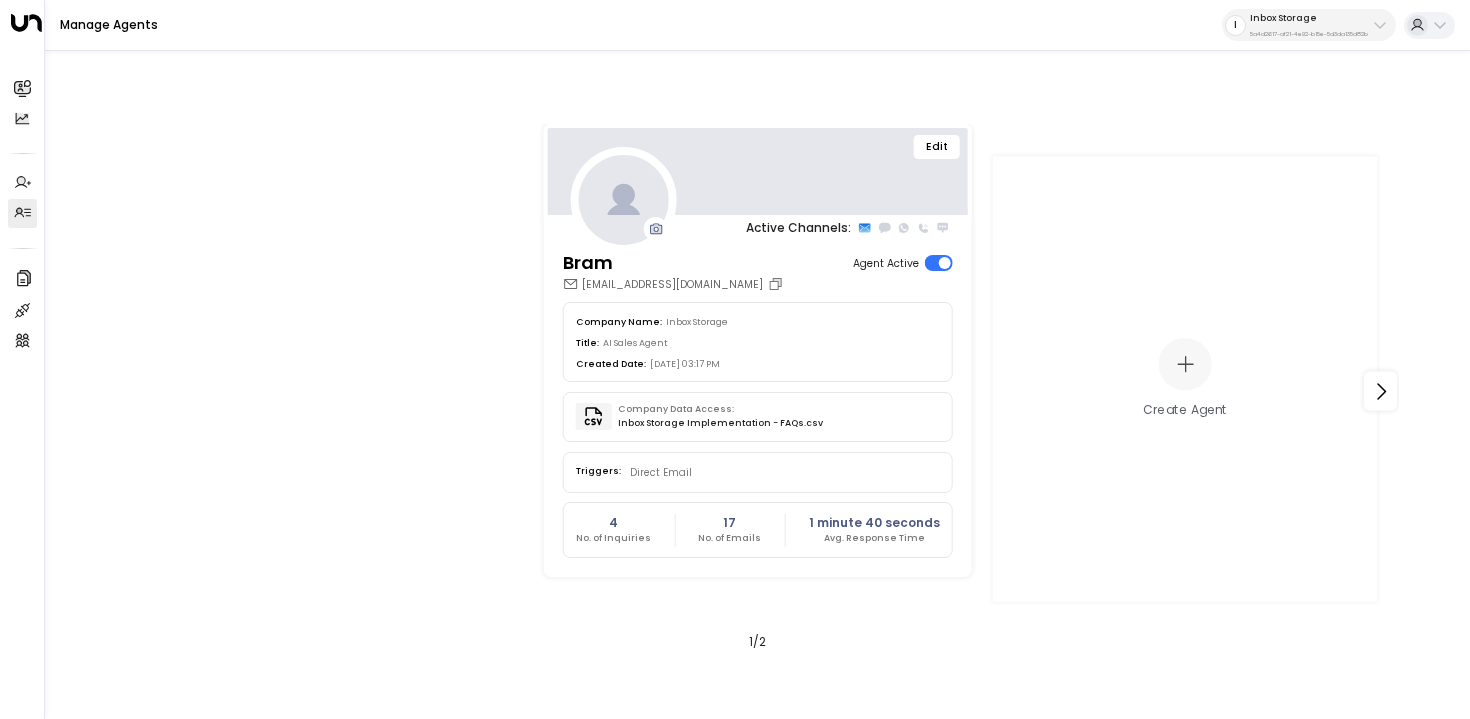 click on "Inbox Storage 5a4d2617-af21-4e92-b15e-5d3da135d82b" at bounding box center (1309, 25) 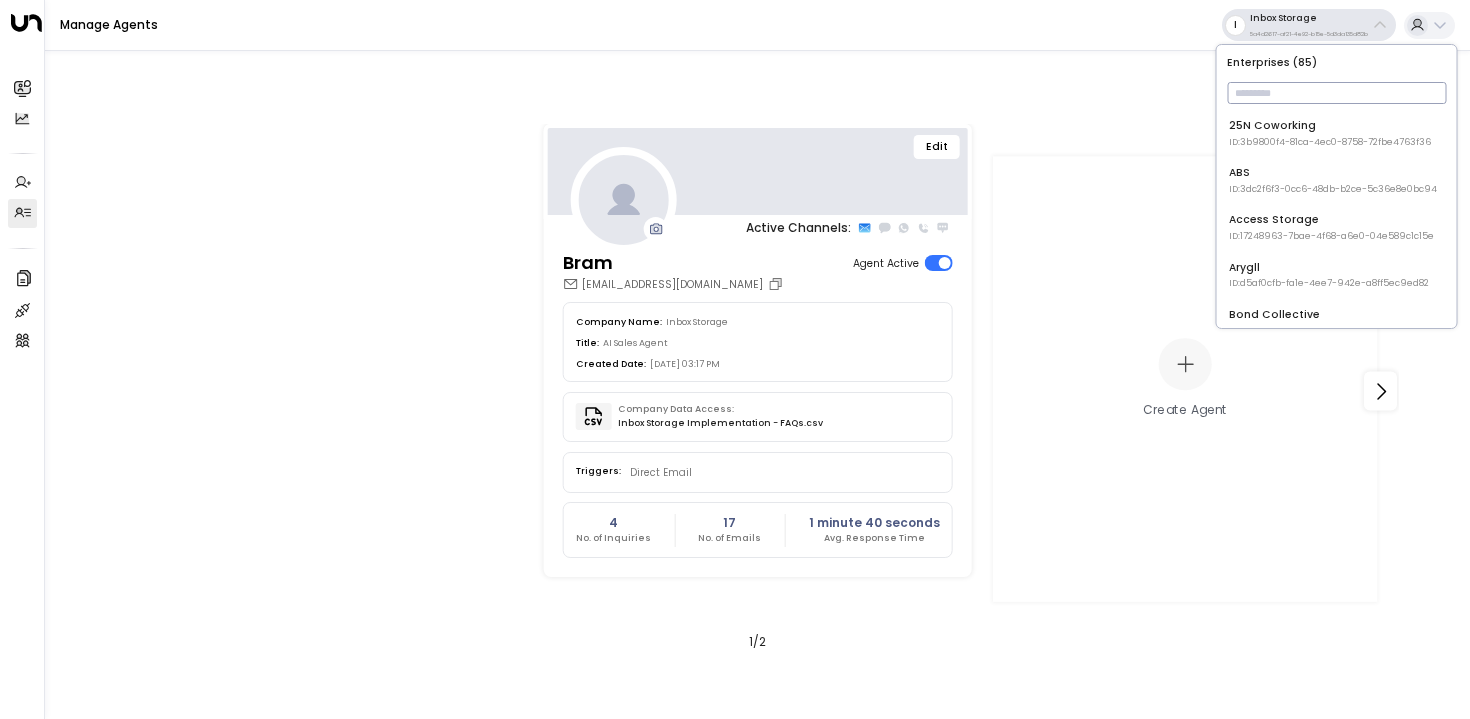 click at bounding box center [1336, 93] 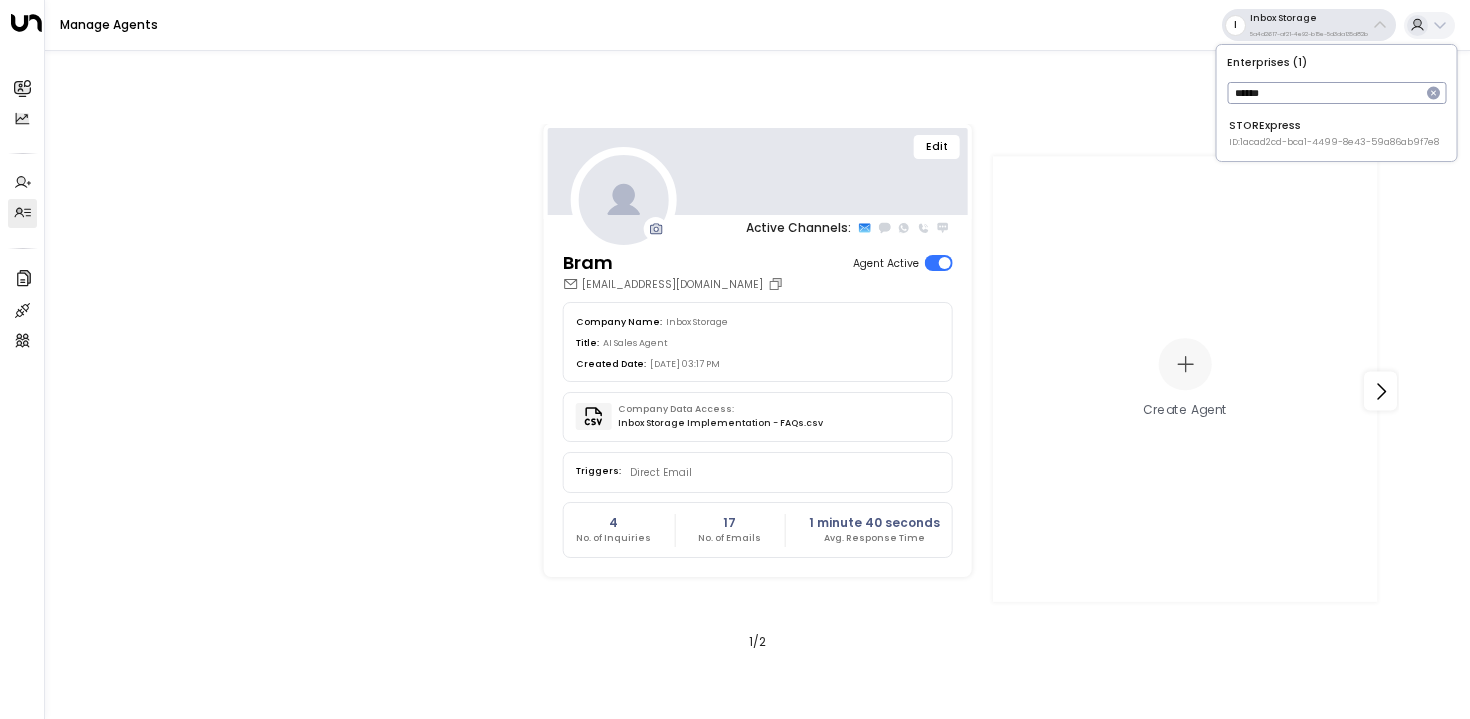 type on "******" 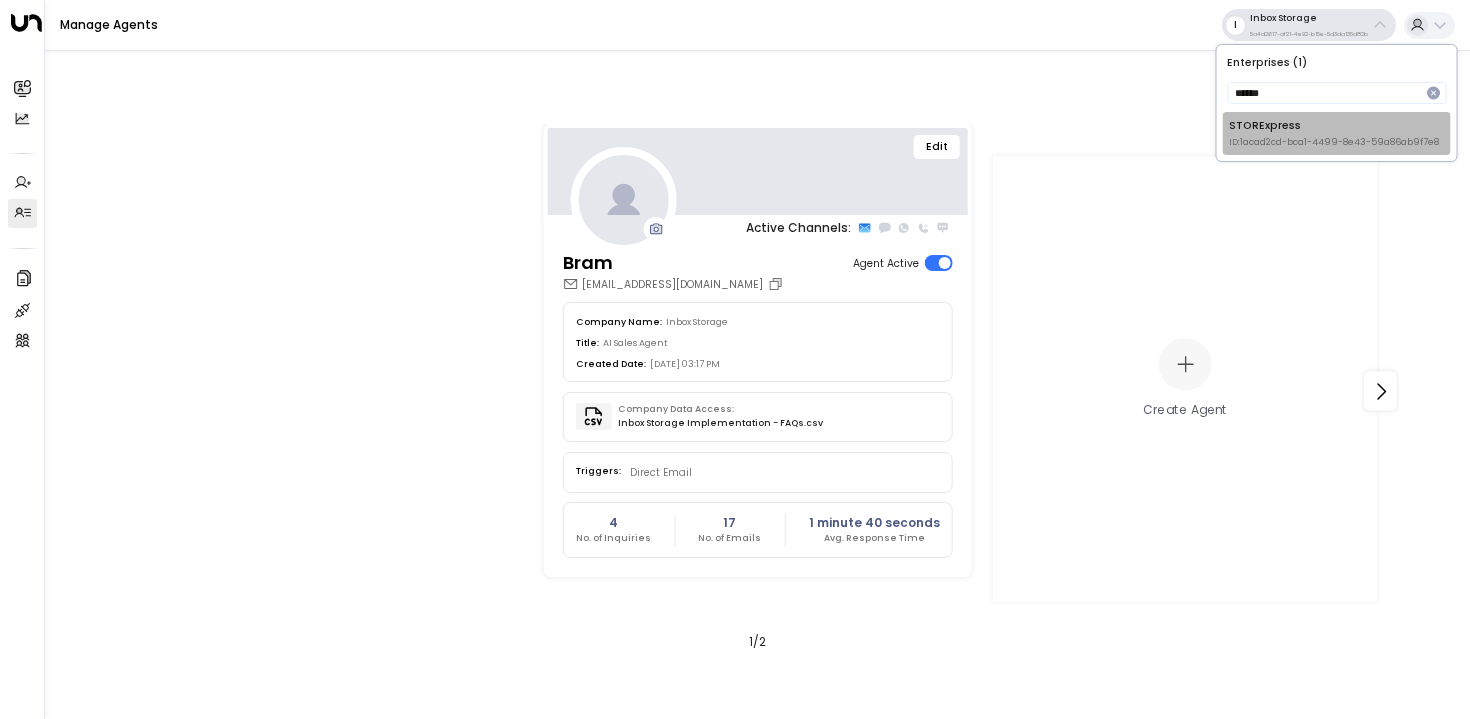 click on "STORExpress ID:  1acad2cd-bca1-4499-8e43-59a86ab9f7e8" at bounding box center [1334, 133] 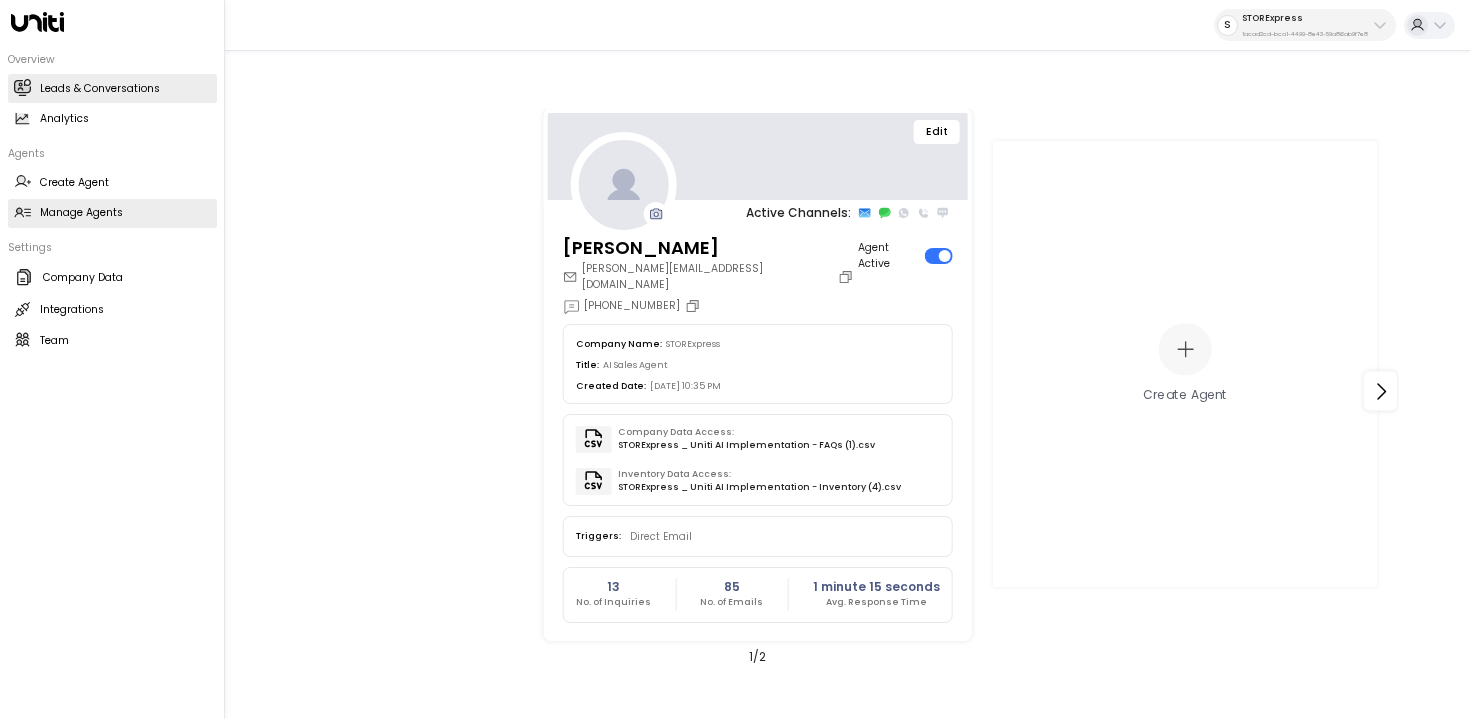 click on "Leads & Conversations Leads & Conversations" at bounding box center [112, 88] 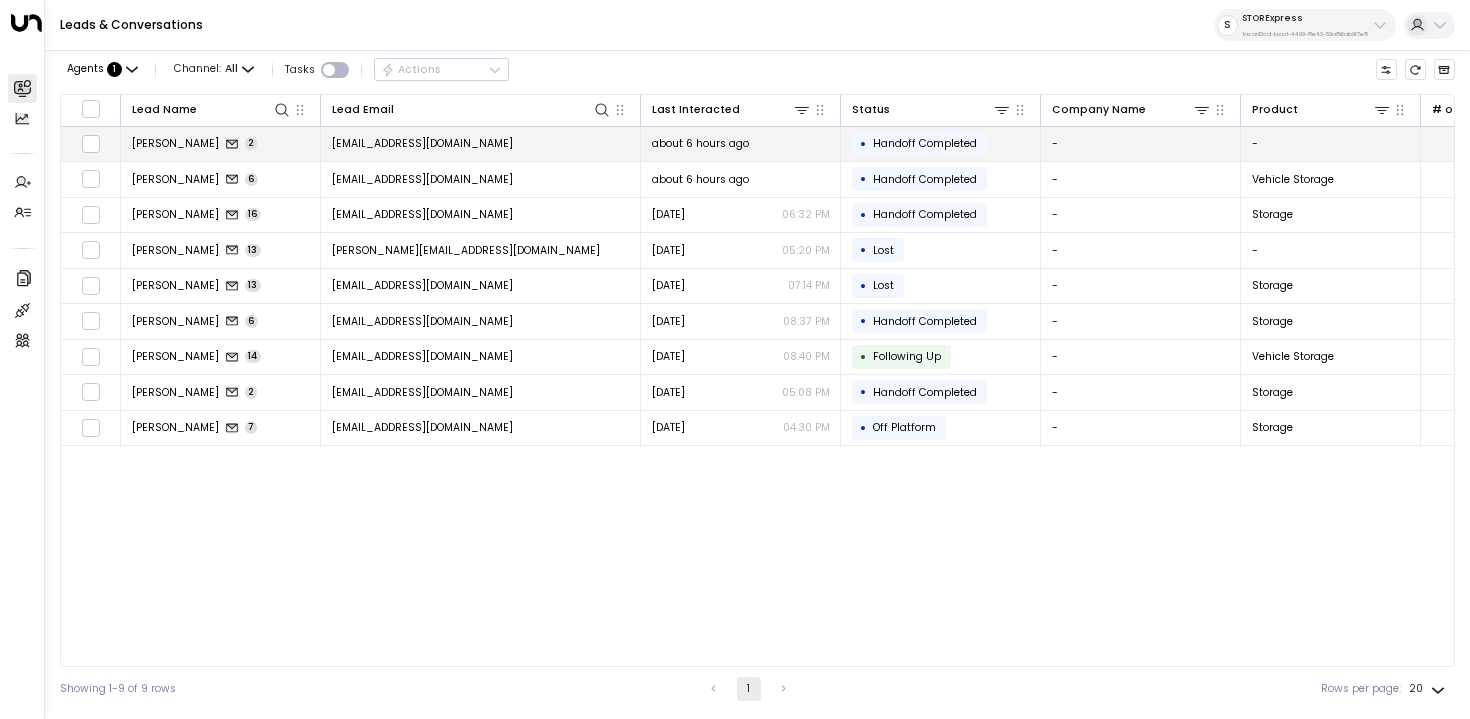click on "[PERSON_NAME] 2" at bounding box center (221, 144) 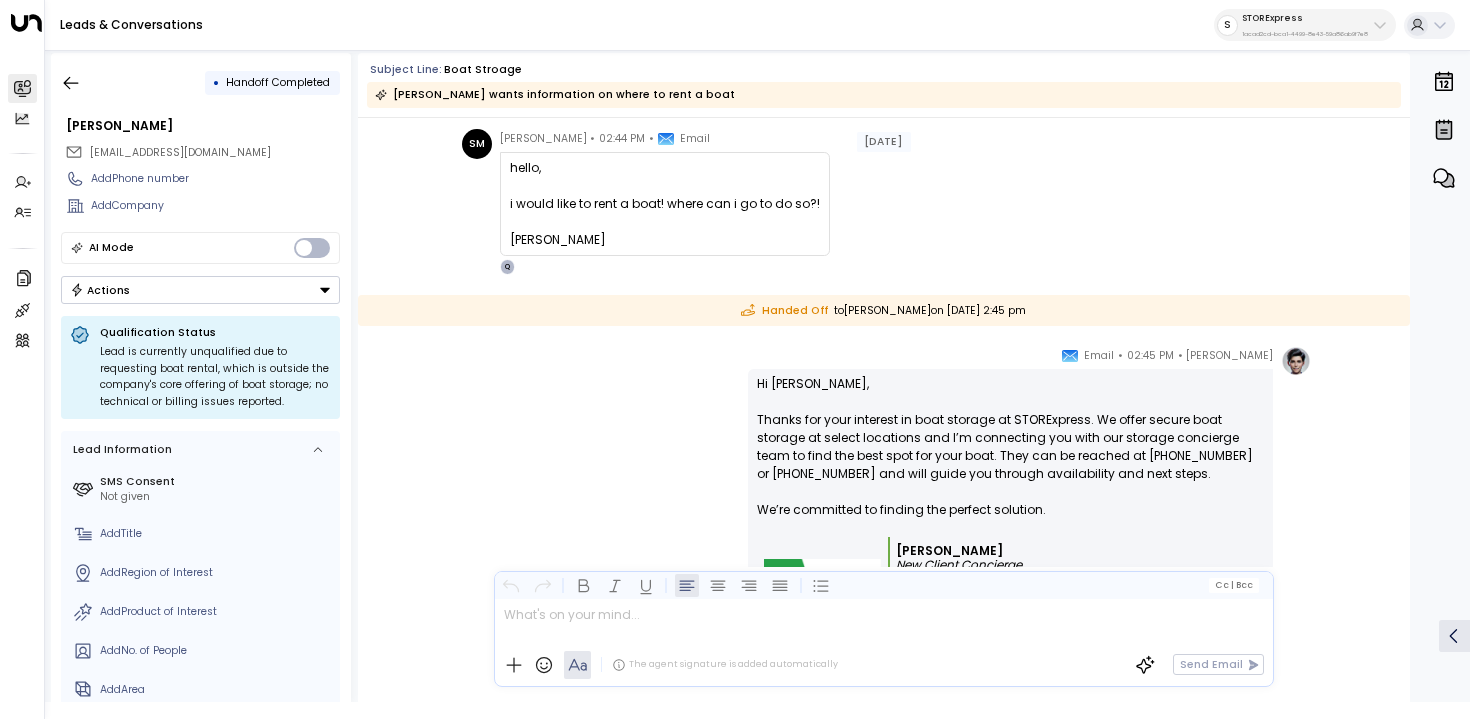 scroll, scrollTop: 92, scrollLeft: 0, axis: vertical 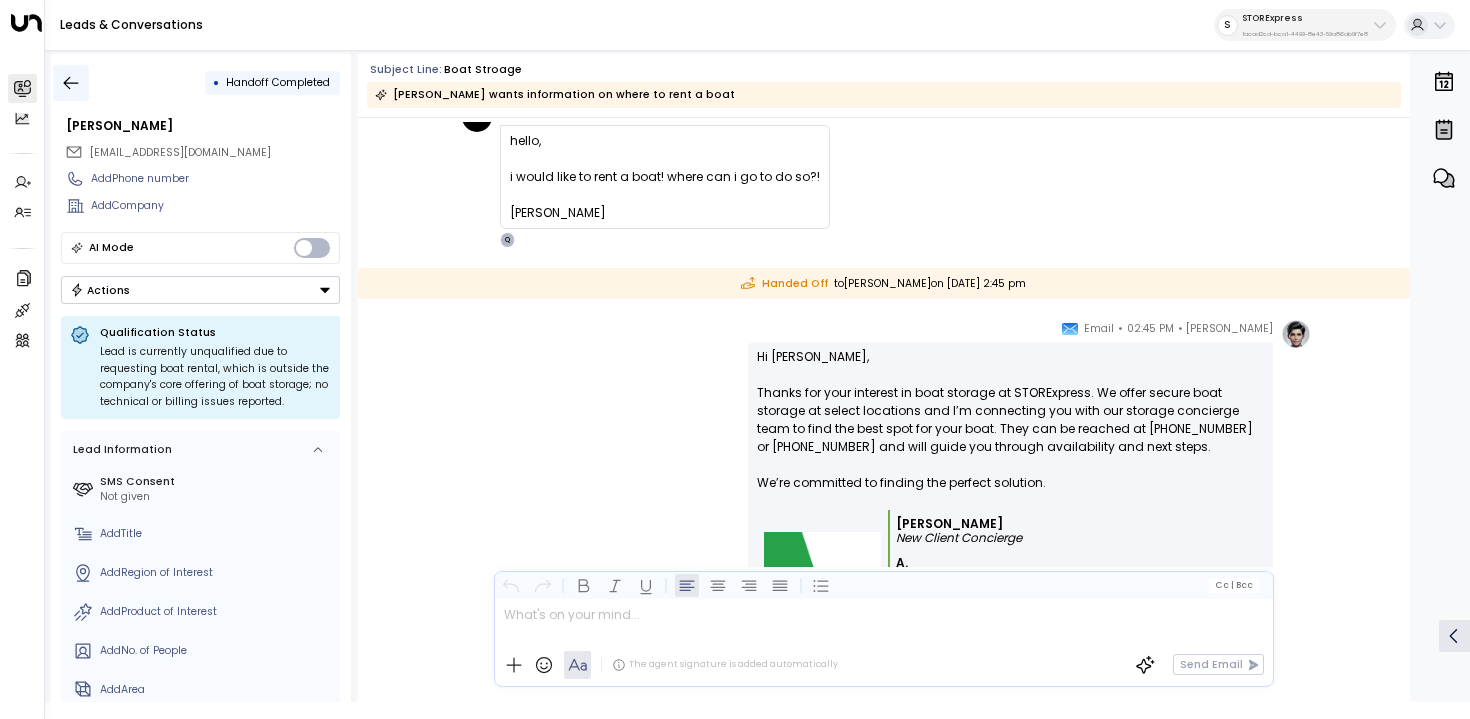 click 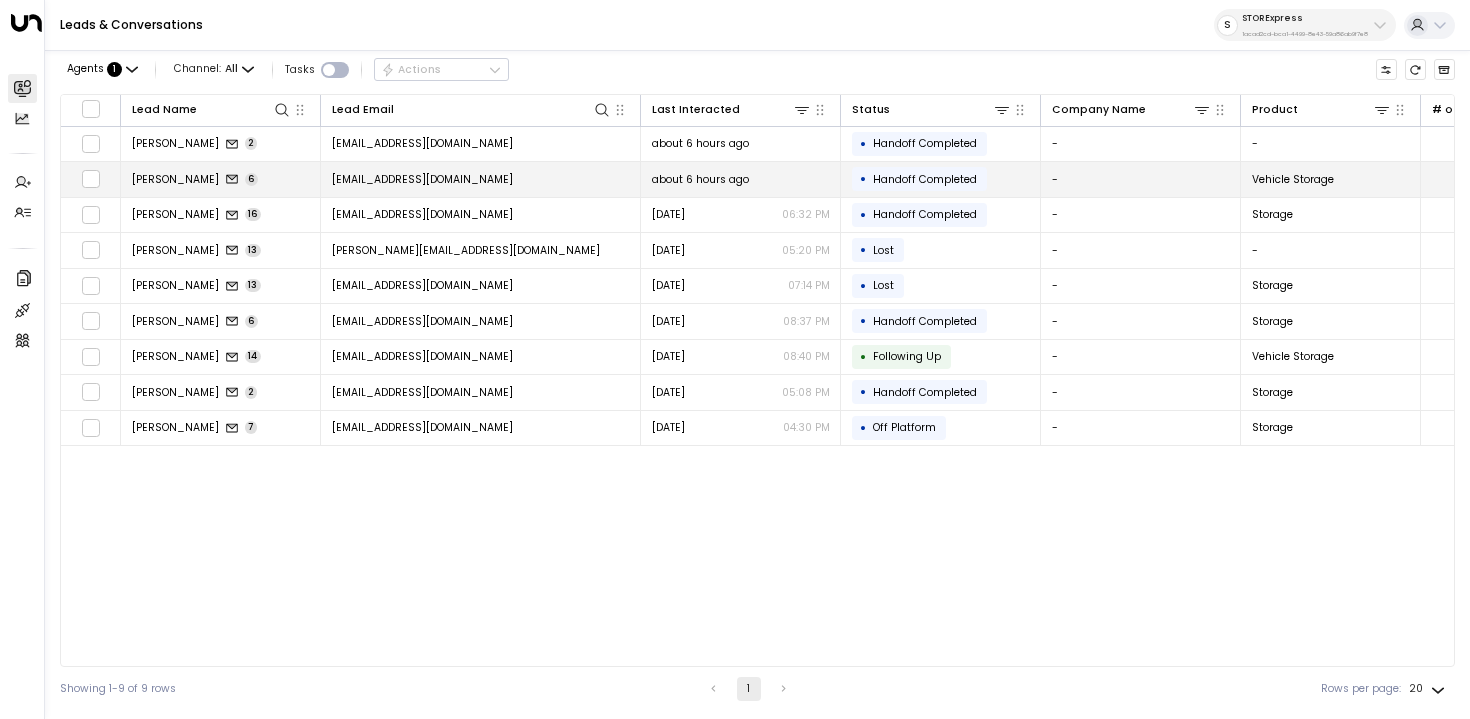 click on "[PERSON_NAME]" at bounding box center [175, 179] 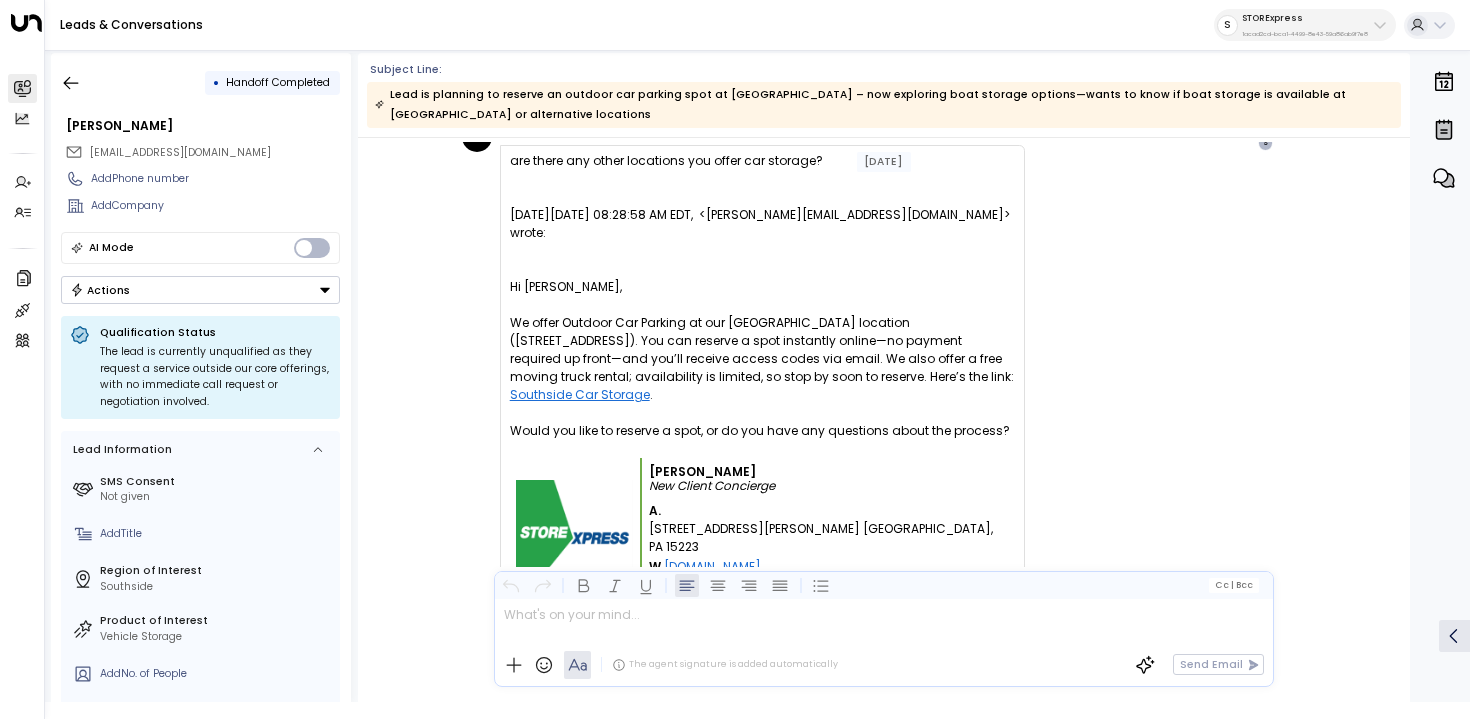 scroll, scrollTop: 1158, scrollLeft: 0, axis: vertical 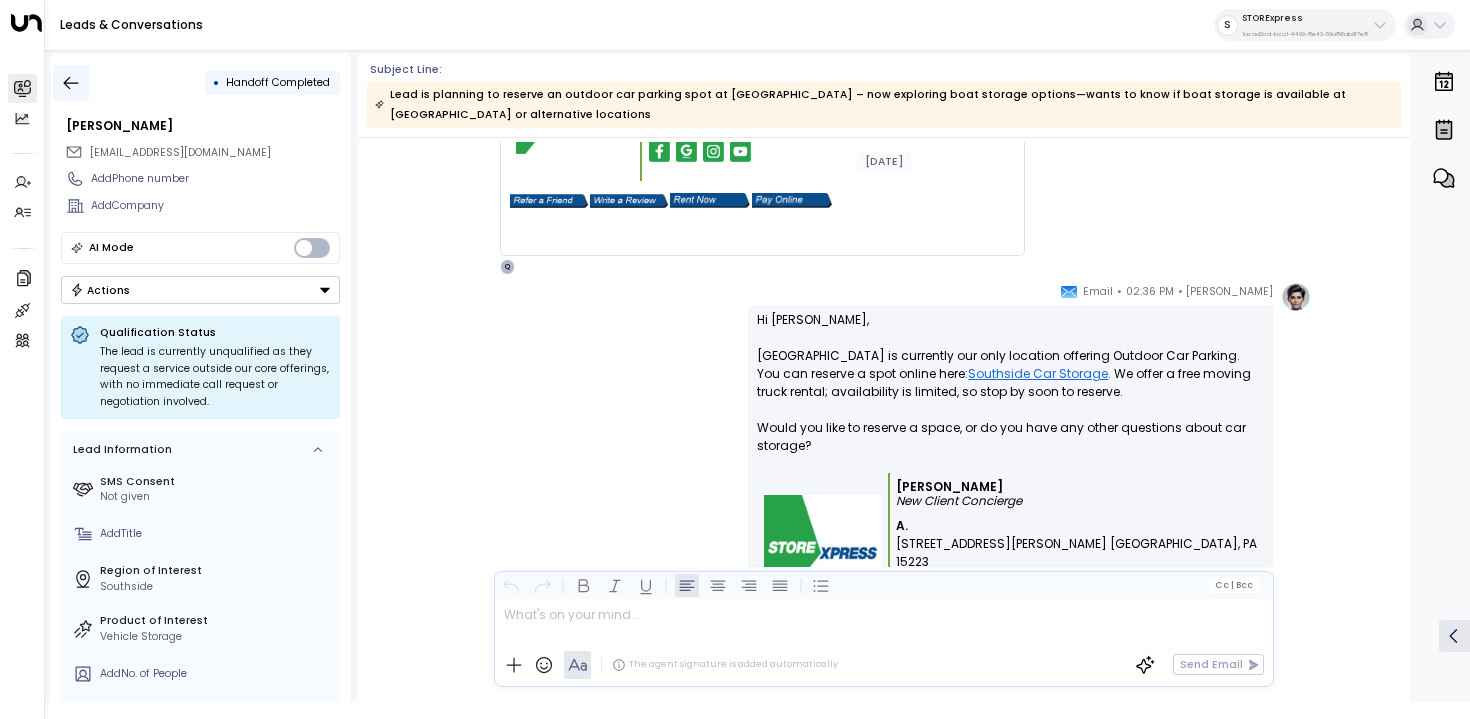 click at bounding box center [71, 83] 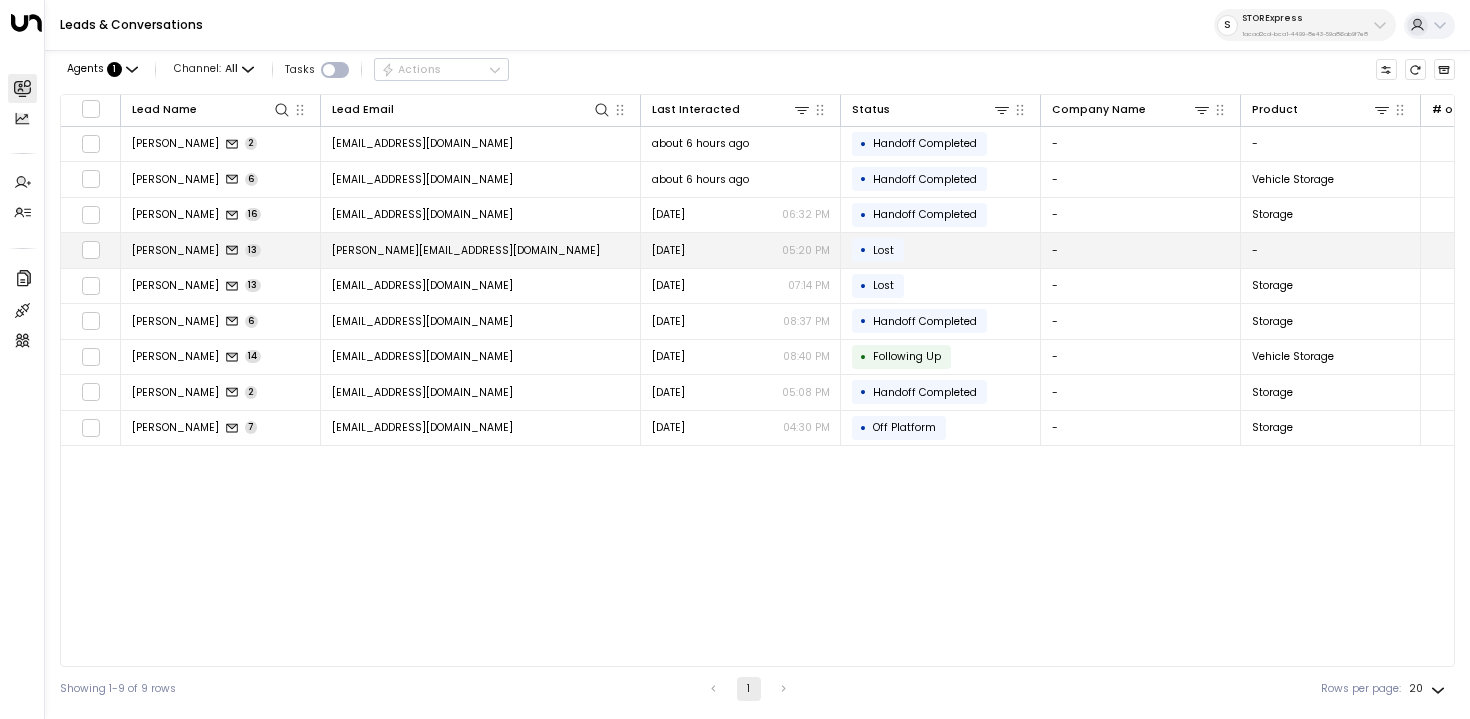 click on "13" at bounding box center [253, 250] 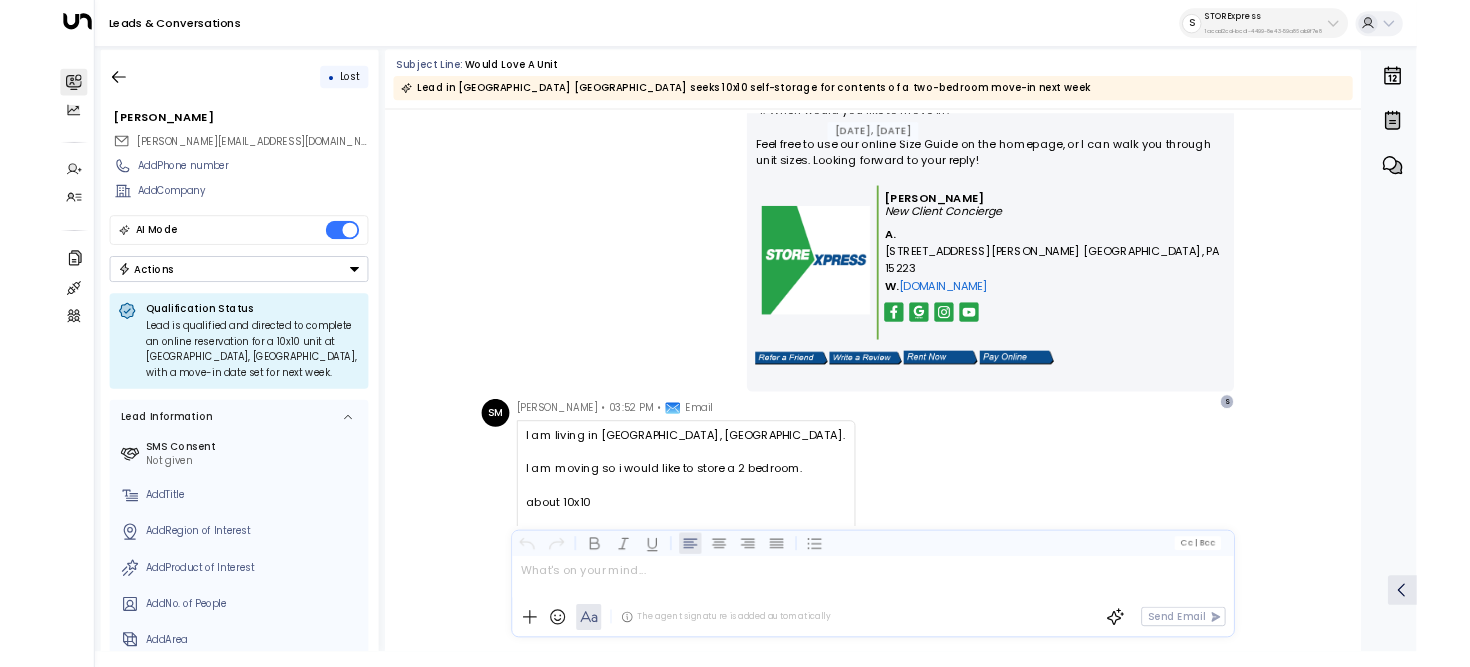 scroll, scrollTop: 684, scrollLeft: 0, axis: vertical 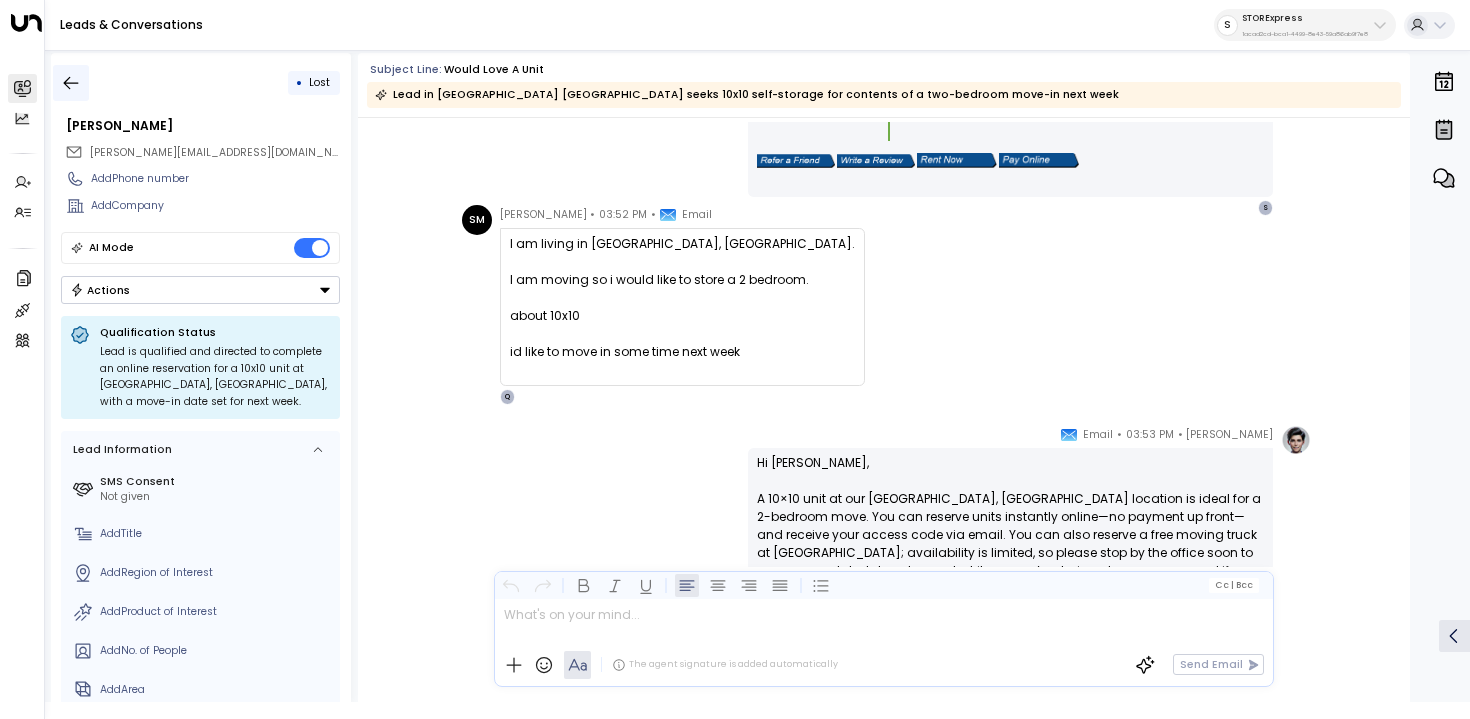 click 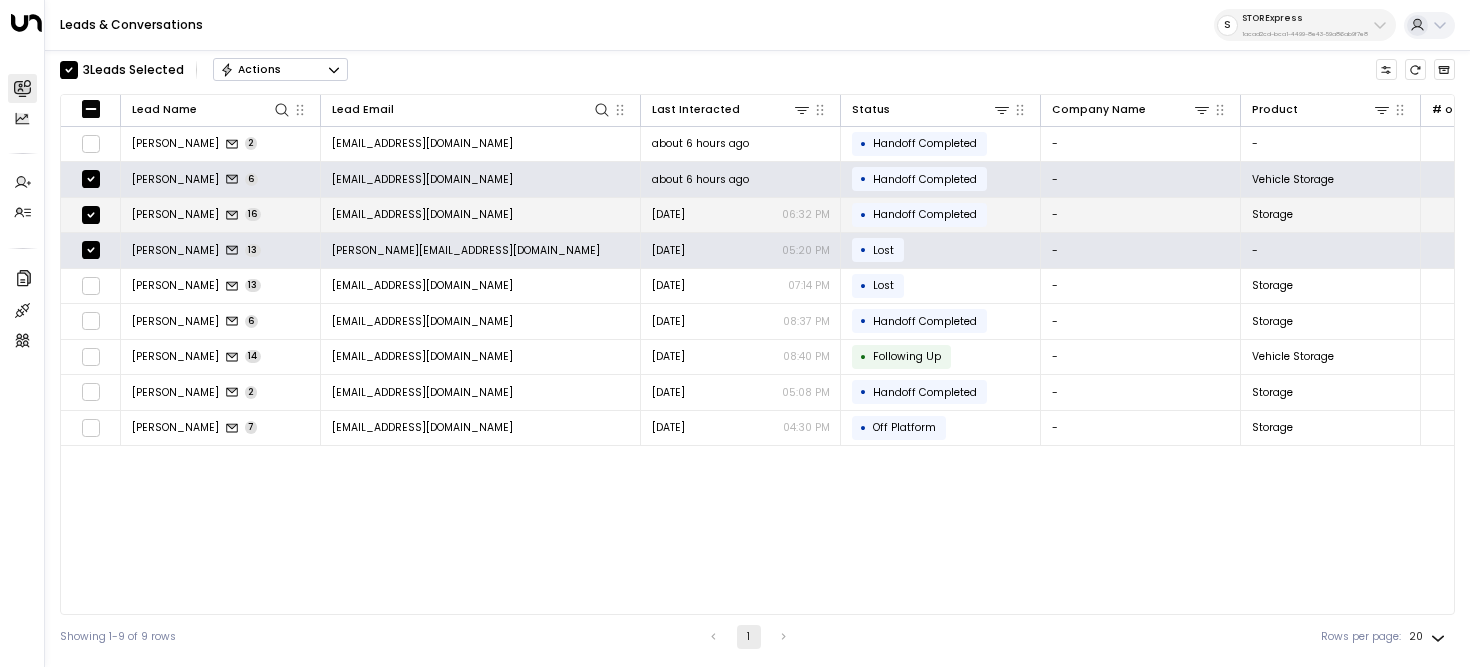click on "[EMAIL_ADDRESS][DOMAIN_NAME]" at bounding box center (481, 215) 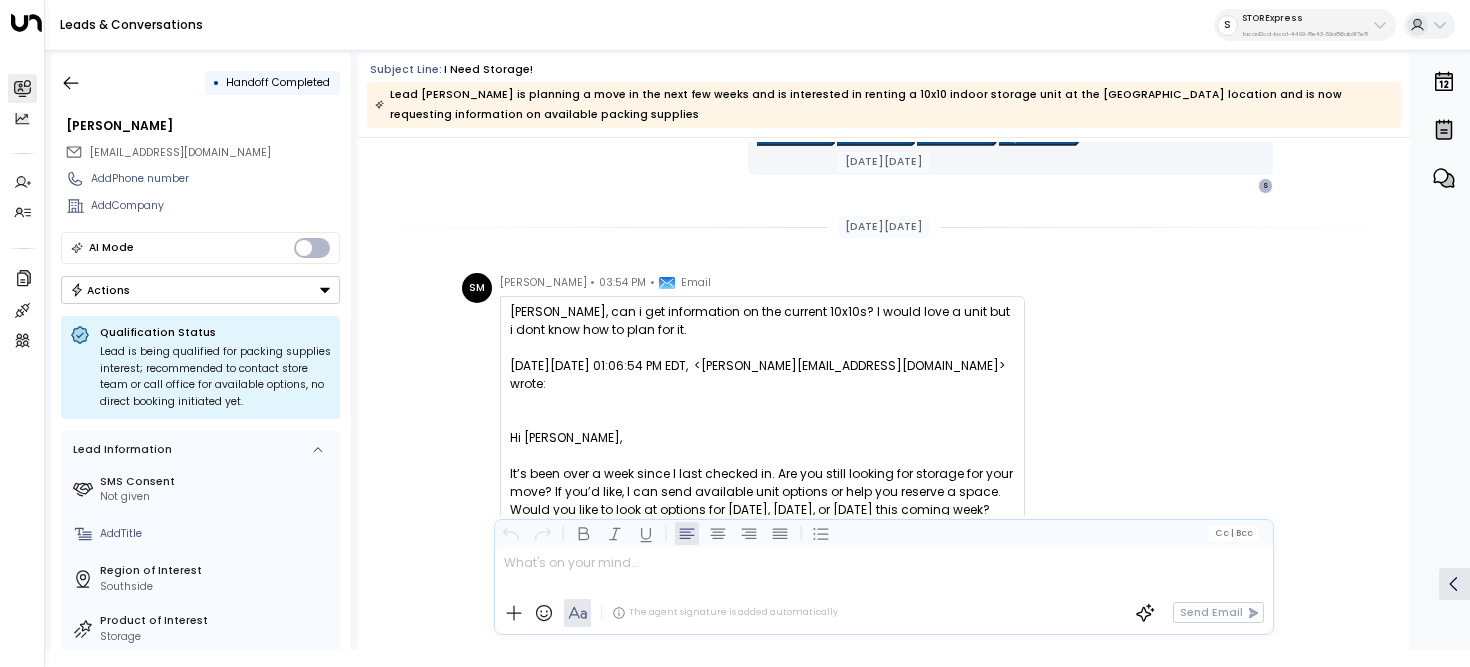 scroll, scrollTop: 4005, scrollLeft: 0, axis: vertical 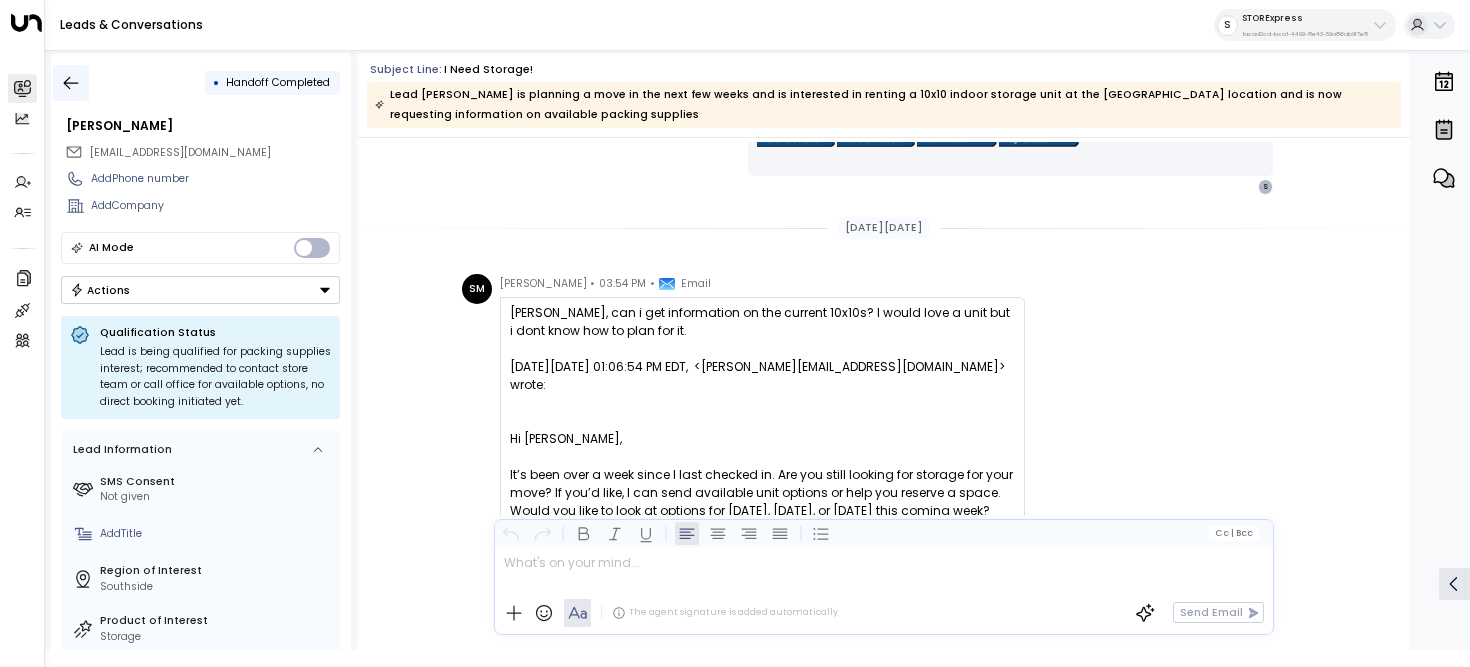 click 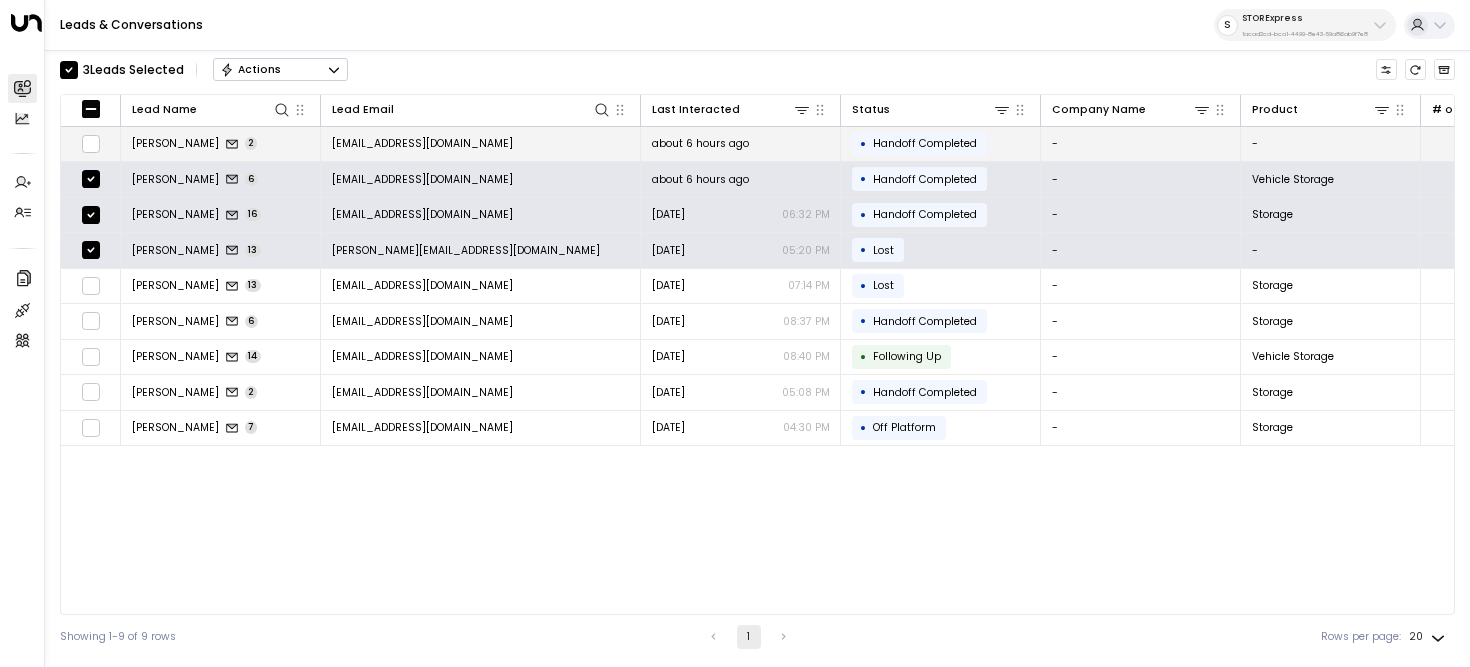 click at bounding box center (91, 144) 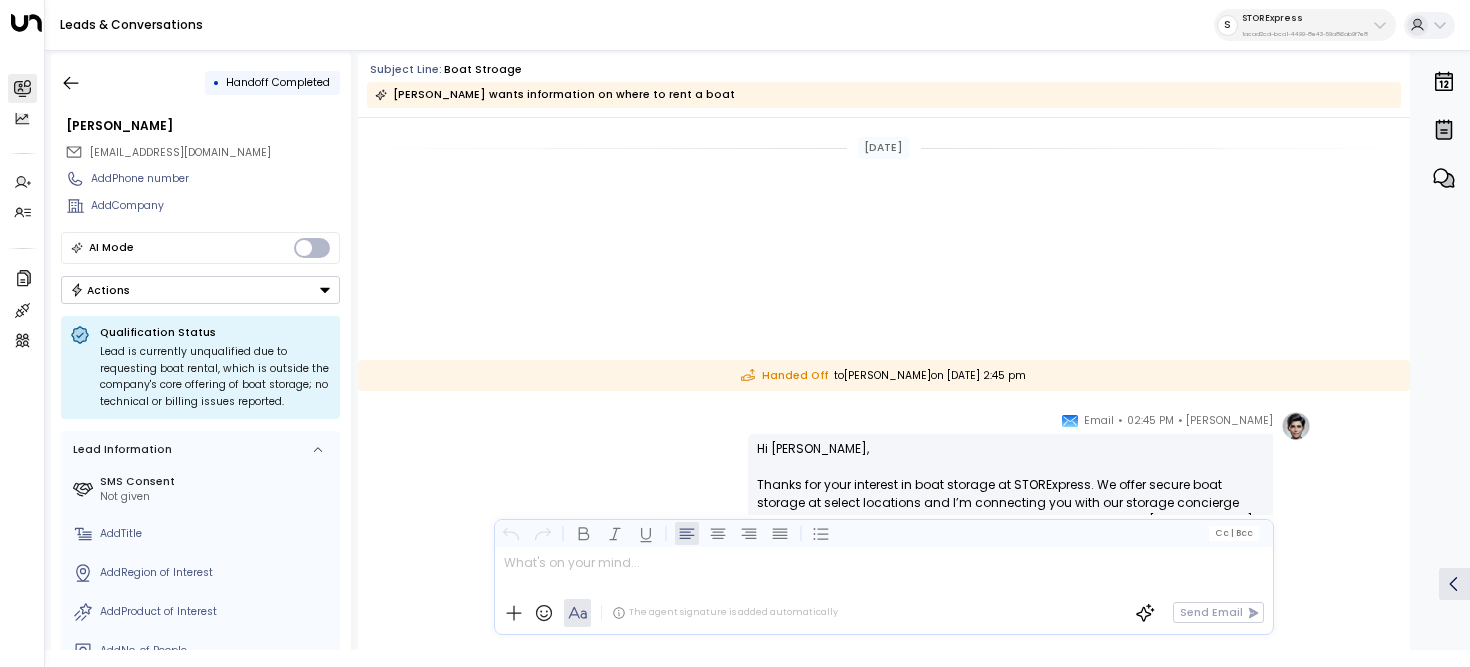 scroll, scrollTop: 334, scrollLeft: 0, axis: vertical 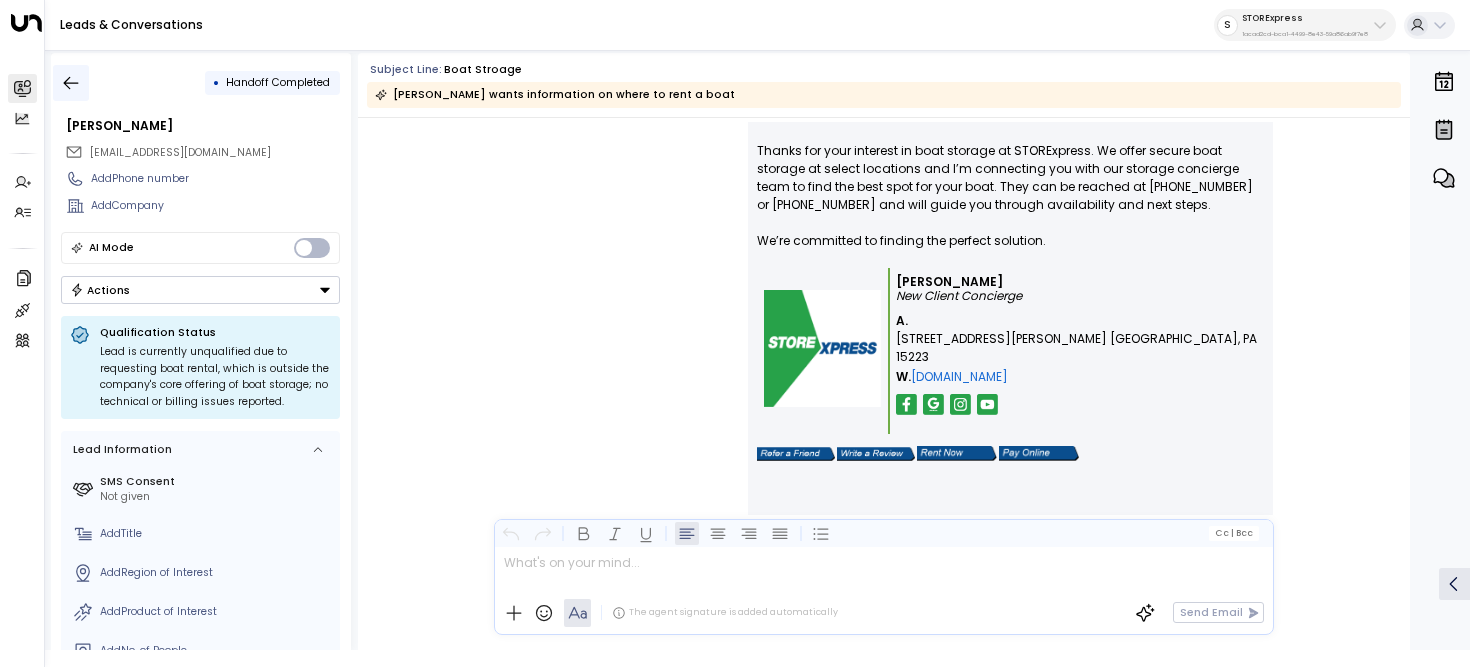 click 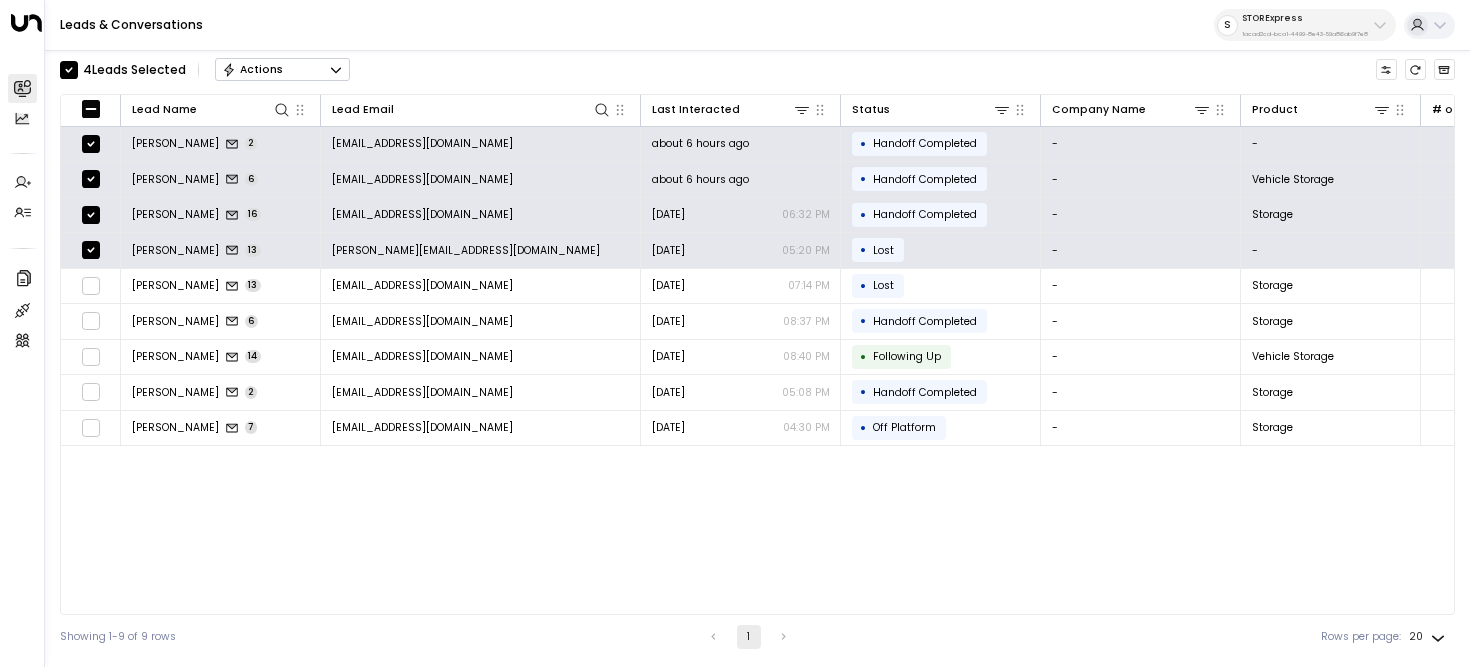 click on "Actions" at bounding box center [282, 70] 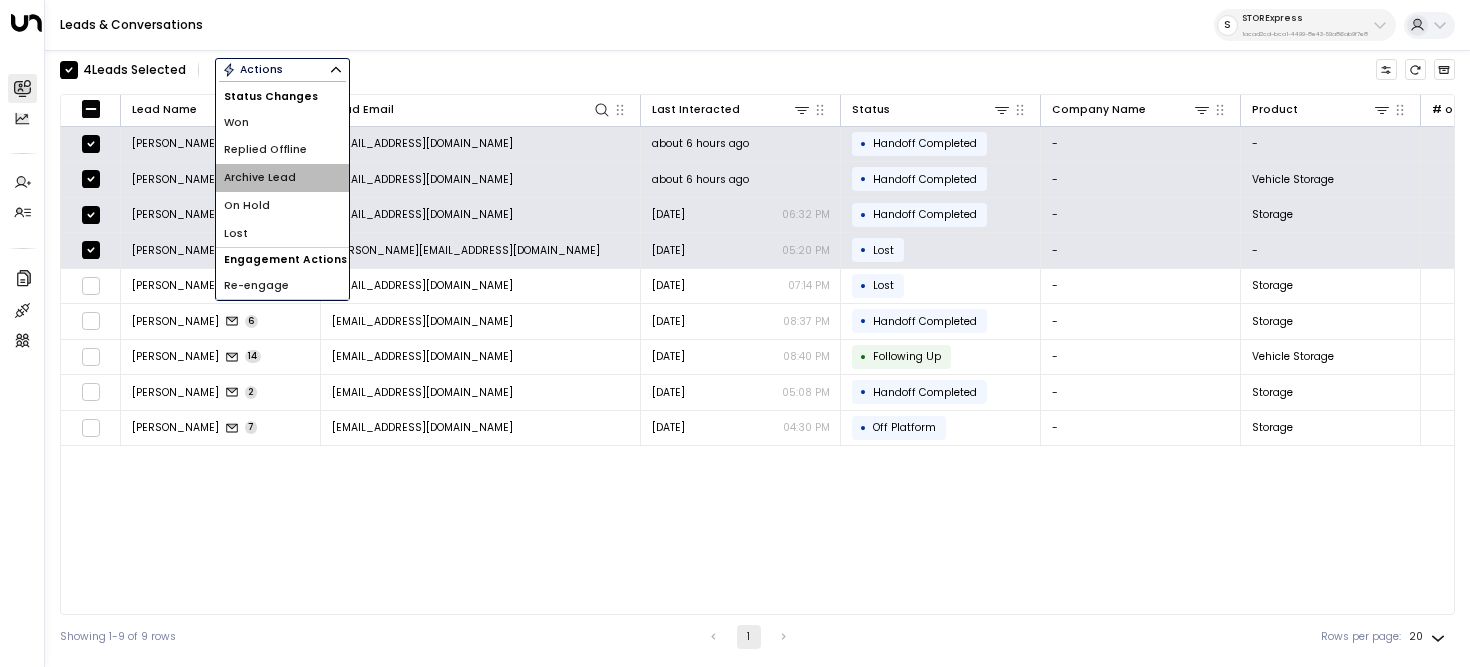 click on "Archive Lead" at bounding box center [260, 178] 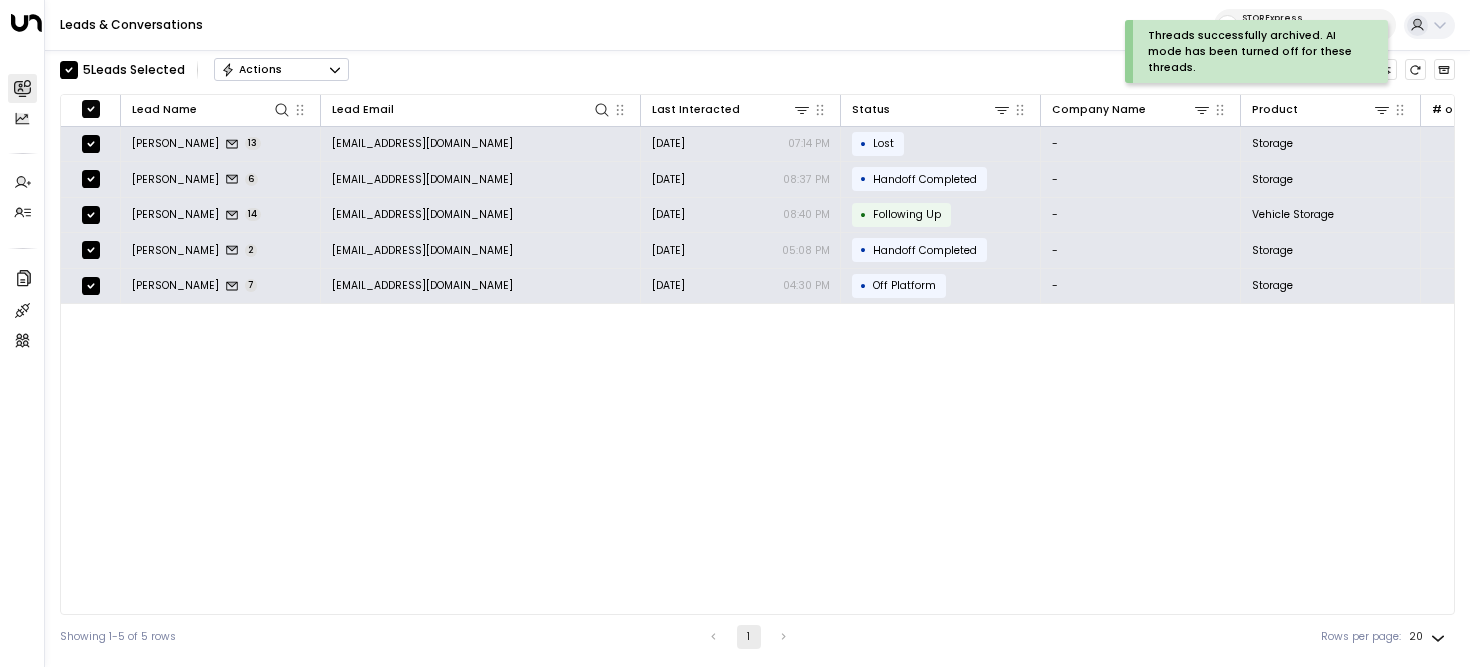 click on "Actions" at bounding box center (281, 70) 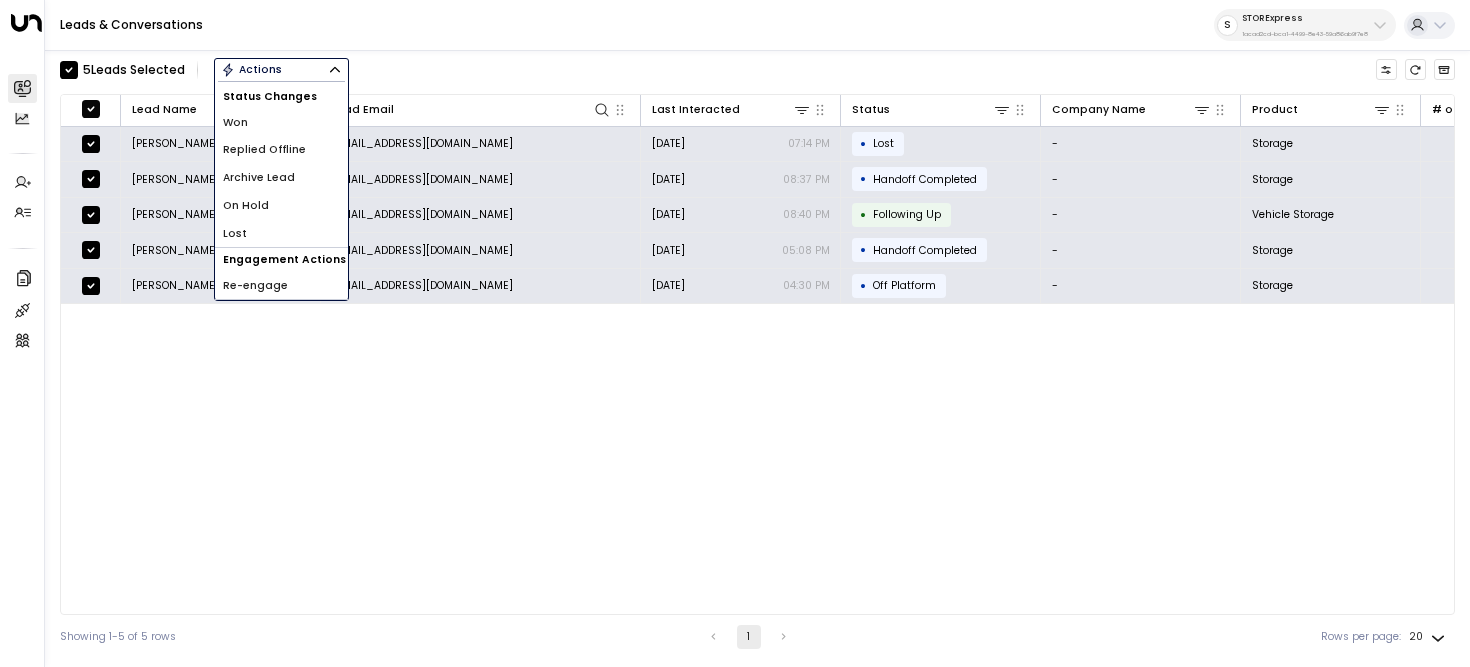 click on "Lead Name Lead Email Last Interacted Status Company Name Product # of people AI mode Trigger Phone Location Inquired At [PERSON_NAME] 13 [EMAIL_ADDRESS][DOMAIN_NAME] [DATE] 07:14 PM • Lost - Storage - [EMAIL_ADDRESS][DOMAIN_NAME] [PHONE_NUMBER] - [DATE] 05:21 PM [PERSON_NAME] 6 [EMAIL_ADDRESS][DOMAIN_NAME] [DATE] 08:37 PM • Handoff Completed - Storage - [EMAIL_ADDRESS][DOMAIN_NAME] [PHONE_NUMBER] Southside [DATE] 05:28 PM [PERSON_NAME] 14 [EMAIL_ADDRESS][DOMAIN_NAME] [DATE] 08:40 PM • Following Up - Vehicle Storage - [EMAIL_ADDRESS][DOMAIN_NAME] [PHONE_NUMBER] [GEOGRAPHIC_DATA] [DATE] 11:00 PM [PERSON_NAME] 2 [EMAIL_ADDRESS][DOMAIN_NAME] [DATE] 05:08 PM • Handoff Completed - Storage - [EMAIL_ADDRESS][DOMAIN_NAME] - Etna [DATE] 05:07 PM [PERSON_NAME] 7 [EMAIL_ADDRESS][DOMAIN_NAME] [DATE] 04:30 PM • Off Platform - Storage - [EMAIL_ADDRESS][DOMAIN_NAME] - Etna [DATE] 04:03 PM" at bounding box center (757, 354) 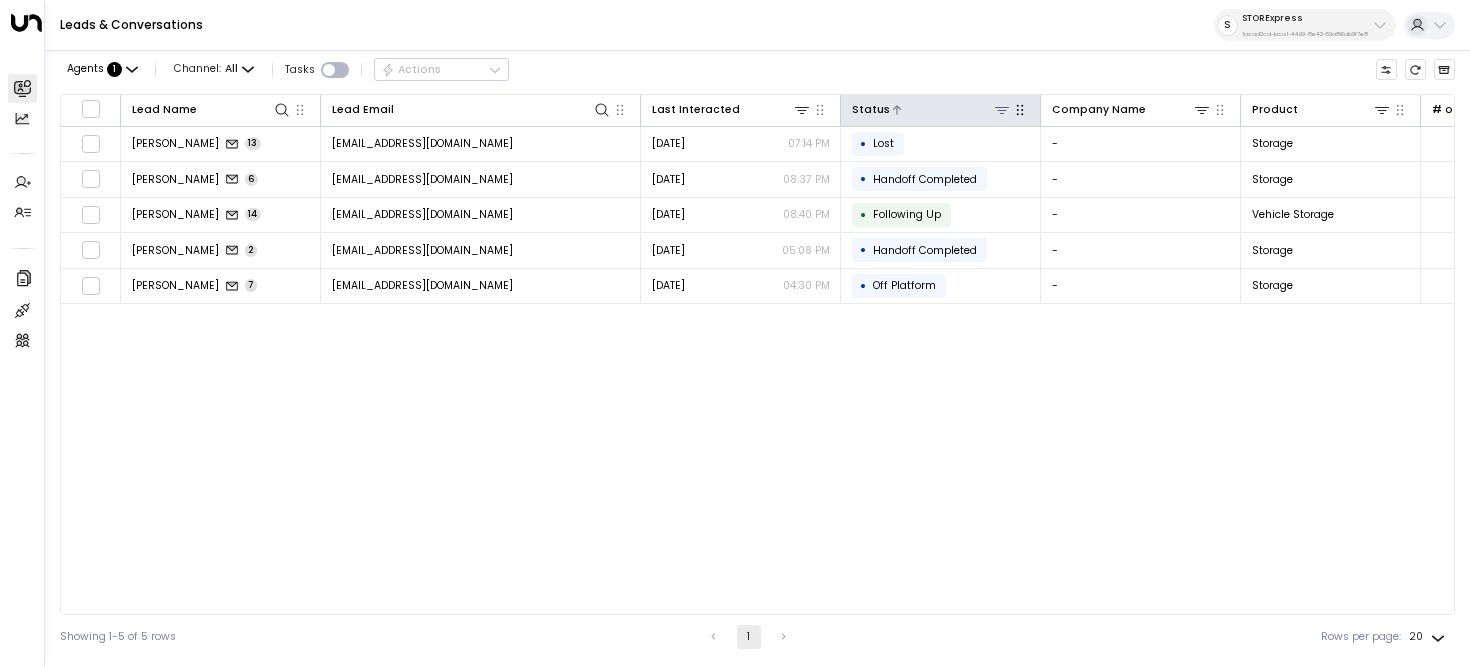 click 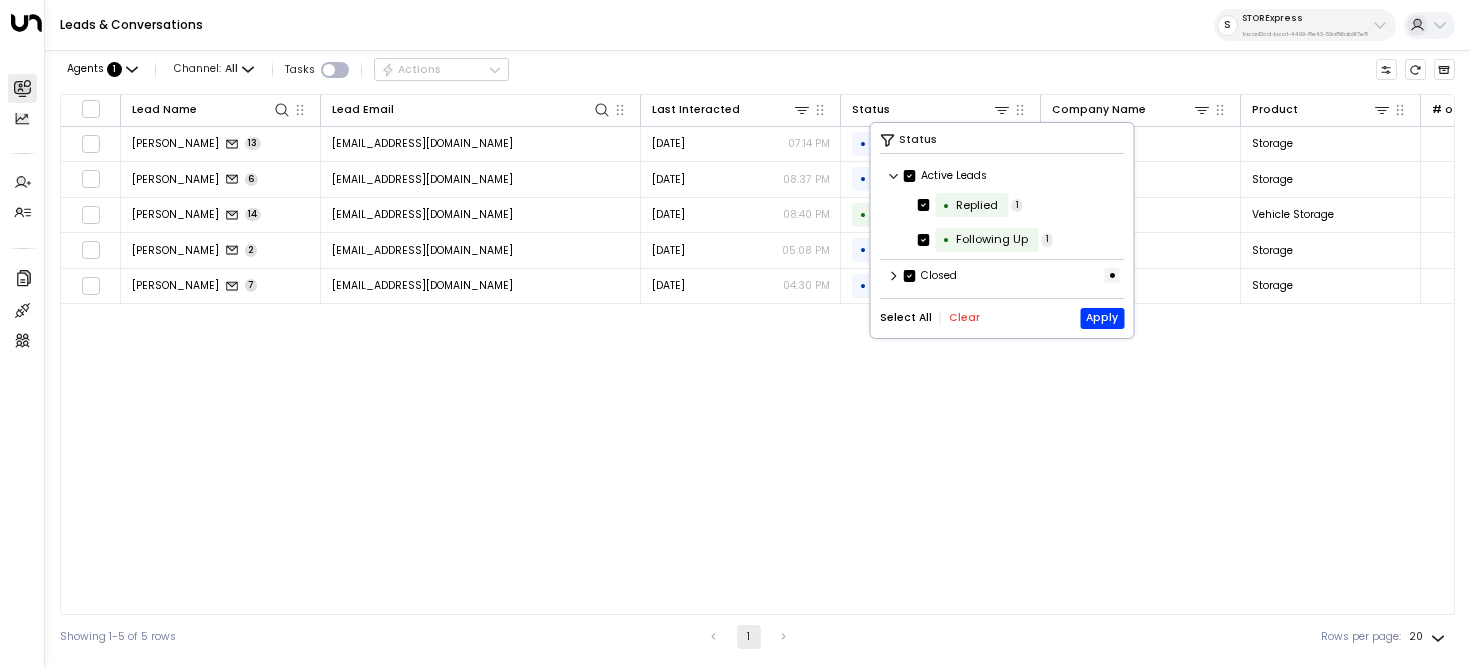 click 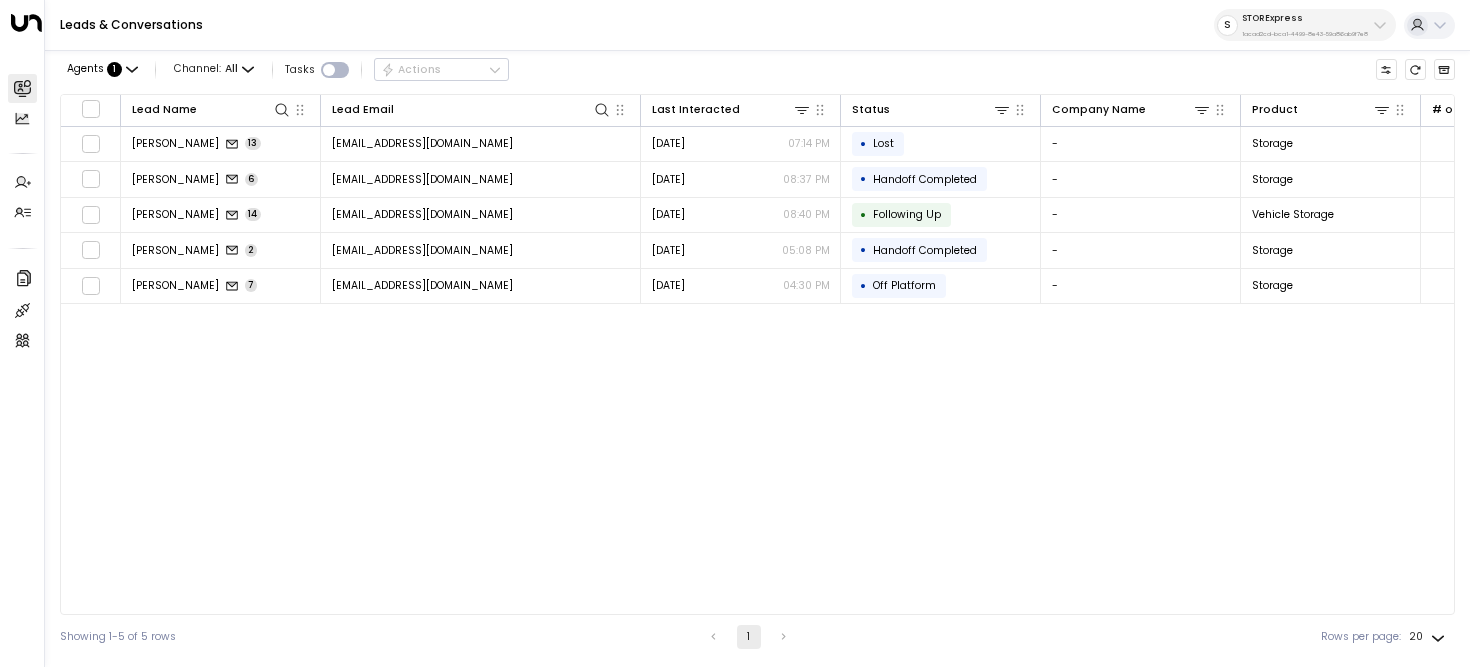 click on "Agents : 1 Channel: All Tasks   Actions" at bounding box center (757, 70) 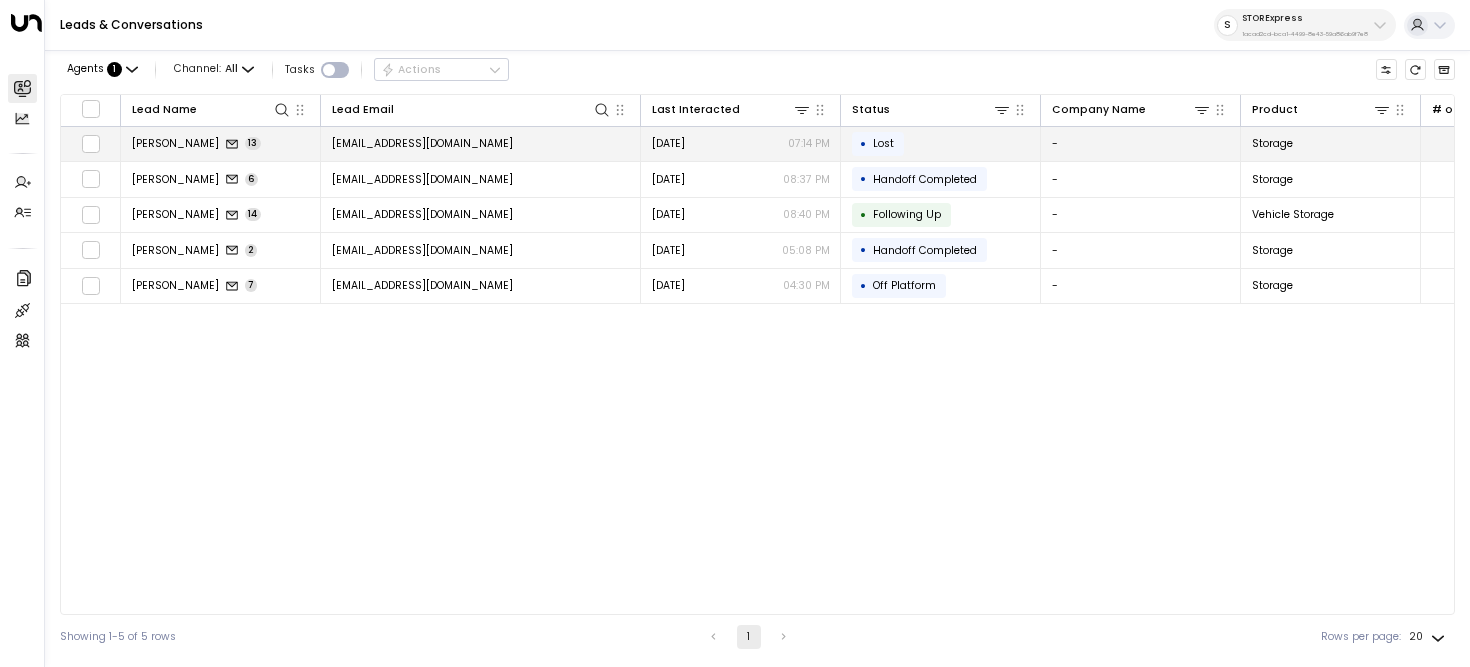 click on "[PERSON_NAME] 13" at bounding box center [221, 144] 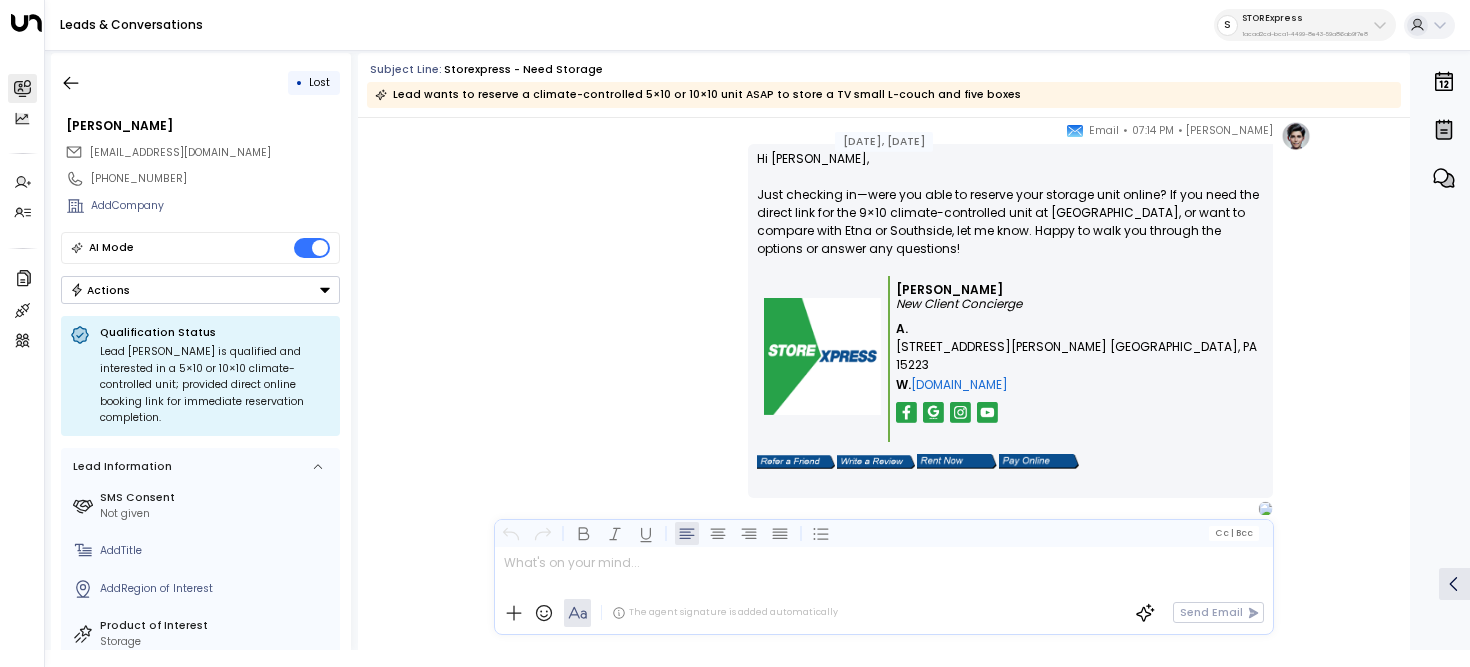 scroll, scrollTop: 3826, scrollLeft: 0, axis: vertical 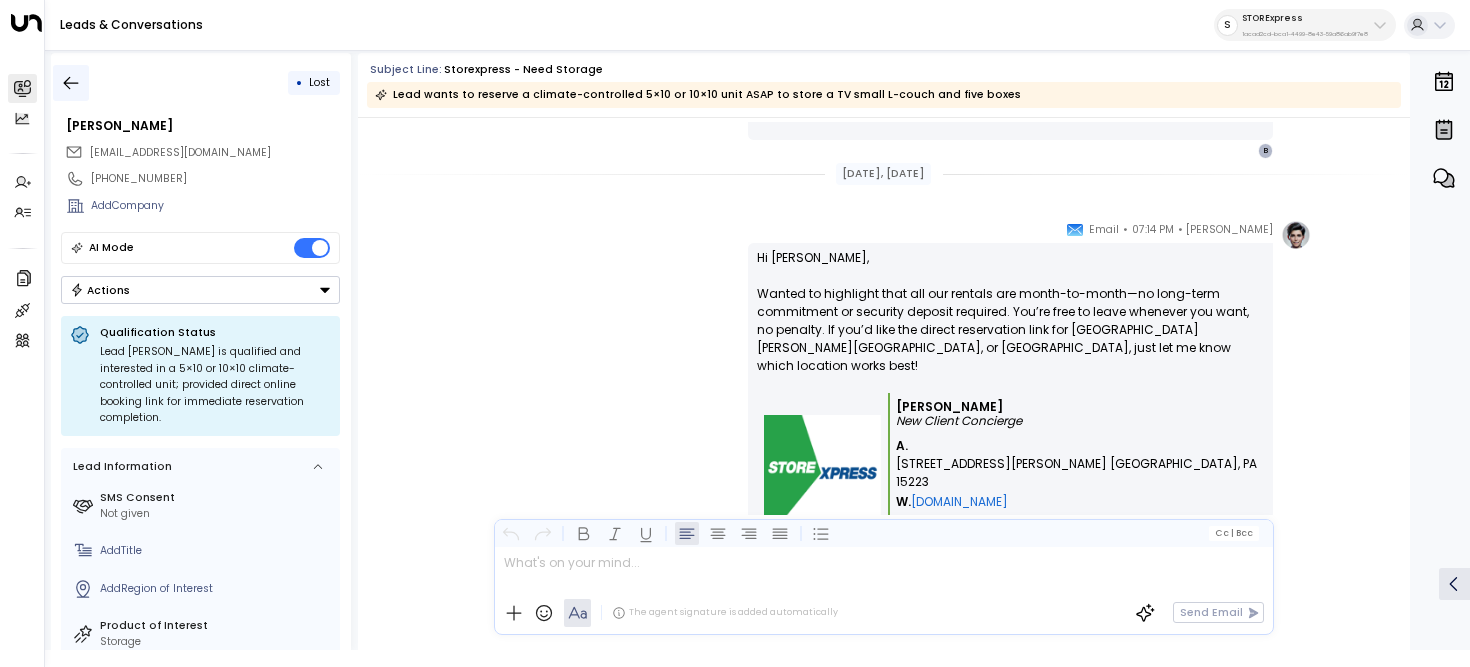 click 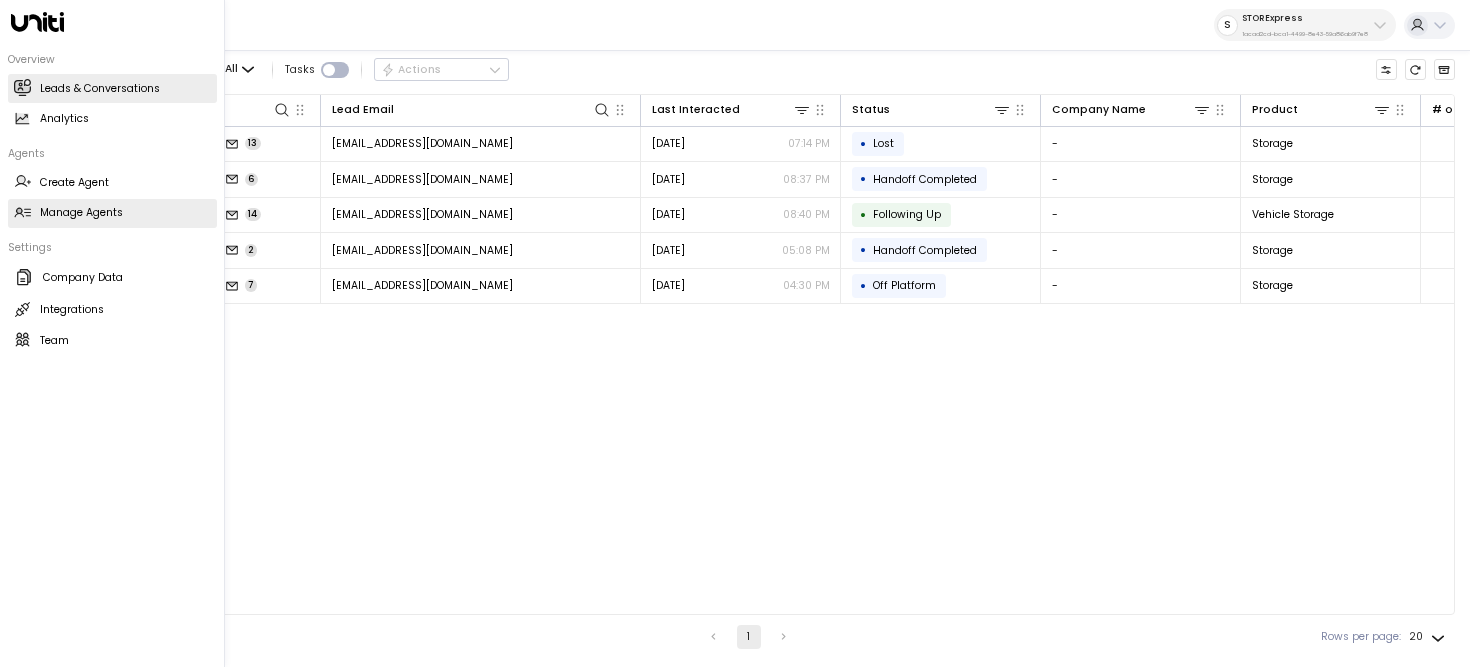 click on "Manage Agents Manage Agents" at bounding box center (112, 213) 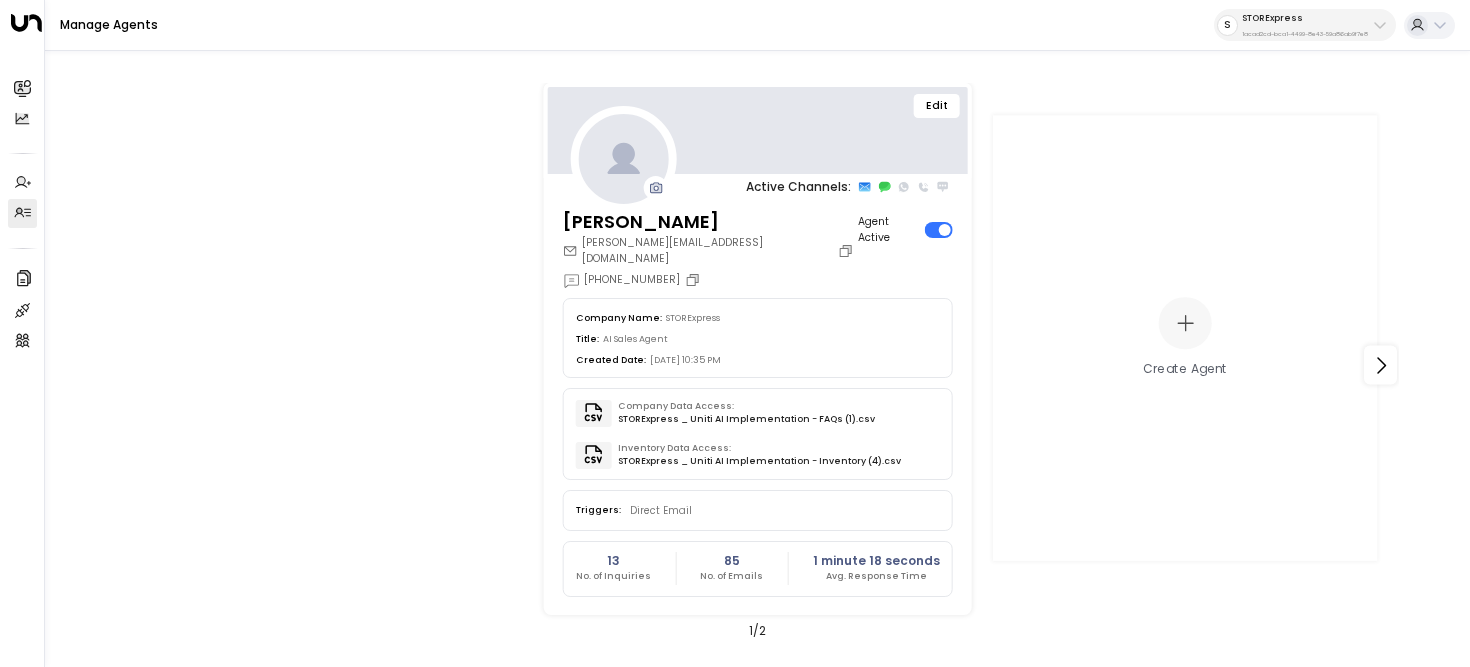 click on "Edit" at bounding box center (937, 106) 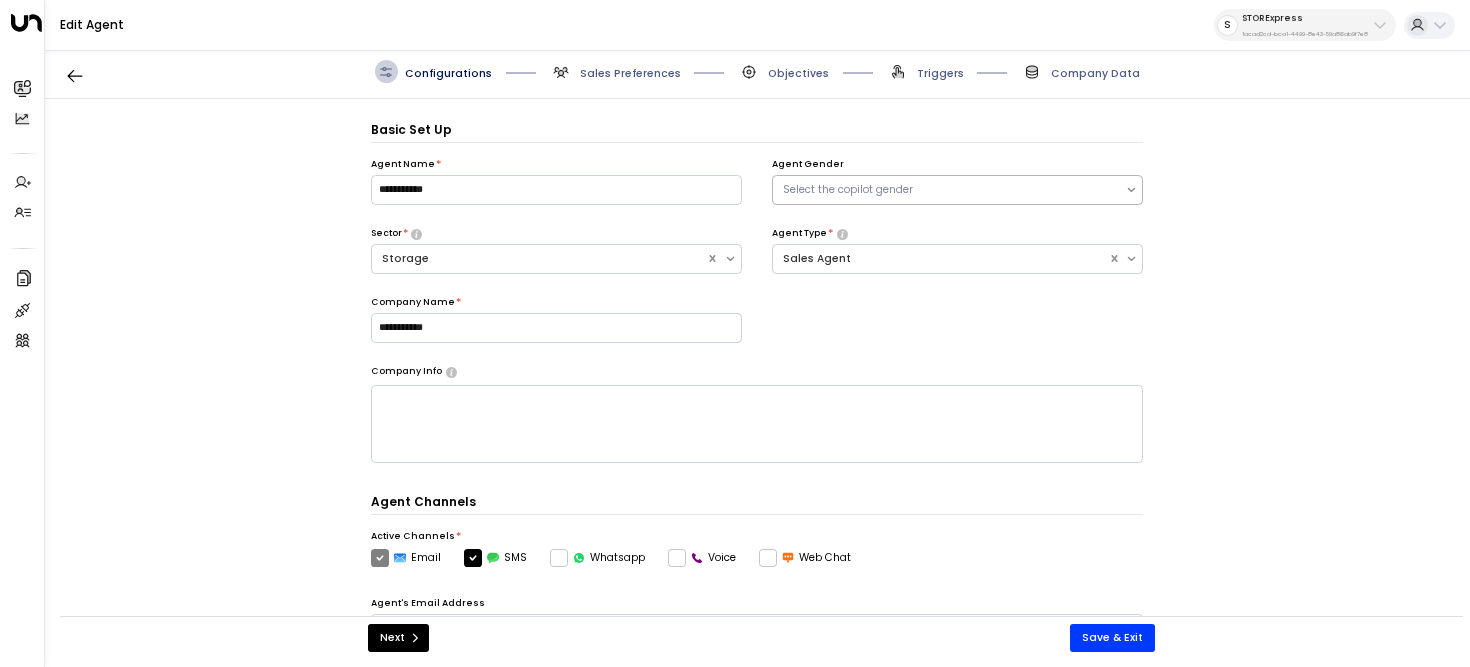 scroll, scrollTop: 22, scrollLeft: 0, axis: vertical 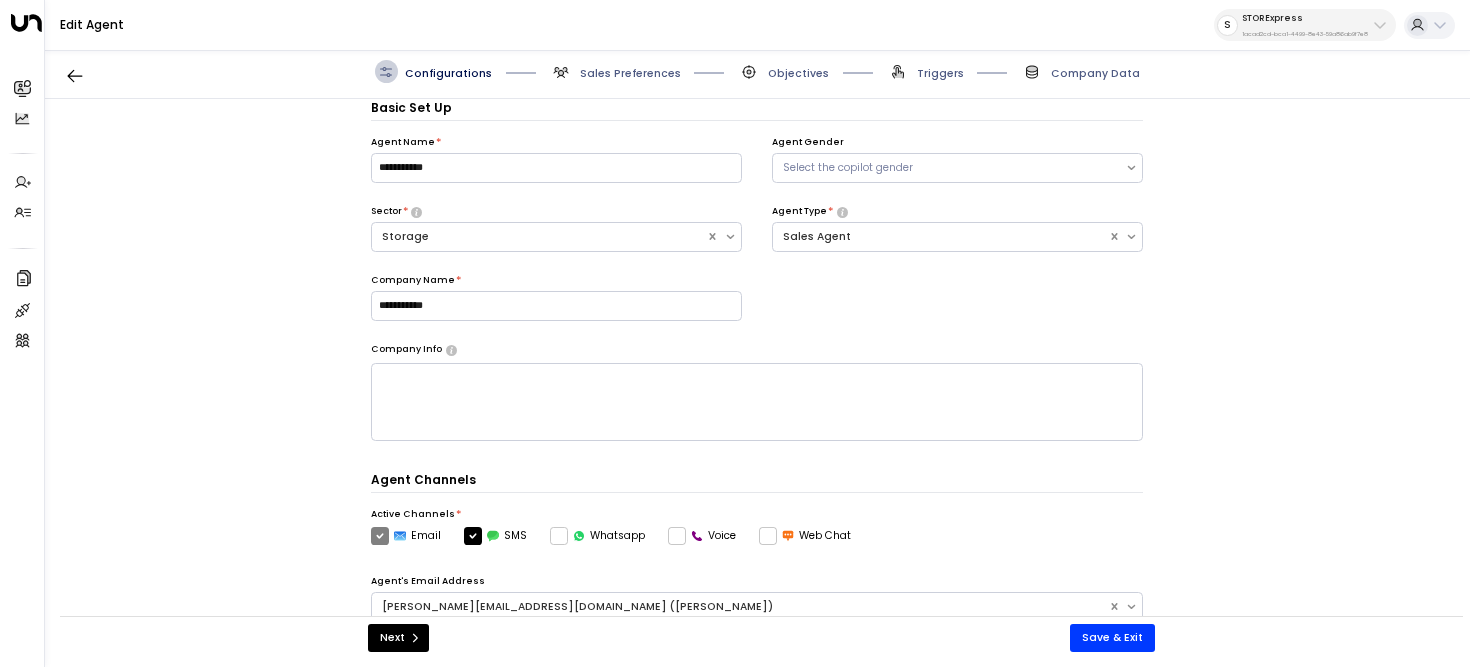 click on "Triggers" at bounding box center [940, 73] 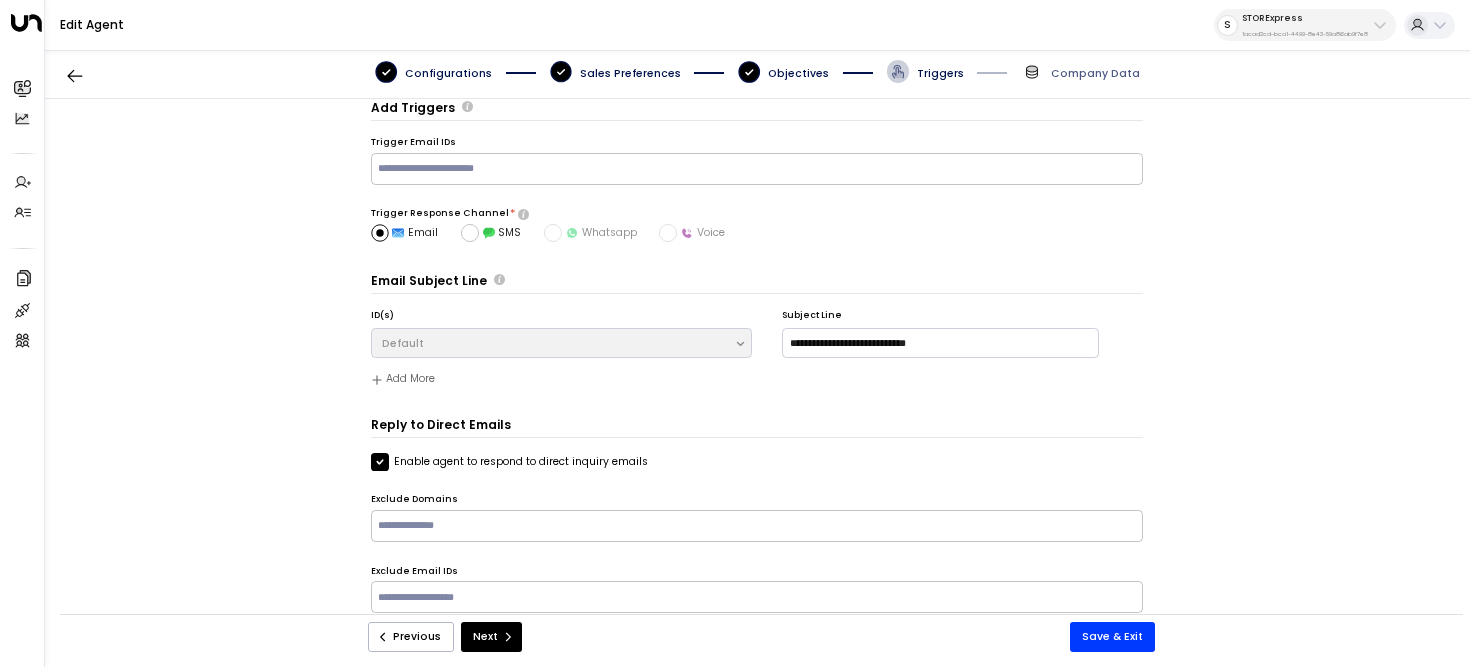 scroll, scrollTop: 0, scrollLeft: 0, axis: both 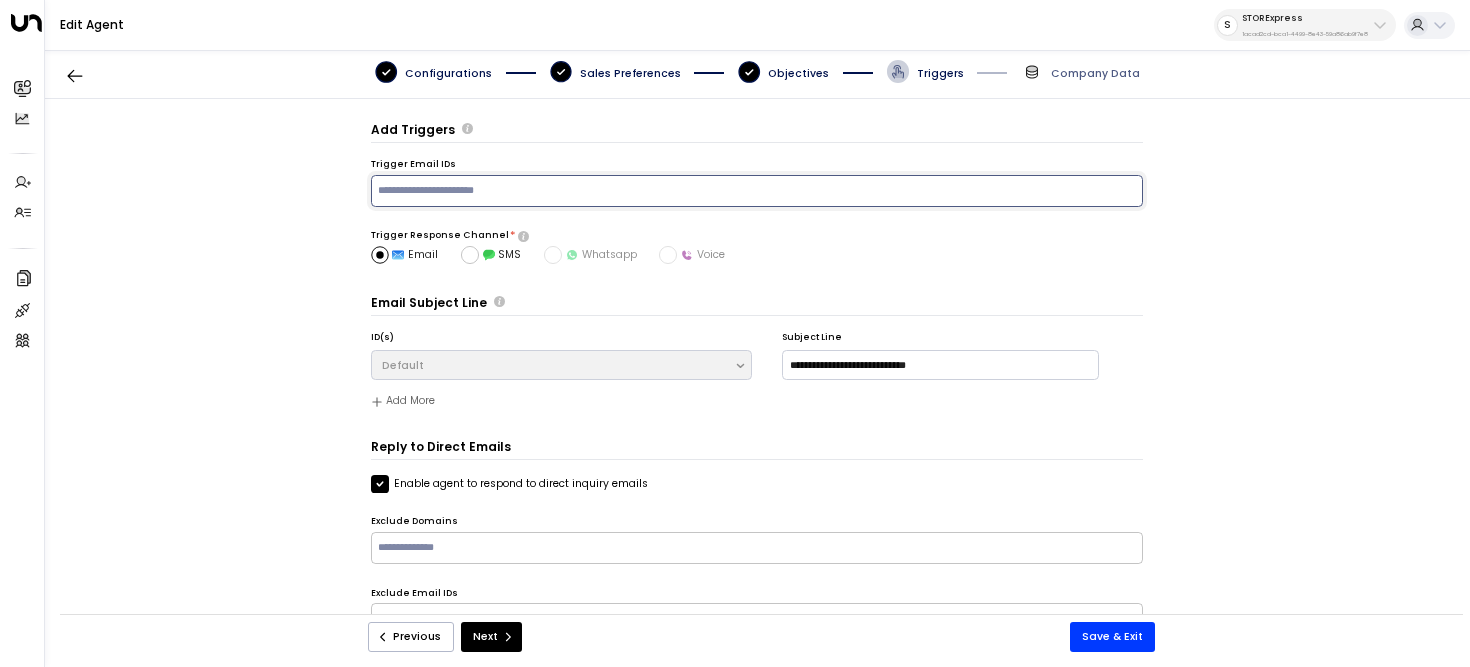 click at bounding box center (756, 190) 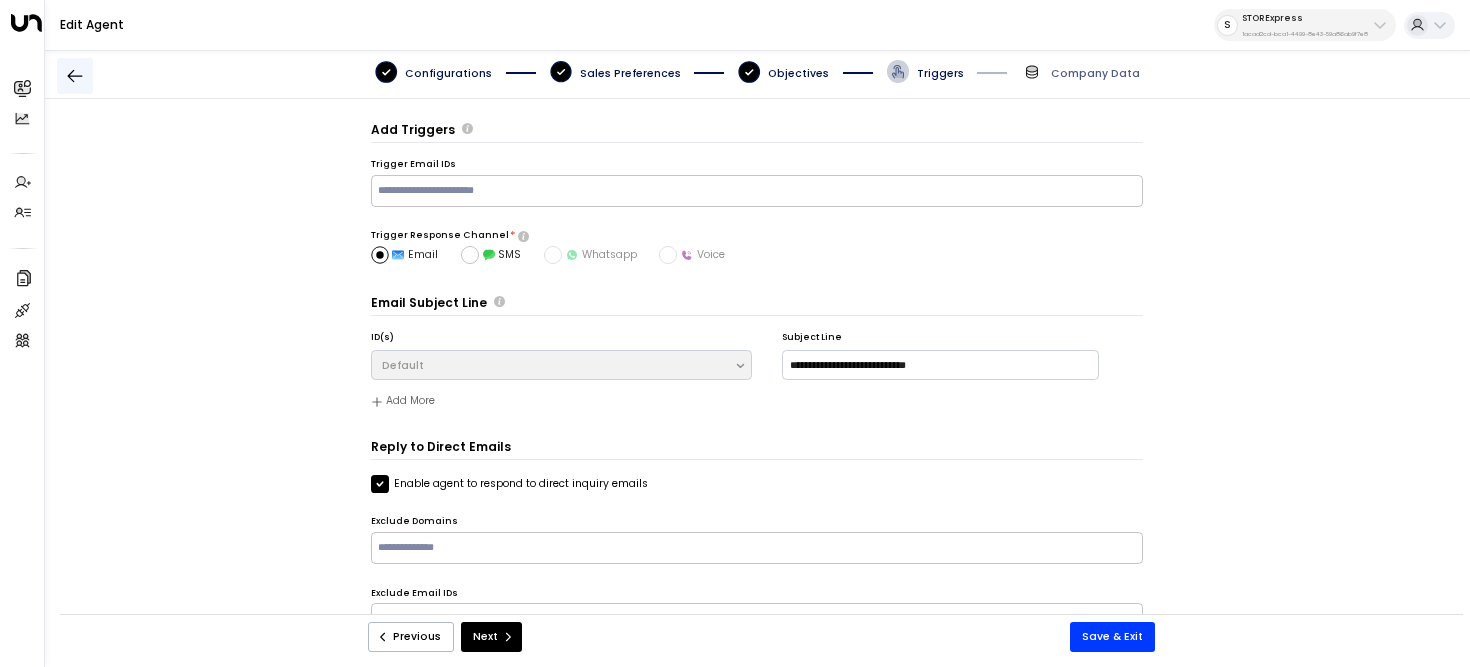 click 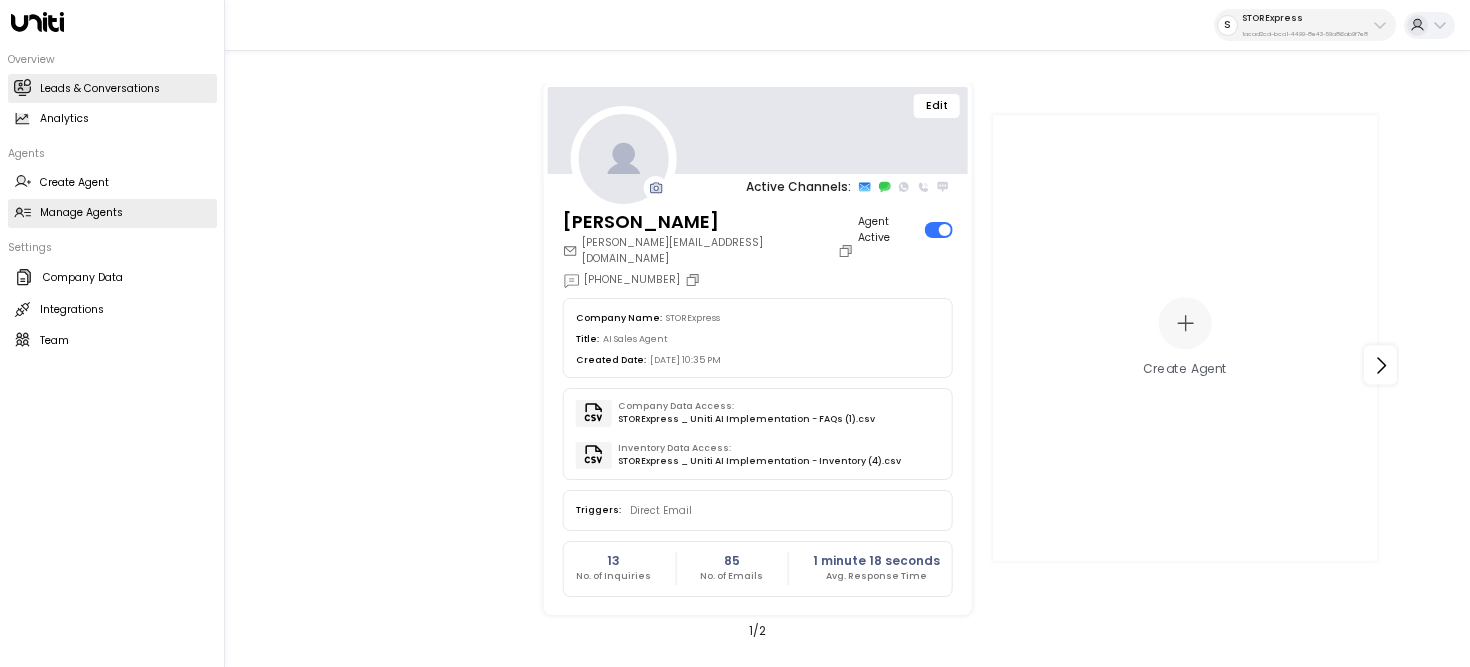 click on "Leads & Conversations" at bounding box center [100, 89] 